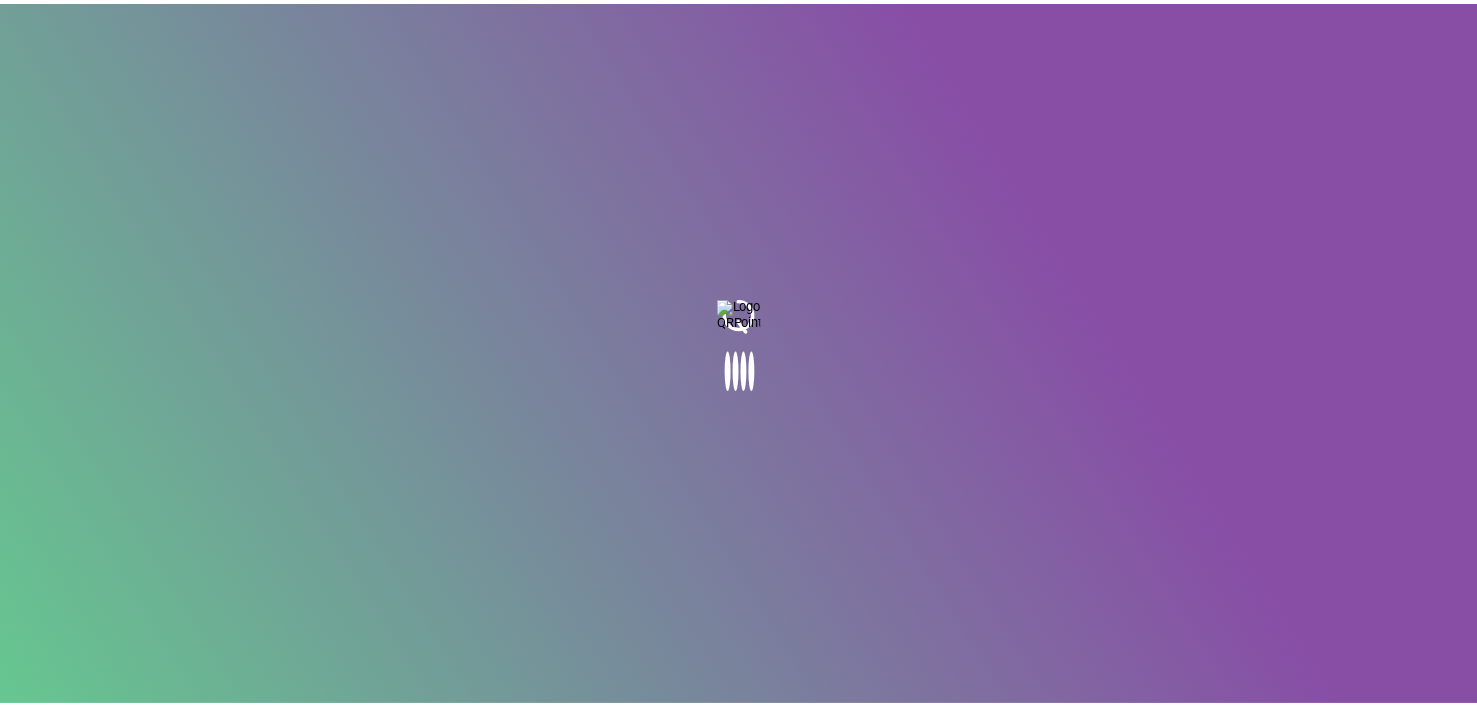 scroll, scrollTop: 0, scrollLeft: 0, axis: both 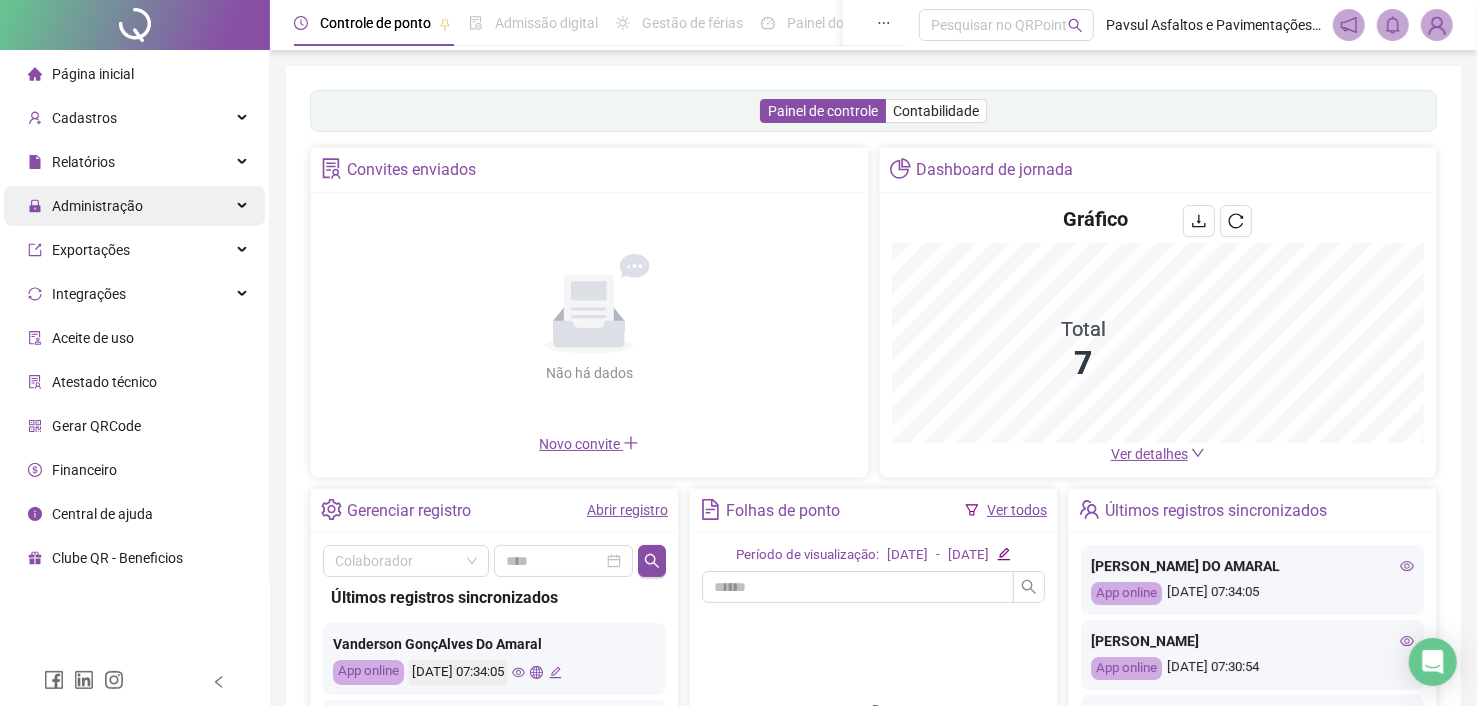 click on "Administração" at bounding box center (97, 206) 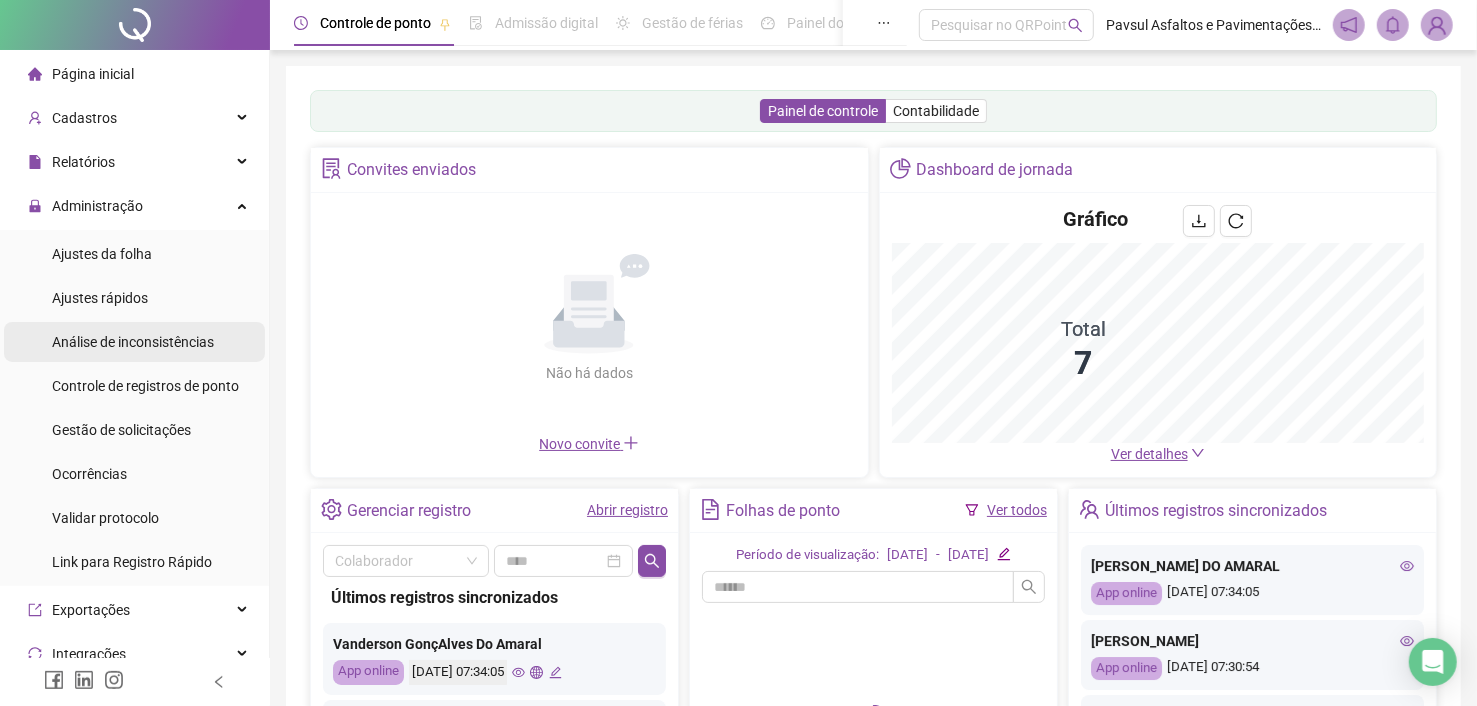 click on "Análise de inconsistências" at bounding box center (133, 342) 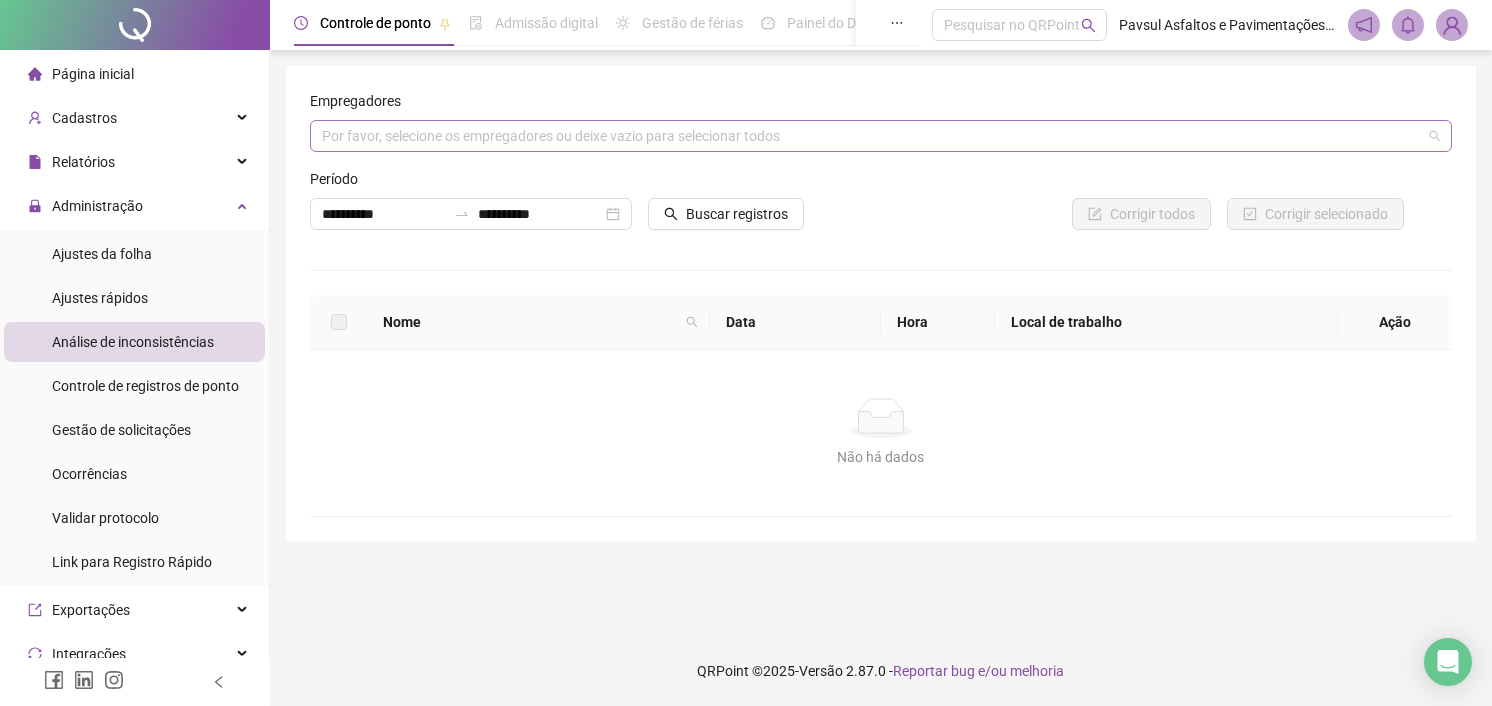 click at bounding box center [870, 136] 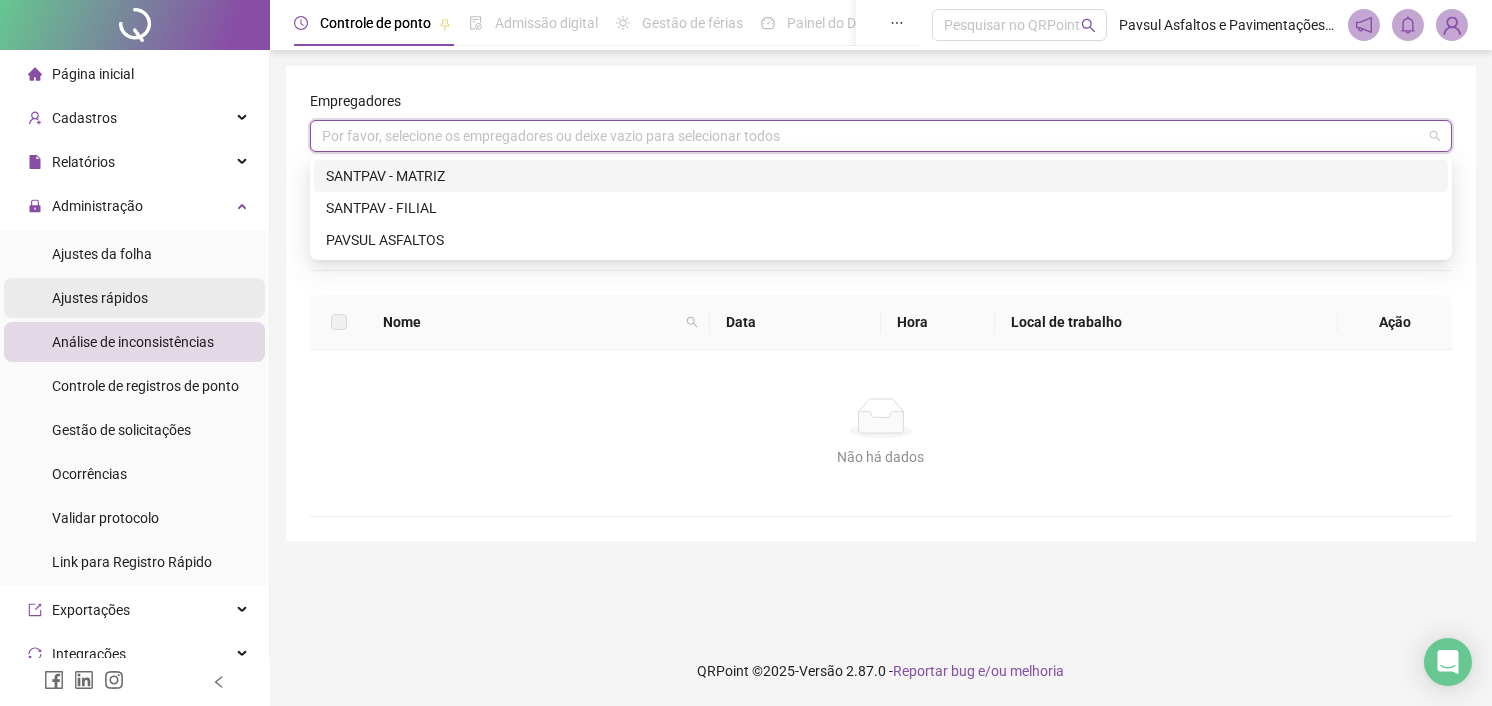 click on "Ajustes rápidos" at bounding box center [100, 298] 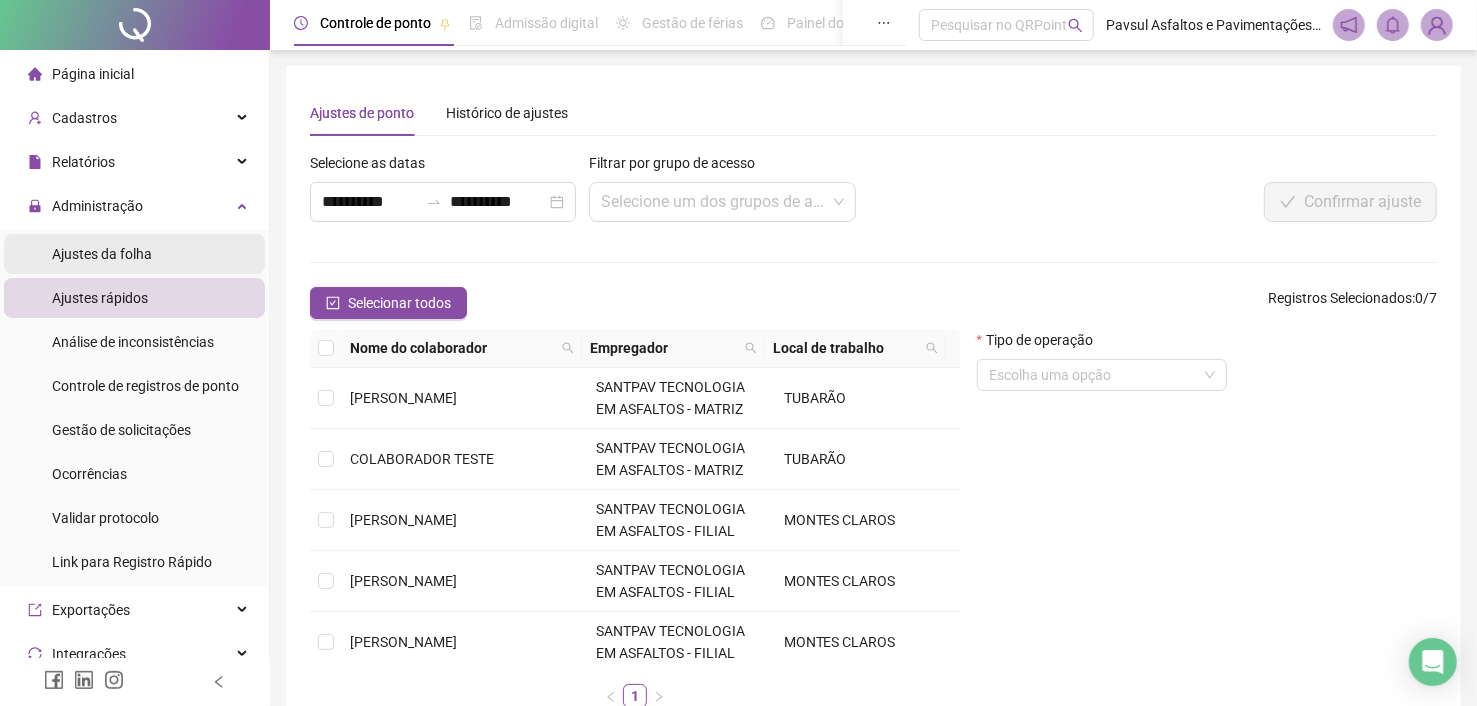 click on "Ajustes da folha" at bounding box center (102, 254) 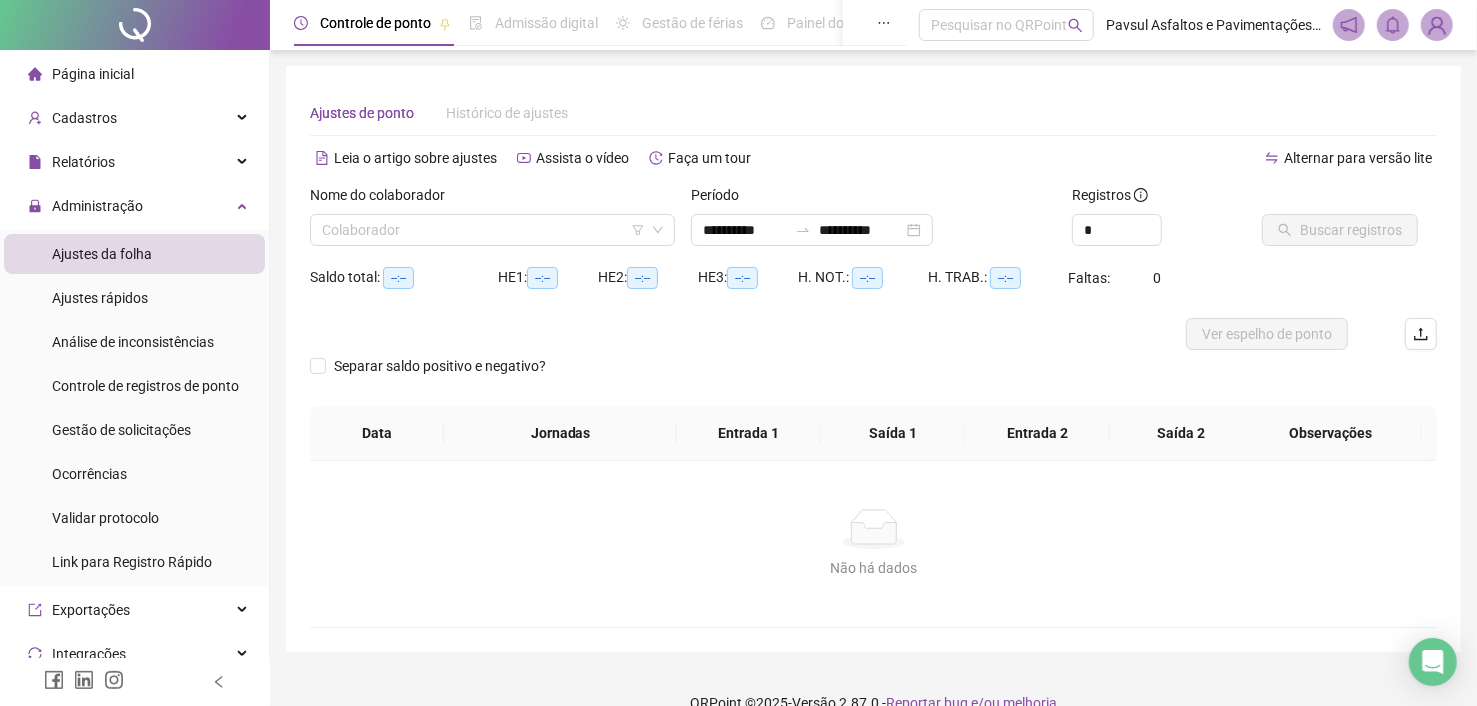 type on "**********" 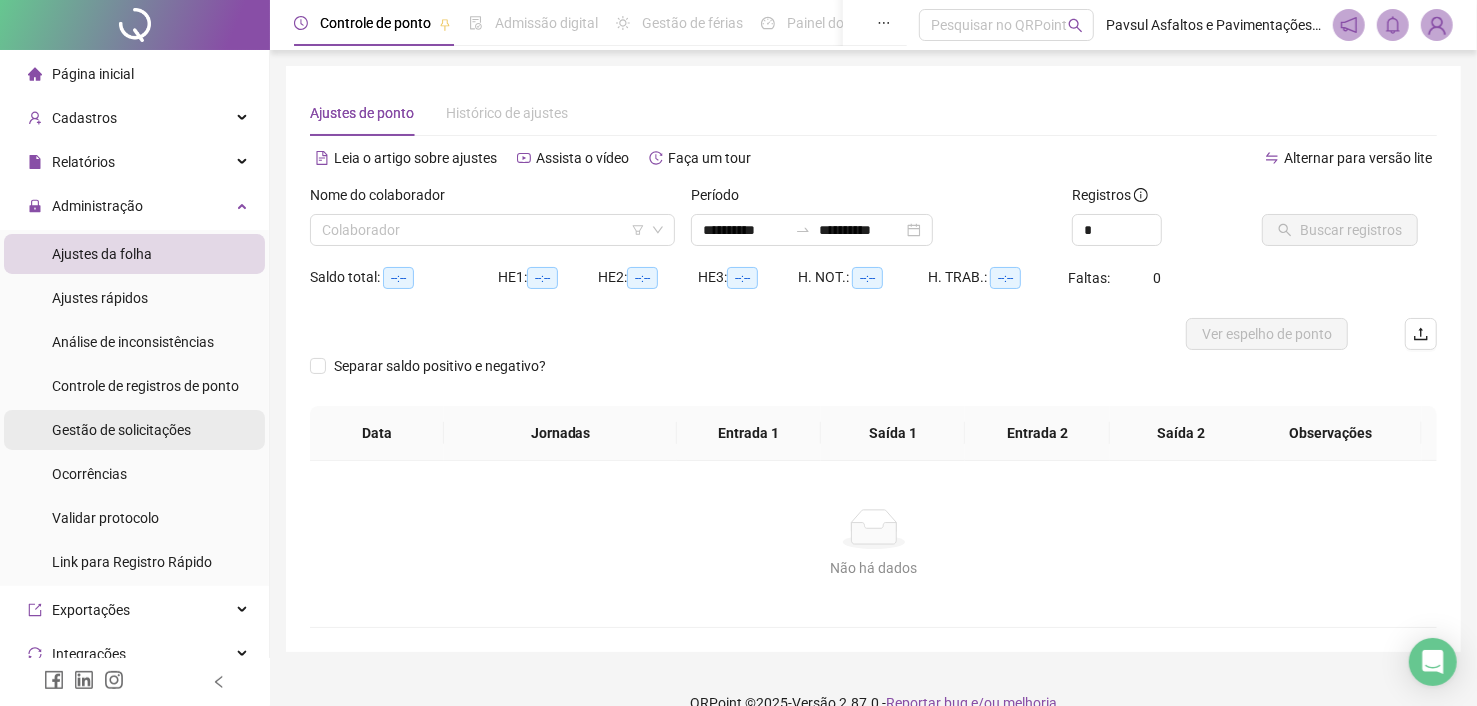 click on "Gestão de solicitações" at bounding box center (121, 430) 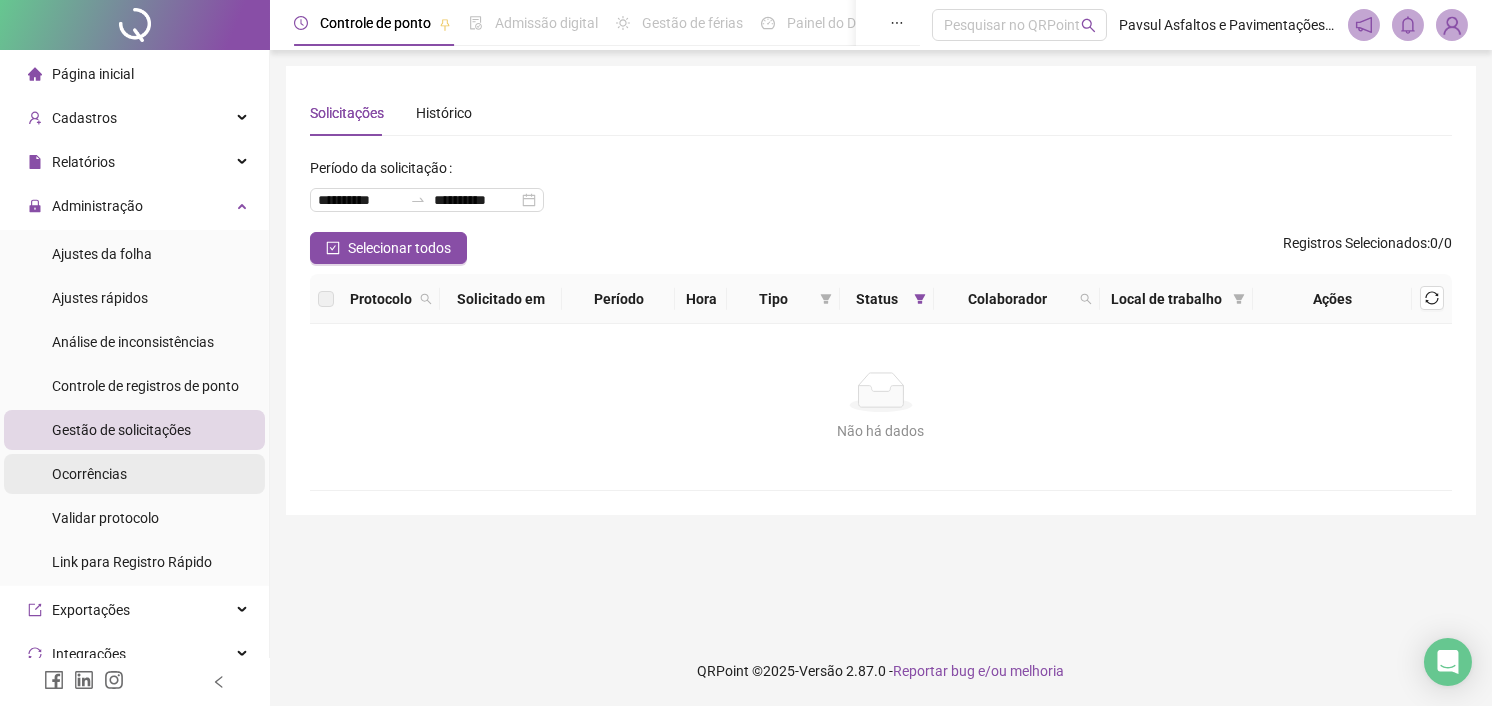 click on "Ocorrências" at bounding box center [89, 474] 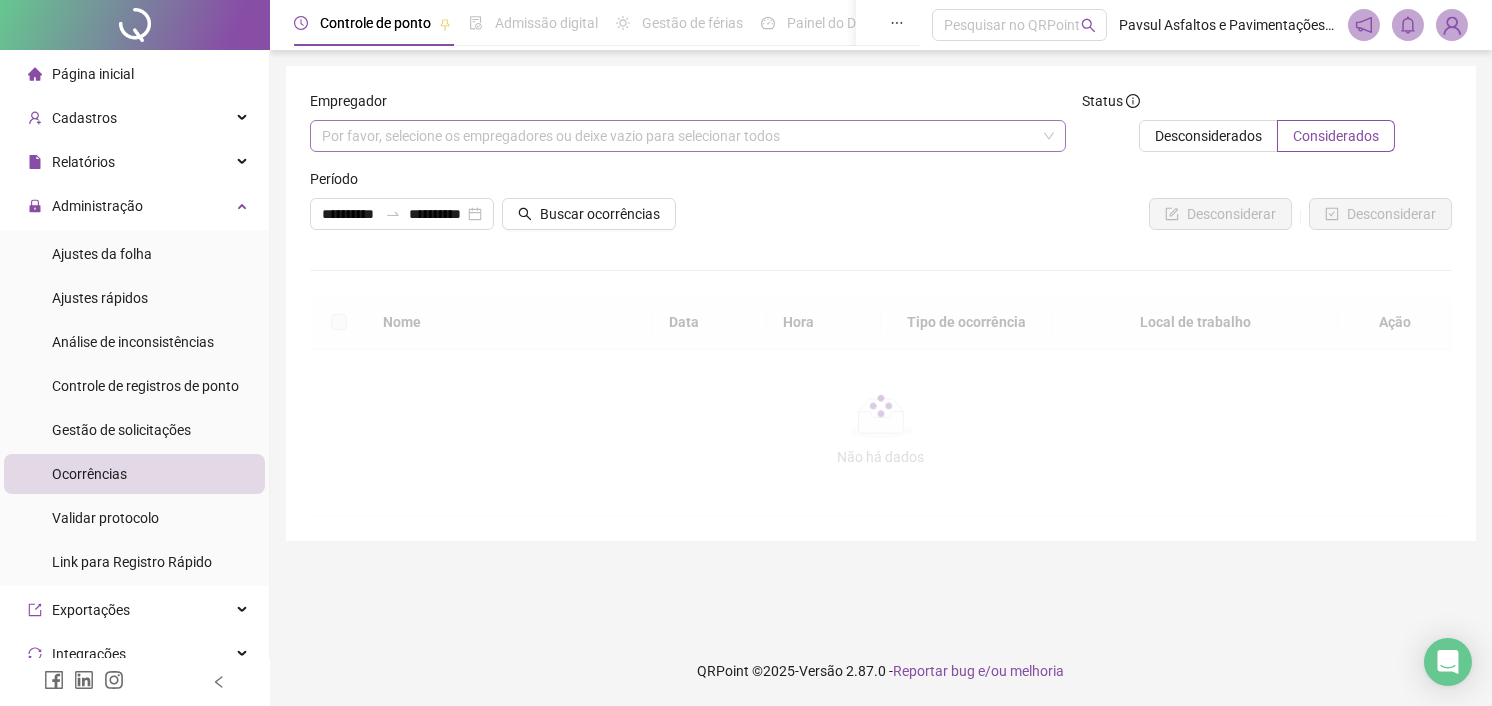 click on "Por favor, selecione os empregadores ou deixe vazio para selecionar todos" at bounding box center (688, 136) 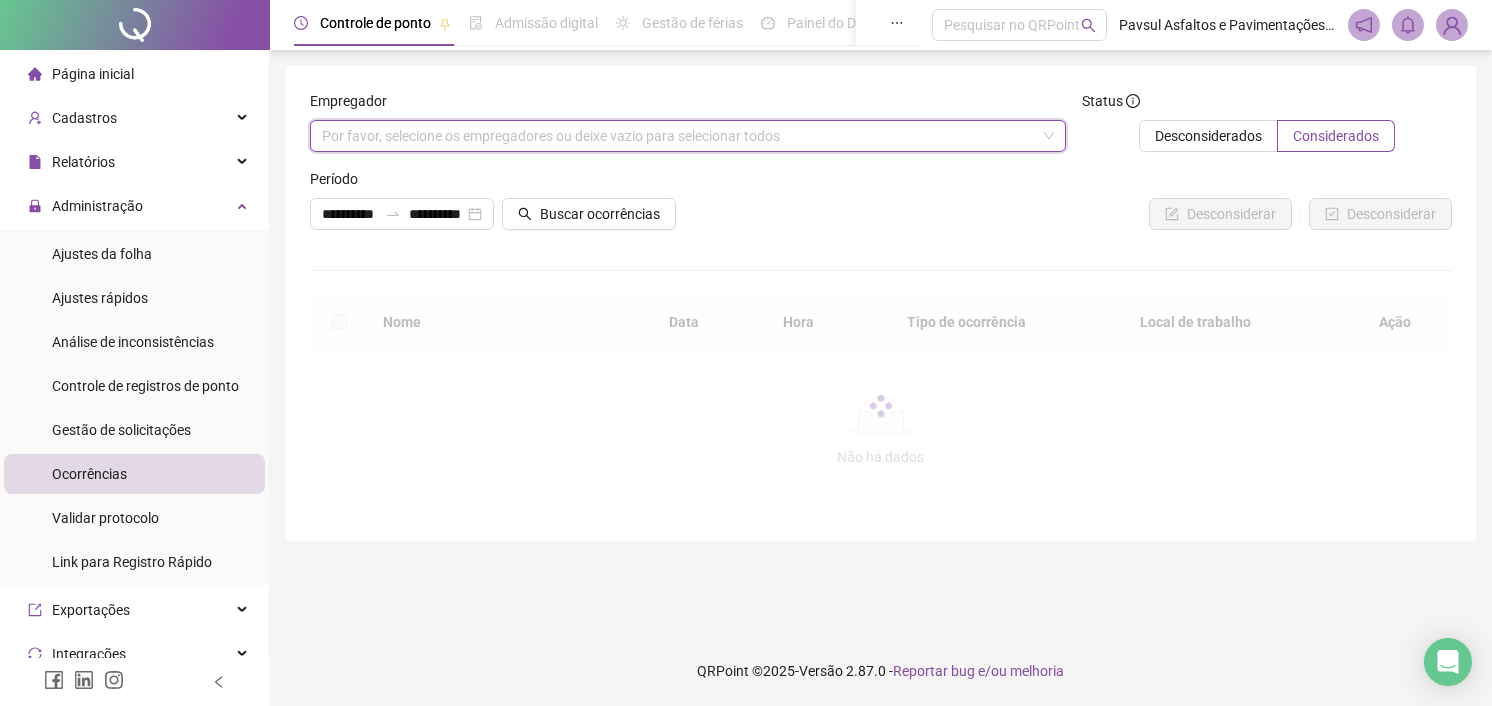 click at bounding box center [677, 136] 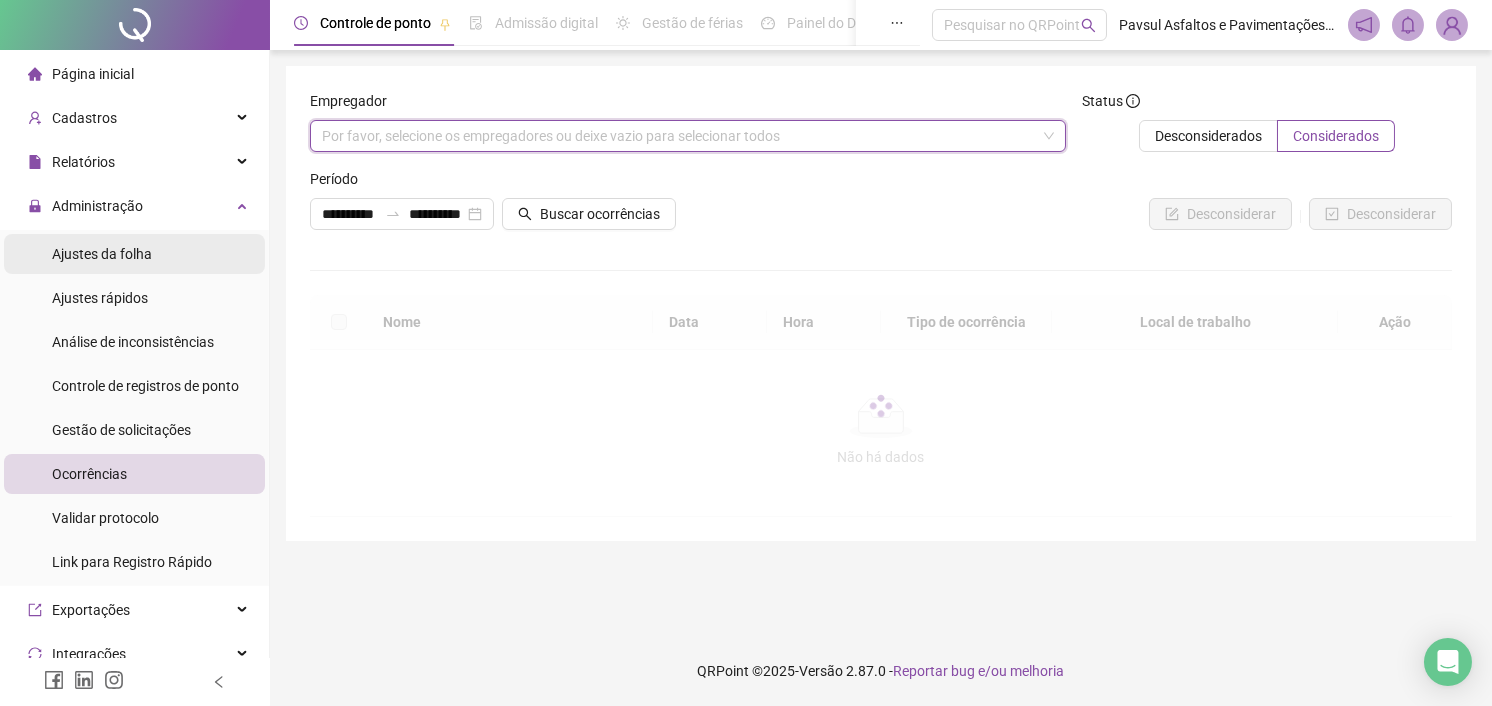 click on "Ajustes da folha" at bounding box center (102, 254) 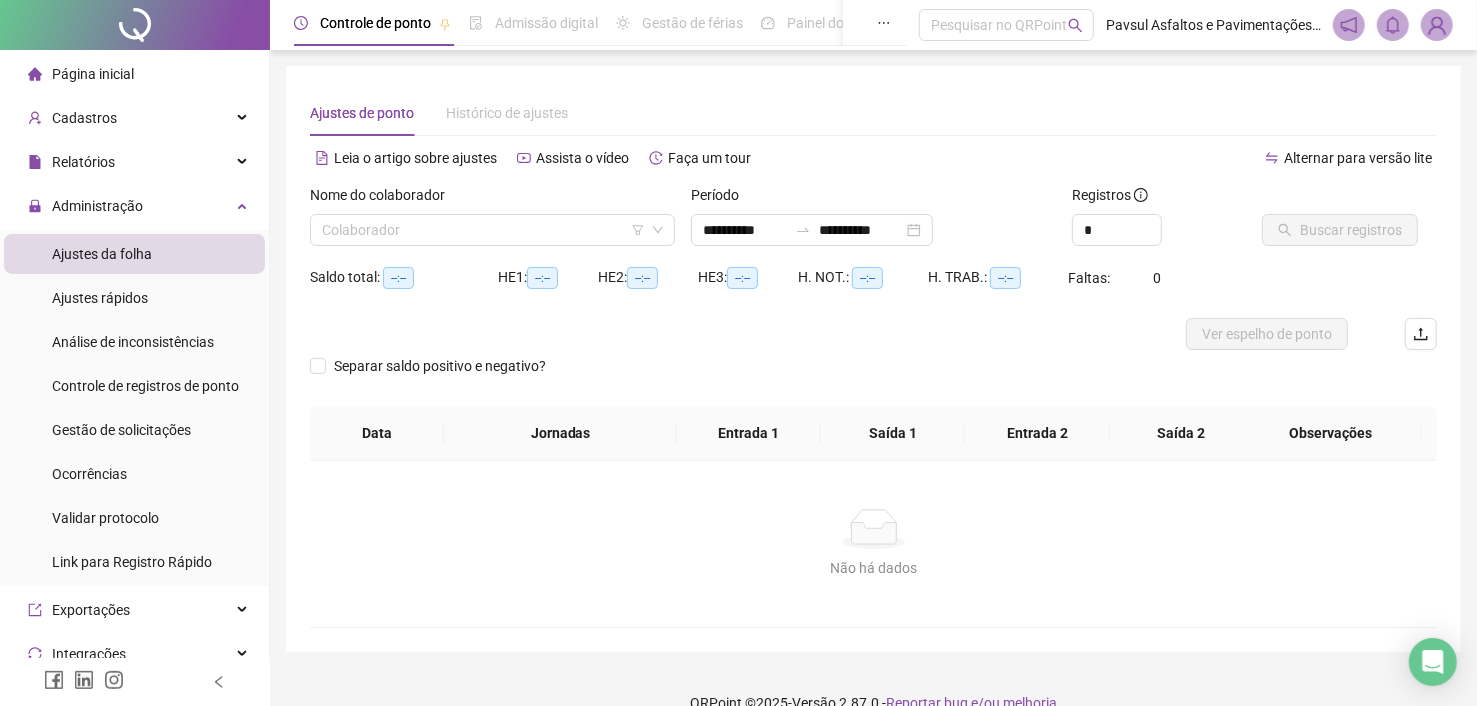 type on "**********" 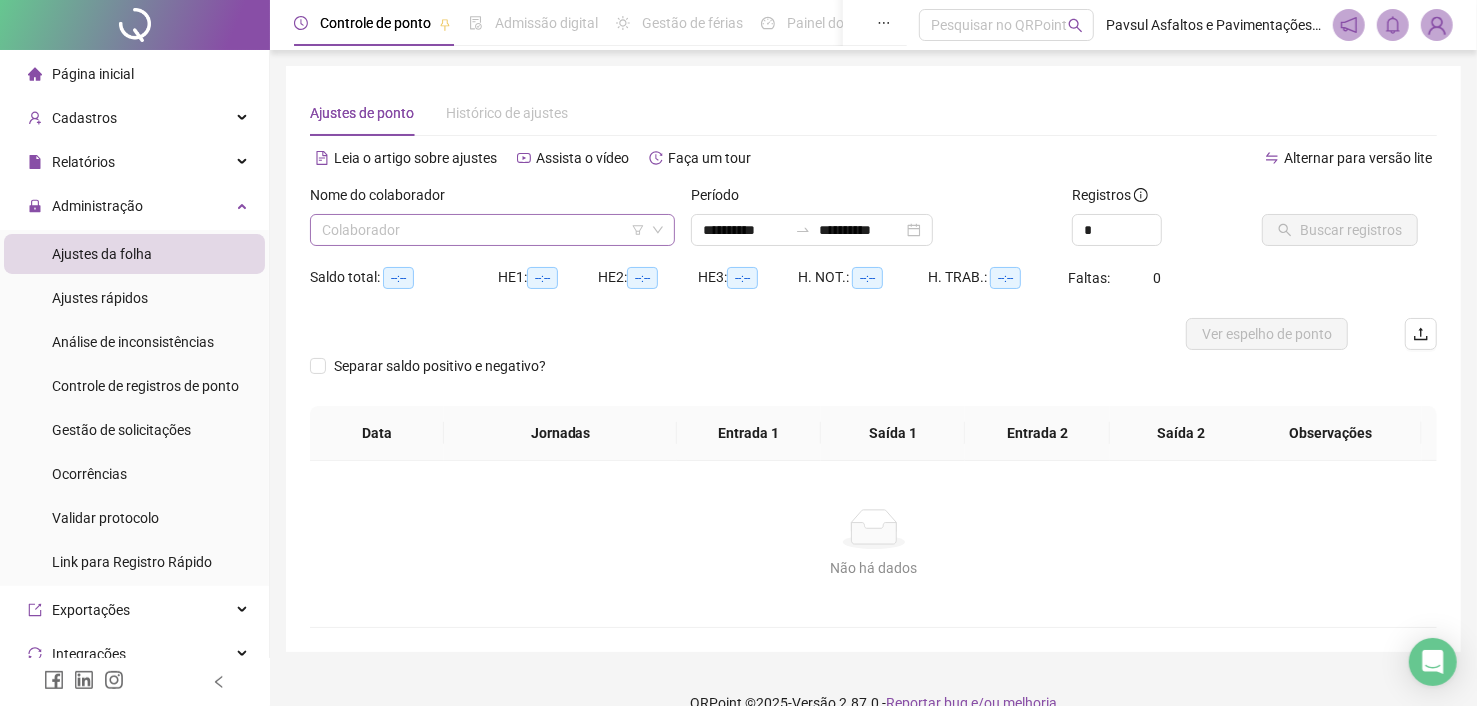 click at bounding box center [486, 230] 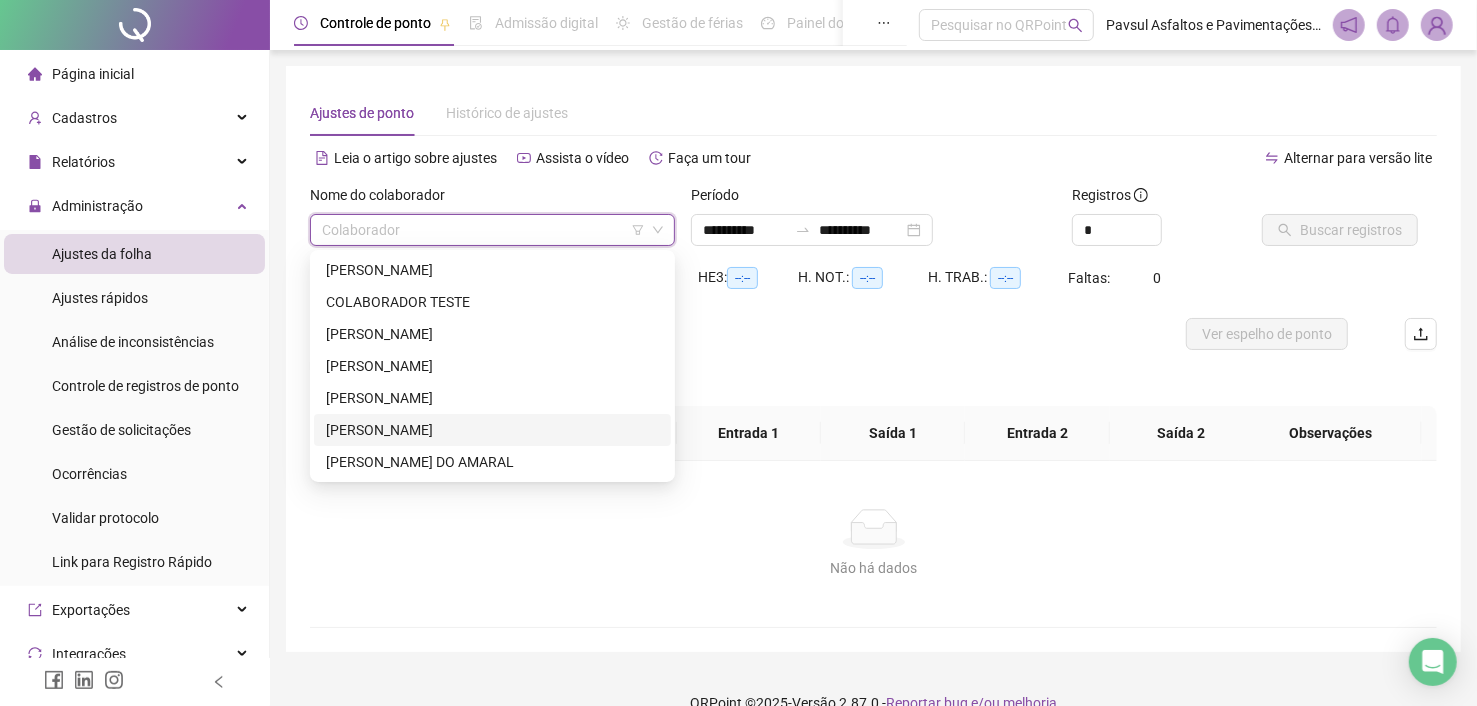 click on "[PERSON_NAME]" at bounding box center [492, 430] 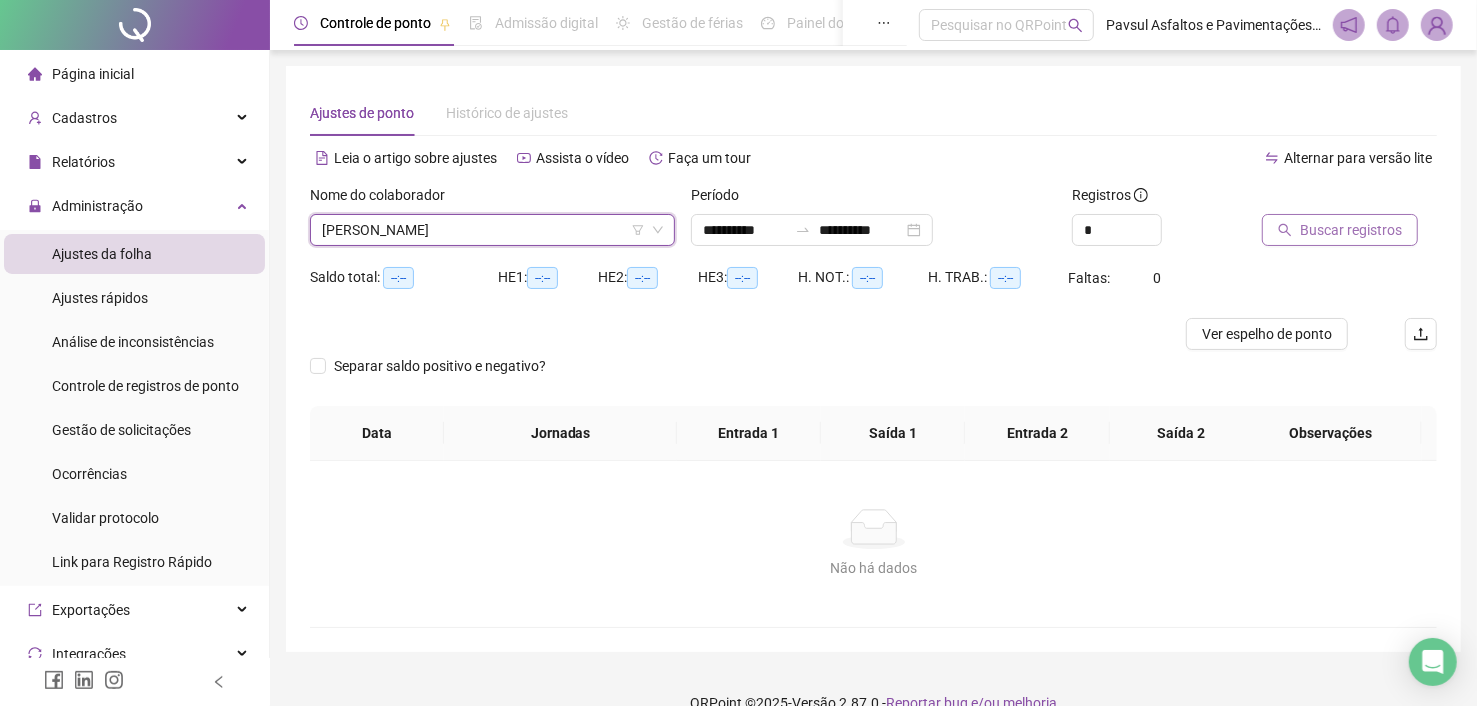 click on "Buscar registros" at bounding box center (1351, 230) 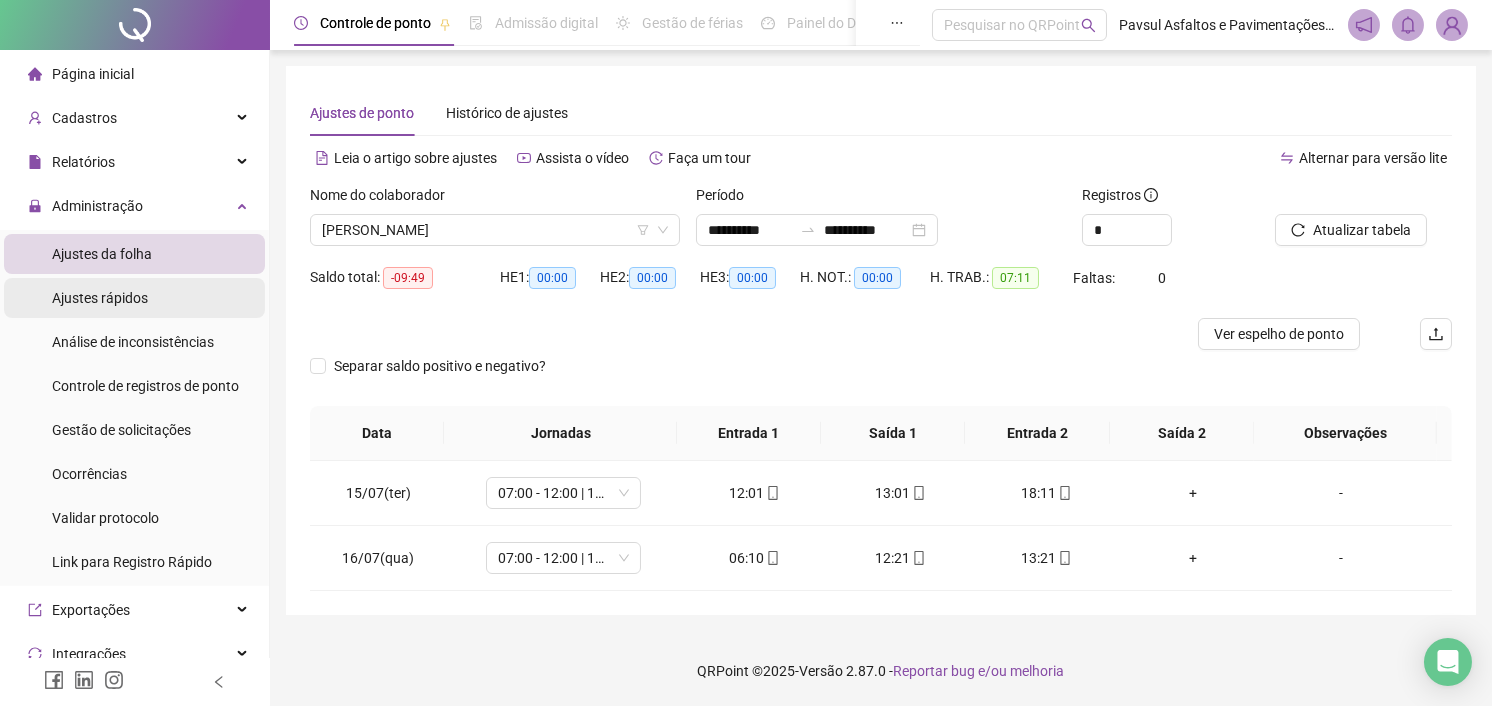 click on "Ajustes rápidos" at bounding box center (100, 298) 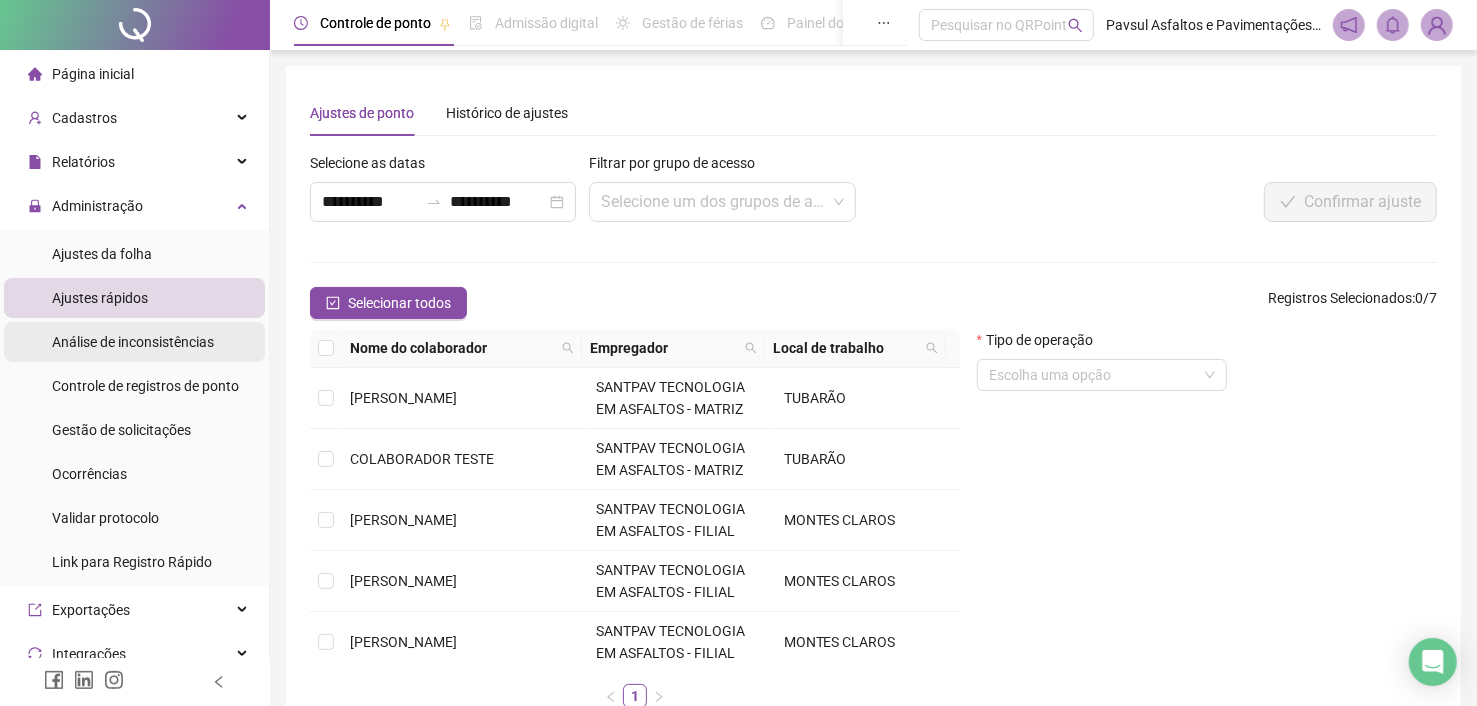 click on "Análise de inconsistências" at bounding box center (133, 342) 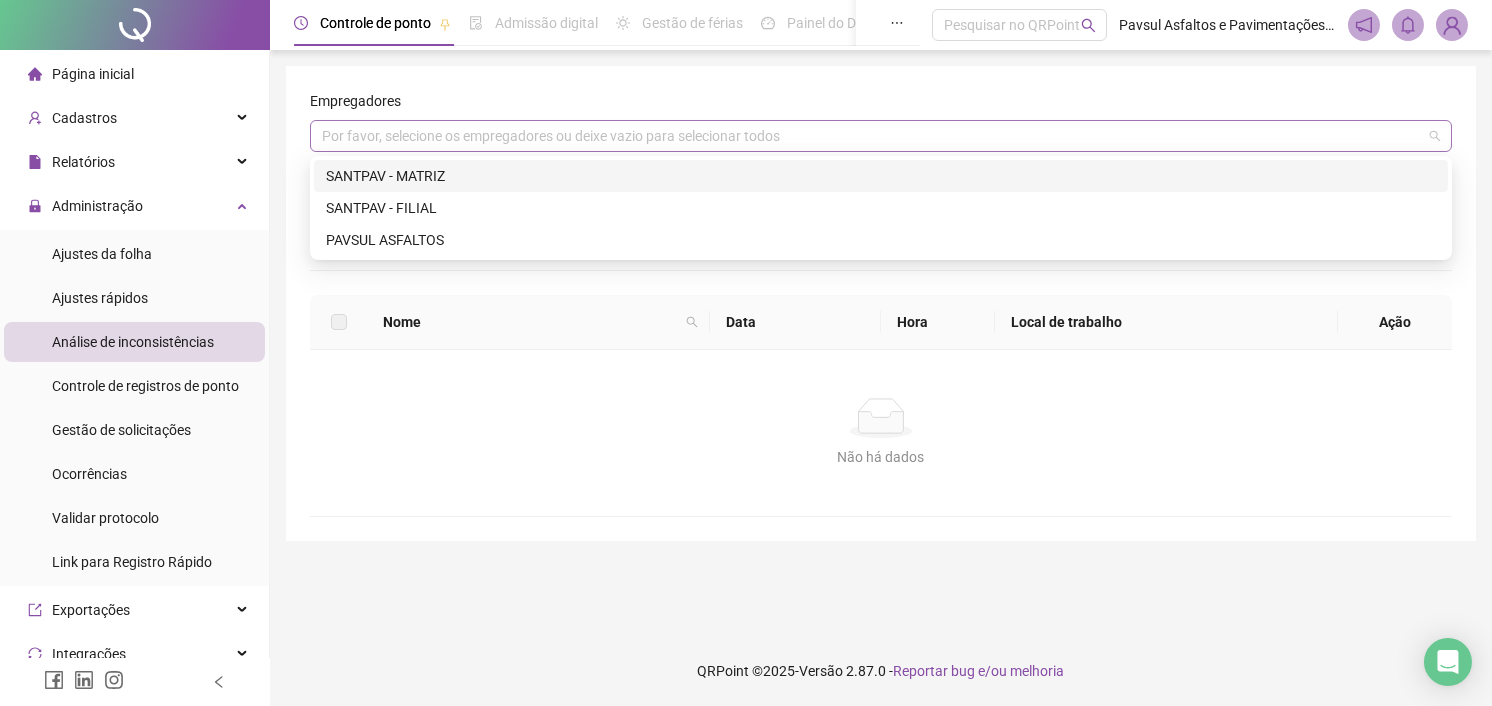 click on "Por favor, selecione os empregadores ou deixe vazio para selecionar todos" at bounding box center [881, 136] 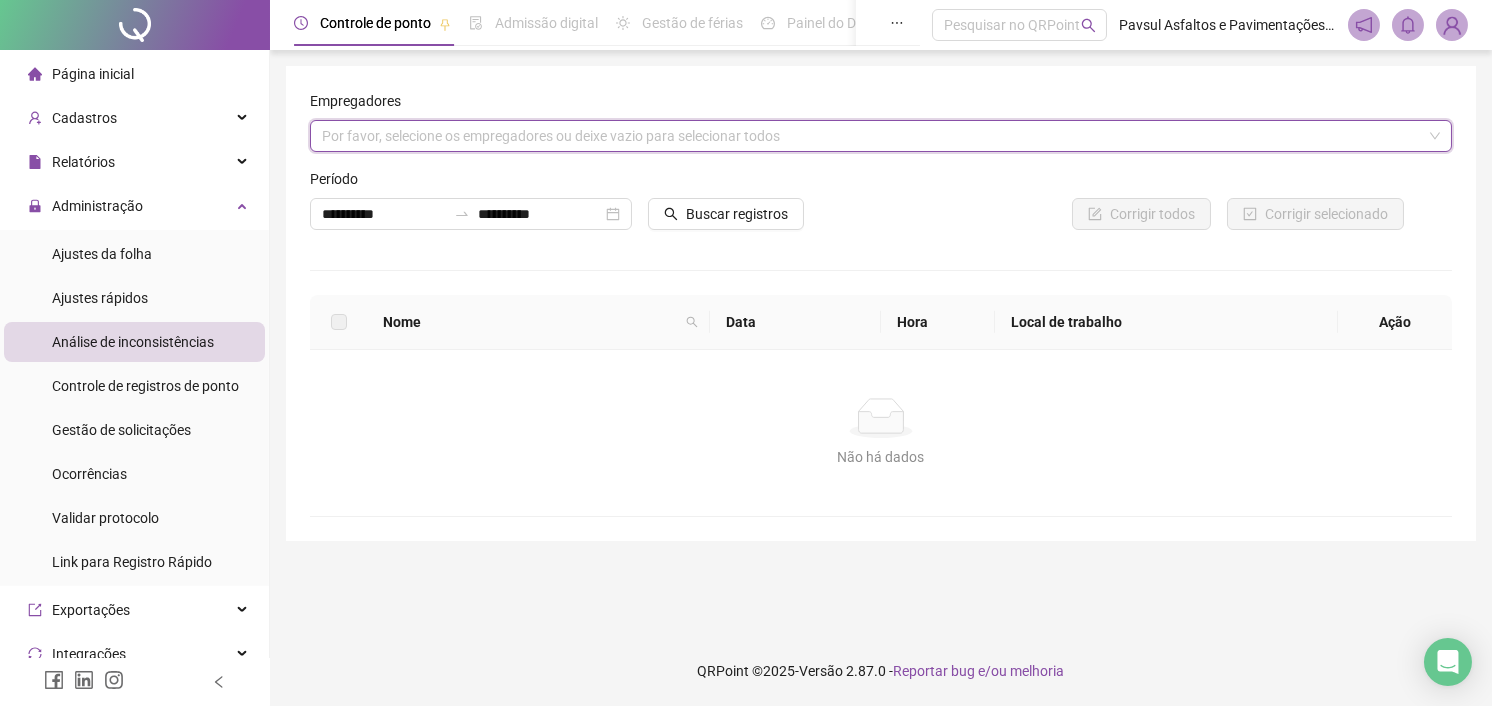click on "Por favor, selecione os empregadores ou deixe vazio para selecionar todos" at bounding box center (881, 136) 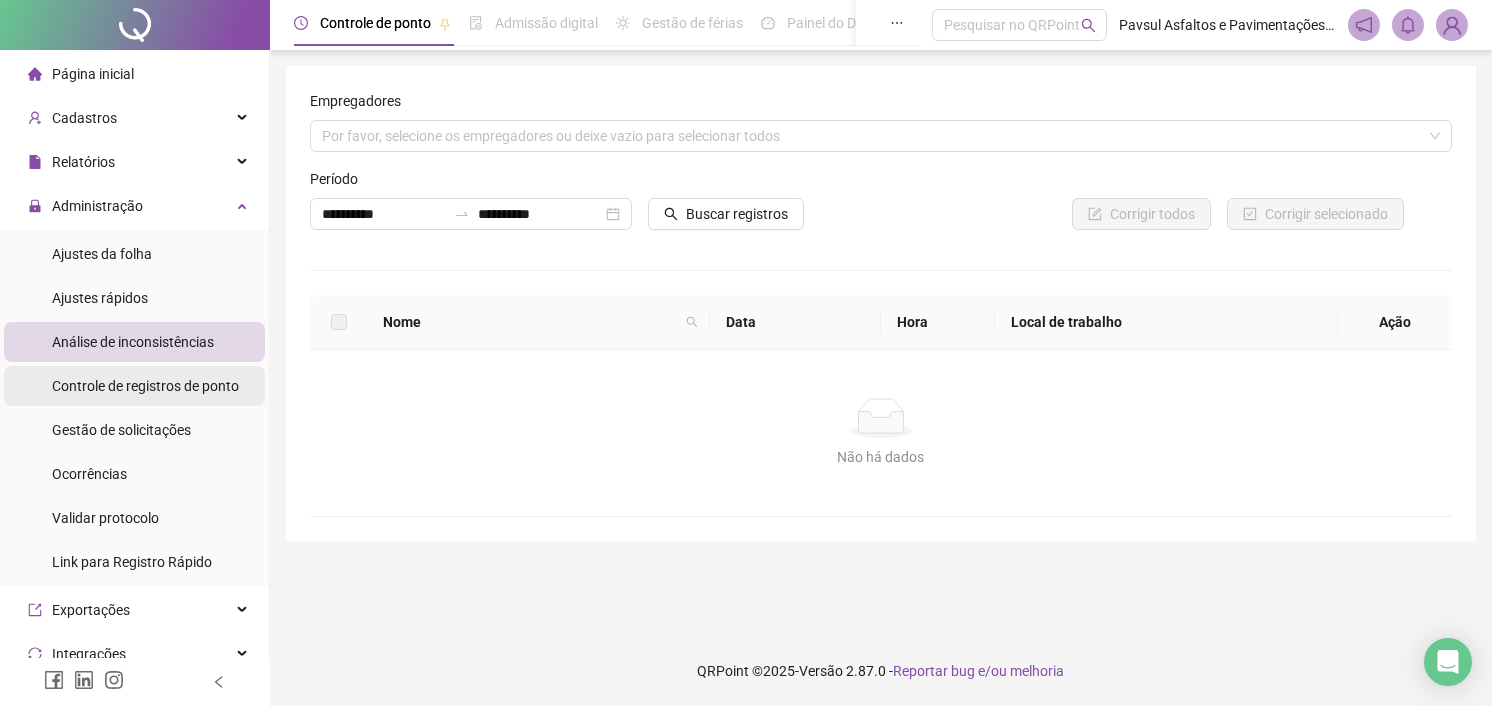 click on "Controle de registros de ponto" at bounding box center [145, 386] 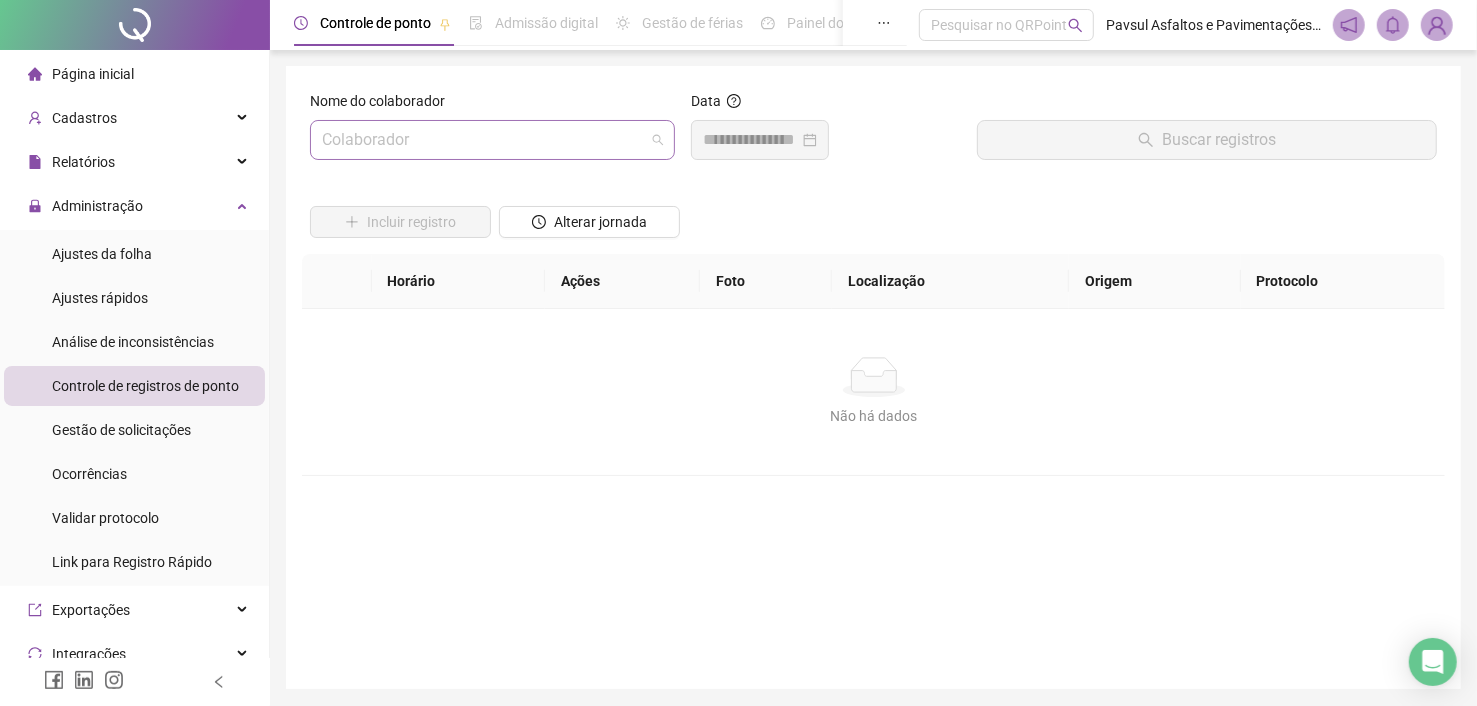 click at bounding box center (486, 140) 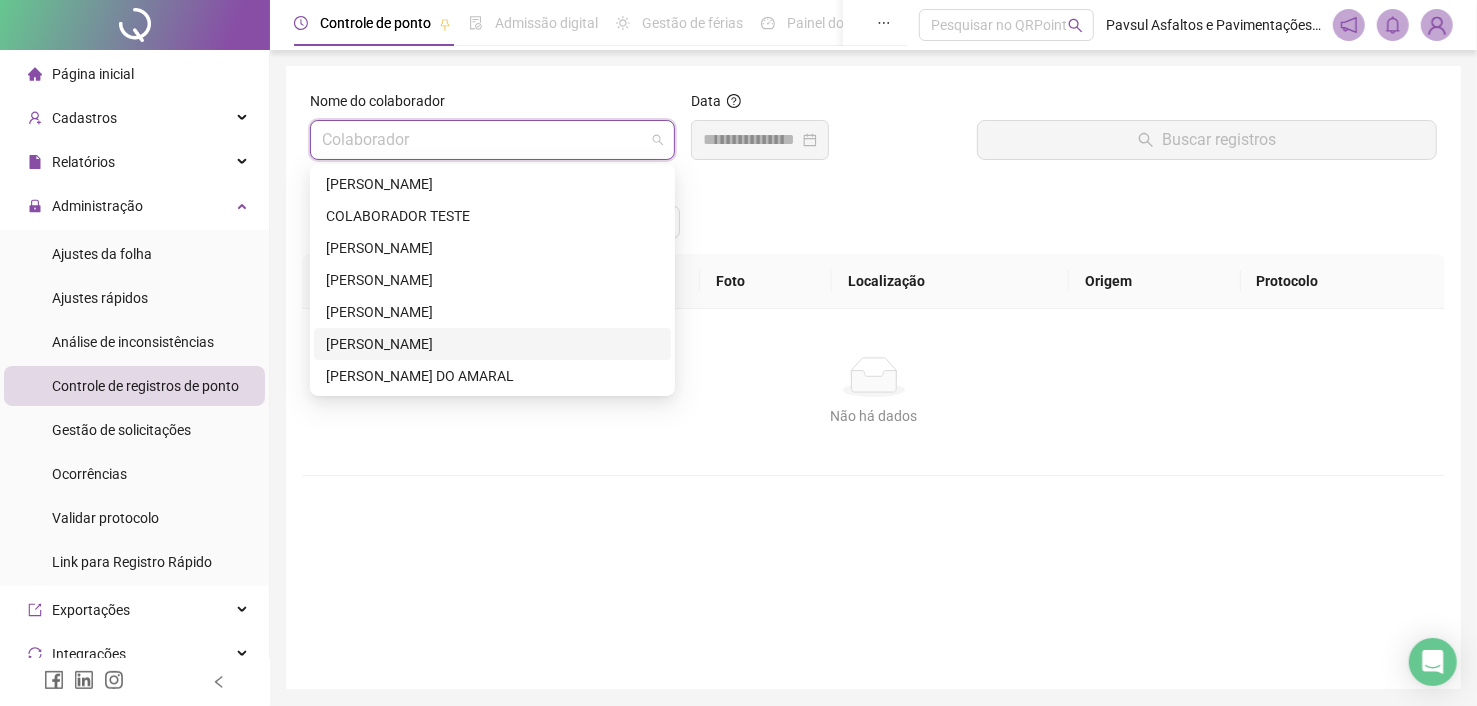 click on "[PERSON_NAME]" at bounding box center (492, 344) 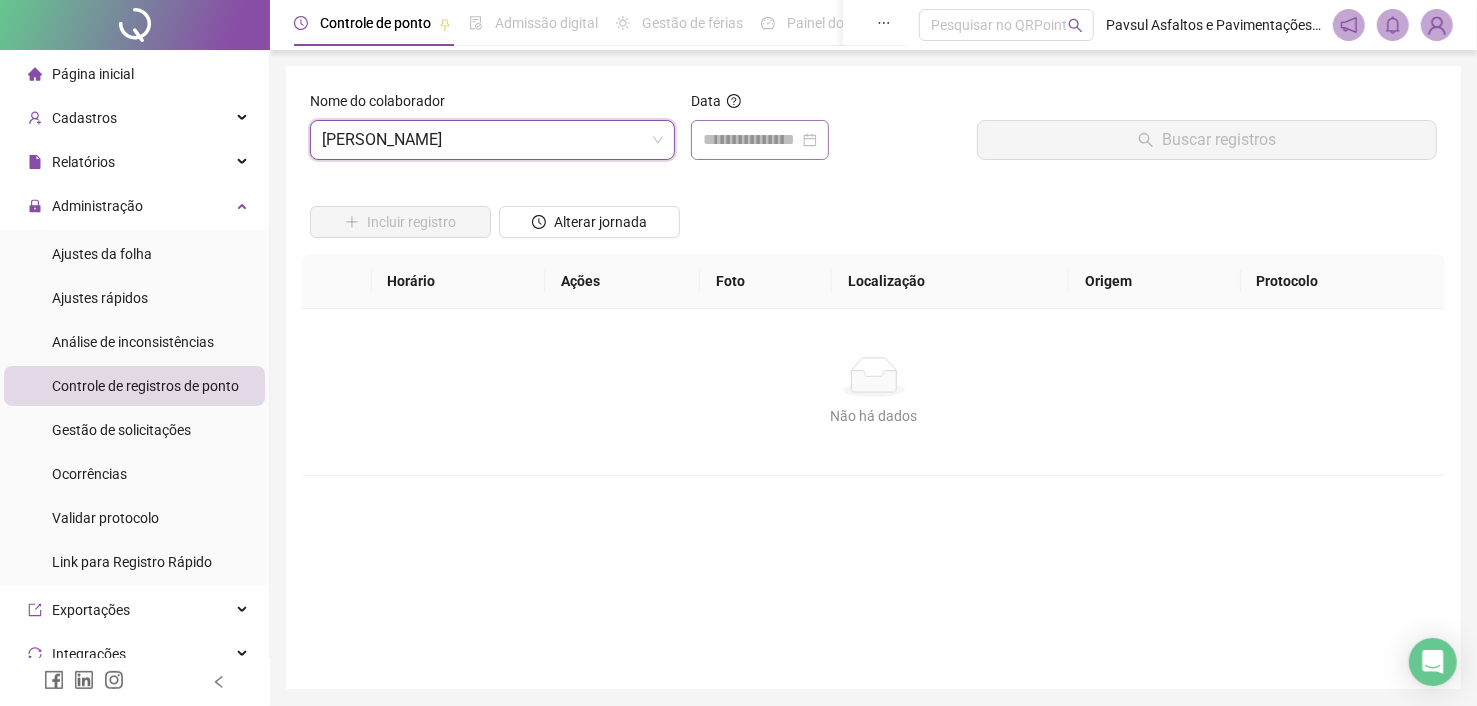 click at bounding box center (760, 140) 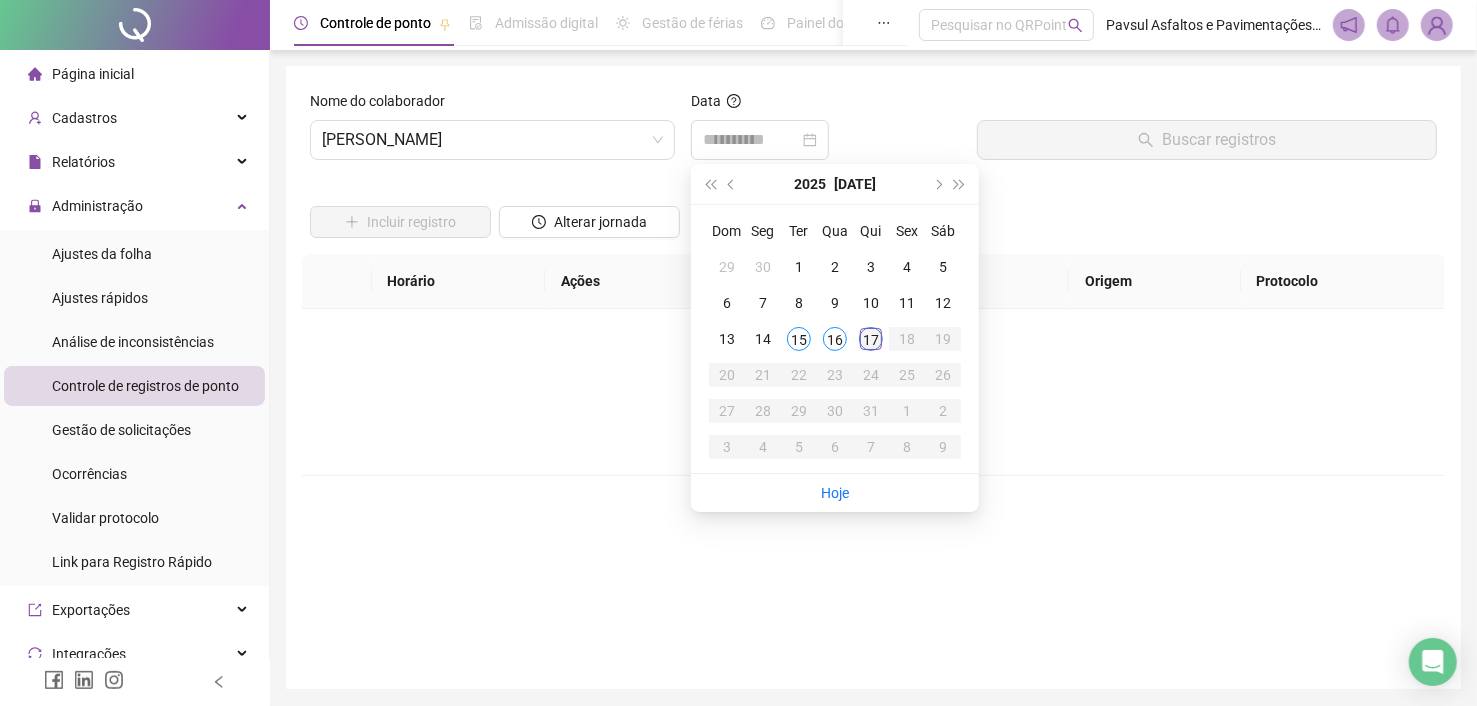 click on "17" at bounding box center [871, 339] 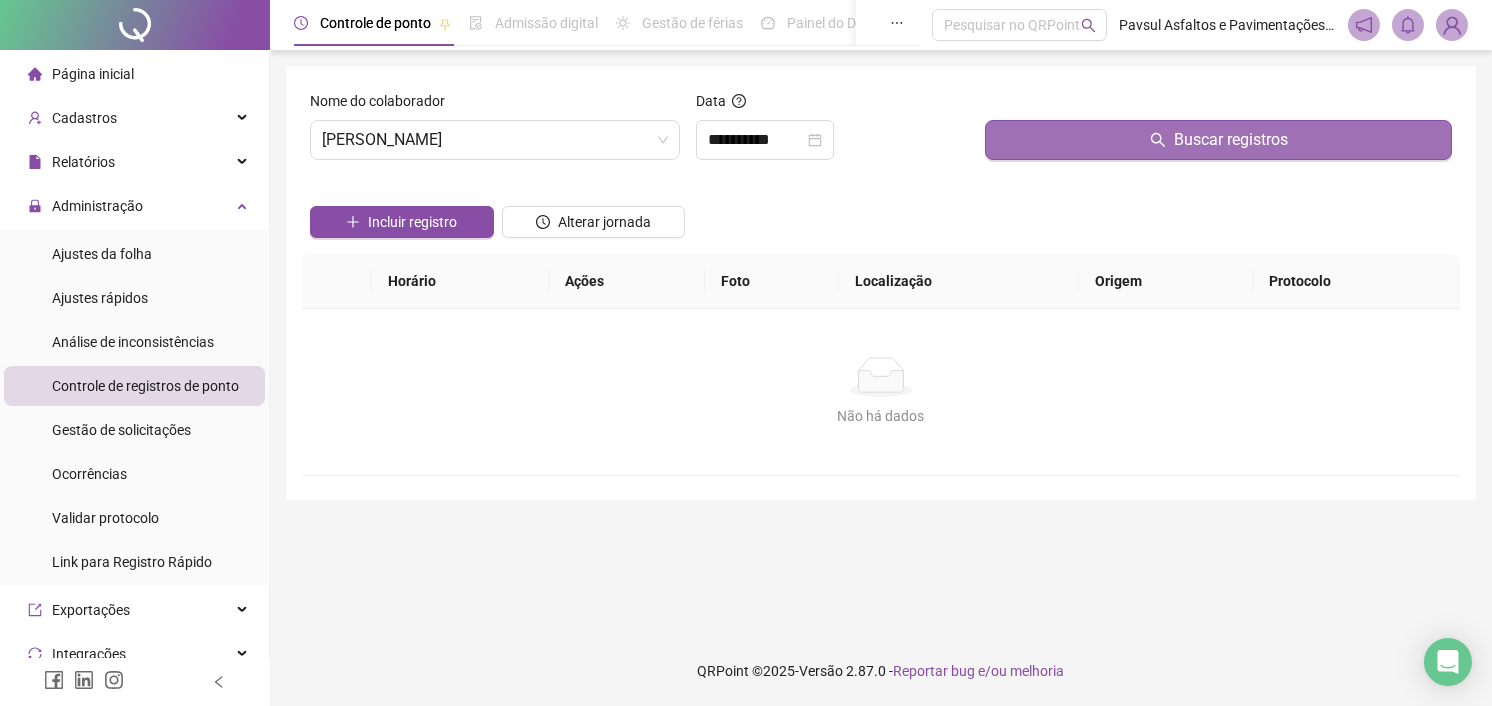 click on "Buscar registros" at bounding box center [1218, 140] 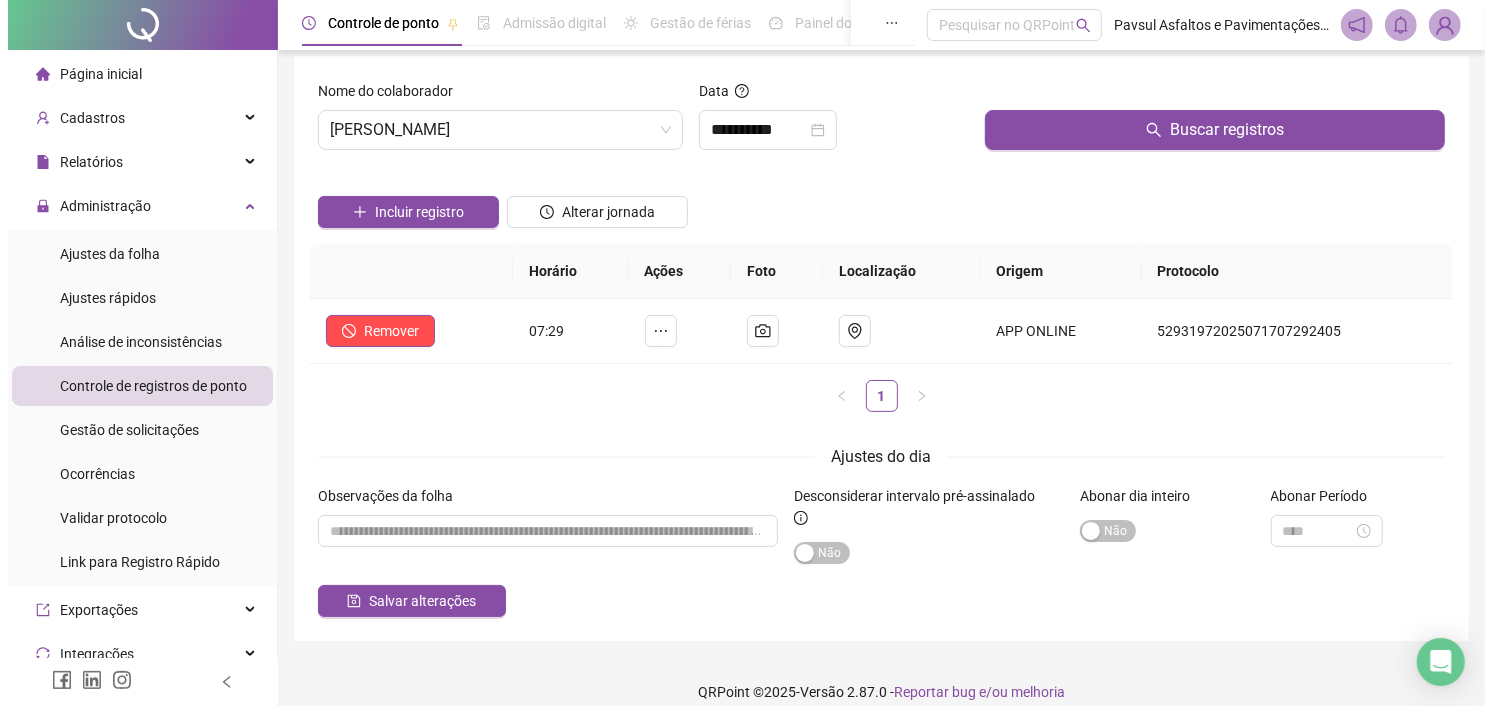 scroll, scrollTop: 0, scrollLeft: 0, axis: both 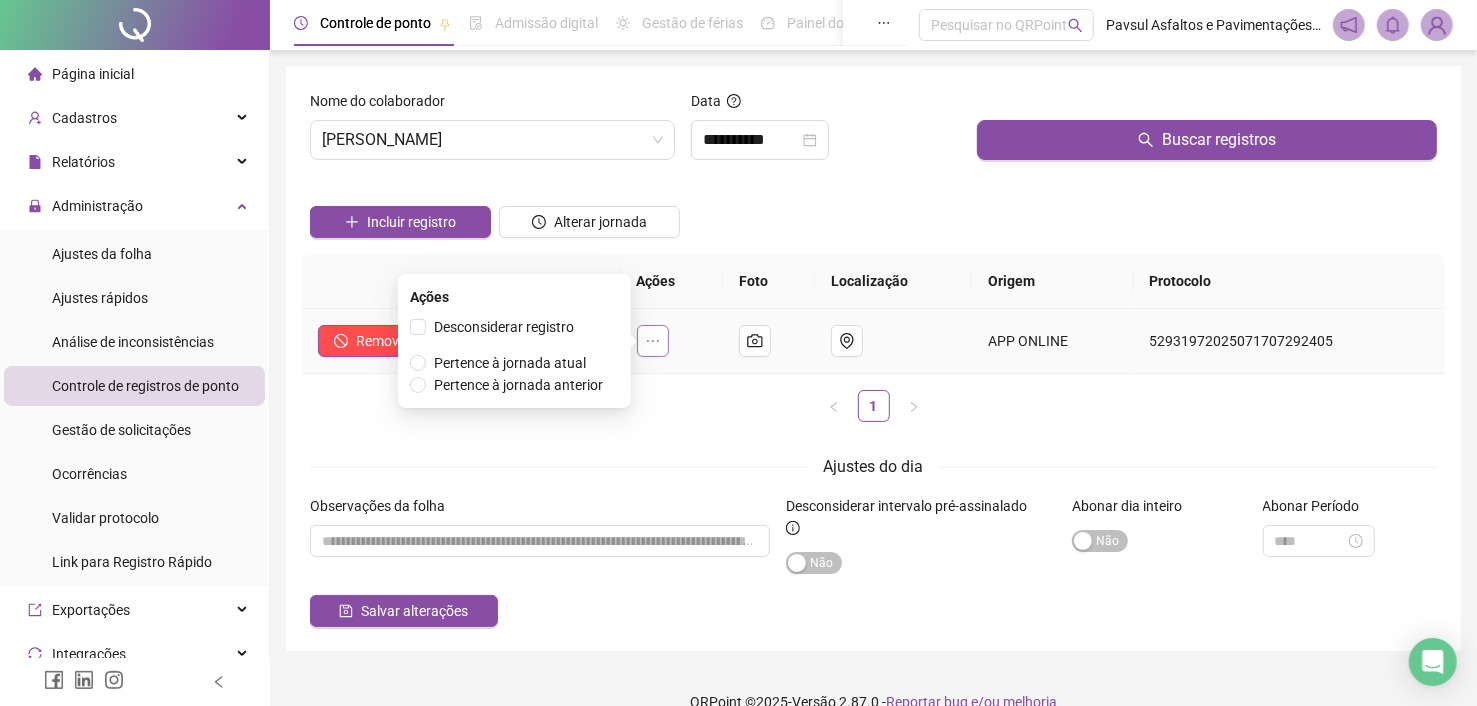 click 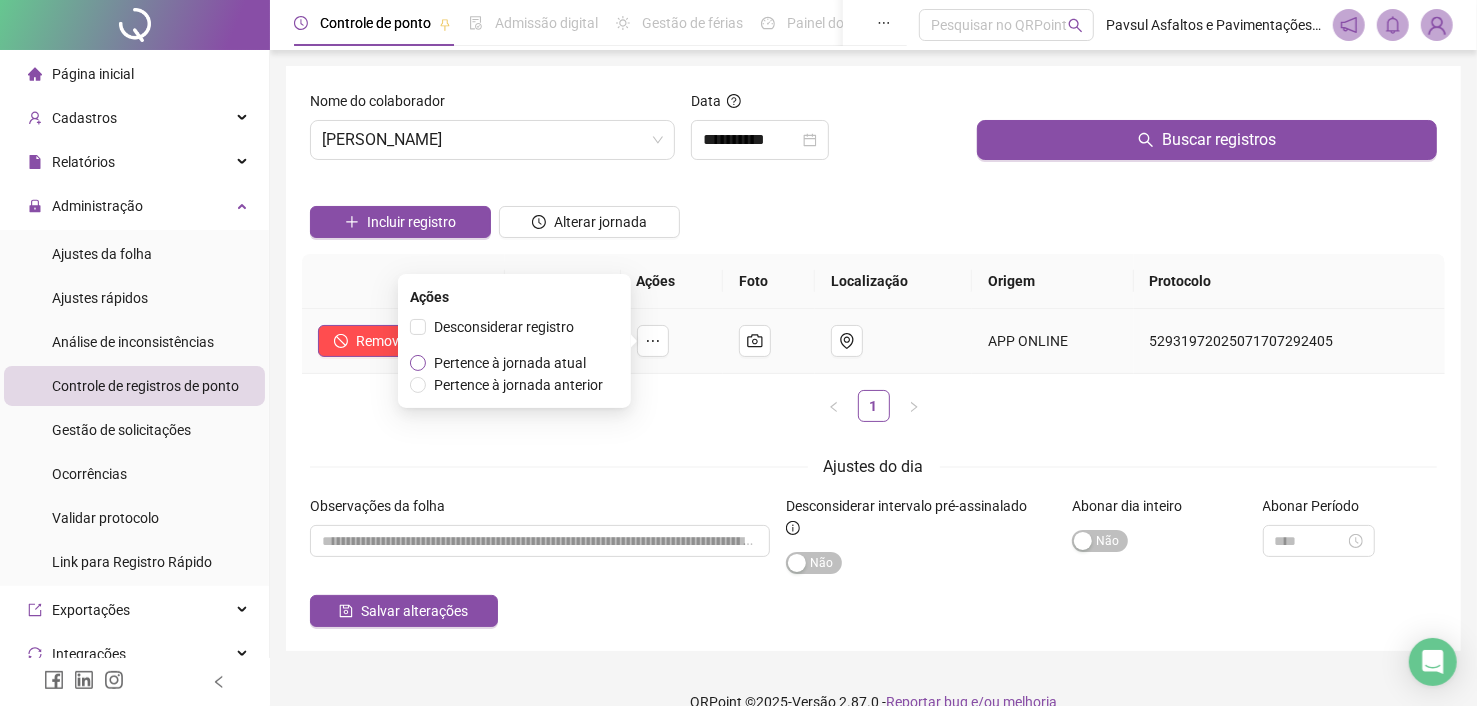 click on "Pertence à jornada atual" at bounding box center (510, 363) 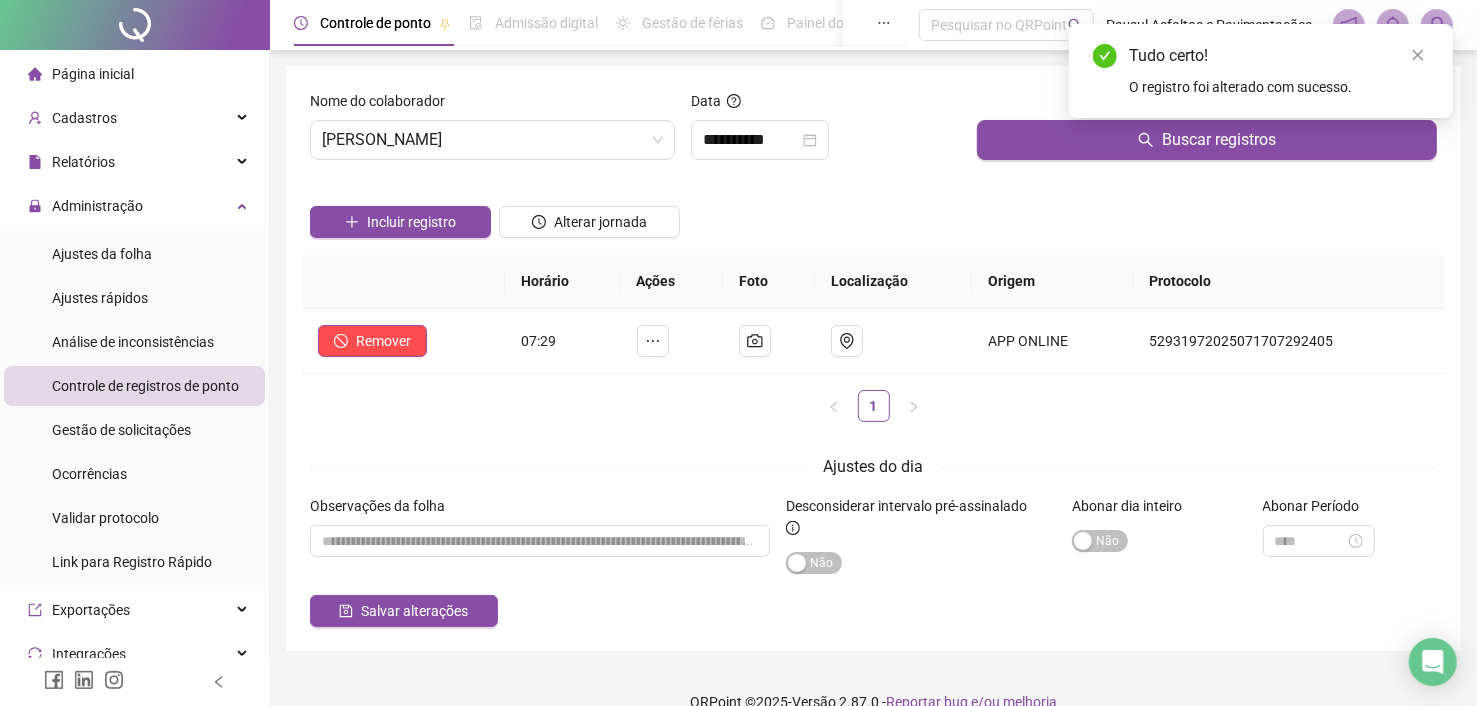 click on "Horário Ações Foto Localização Origem Protocolo               Remover 07:29 APP ONLINE 52931972025071707292405 1" at bounding box center (873, 346) 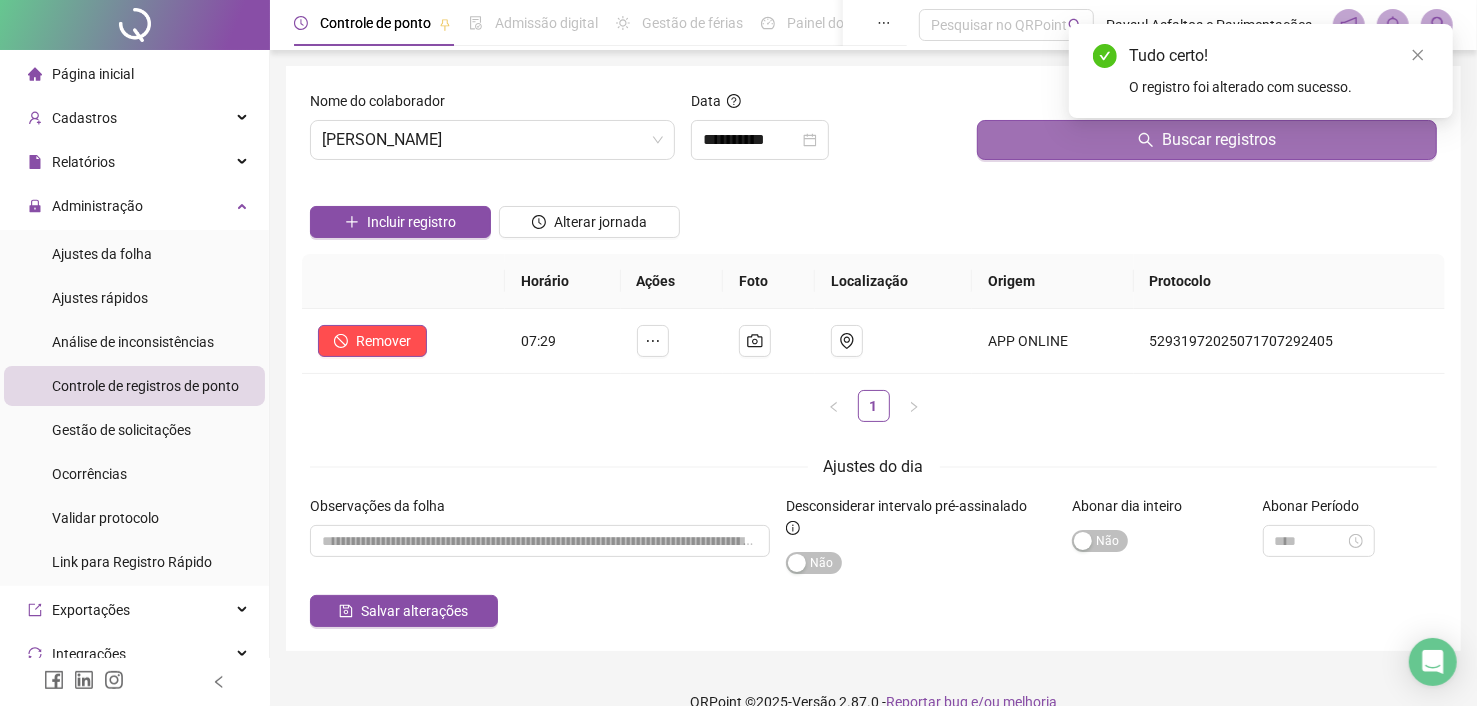 click on "Buscar registros" at bounding box center [1207, 140] 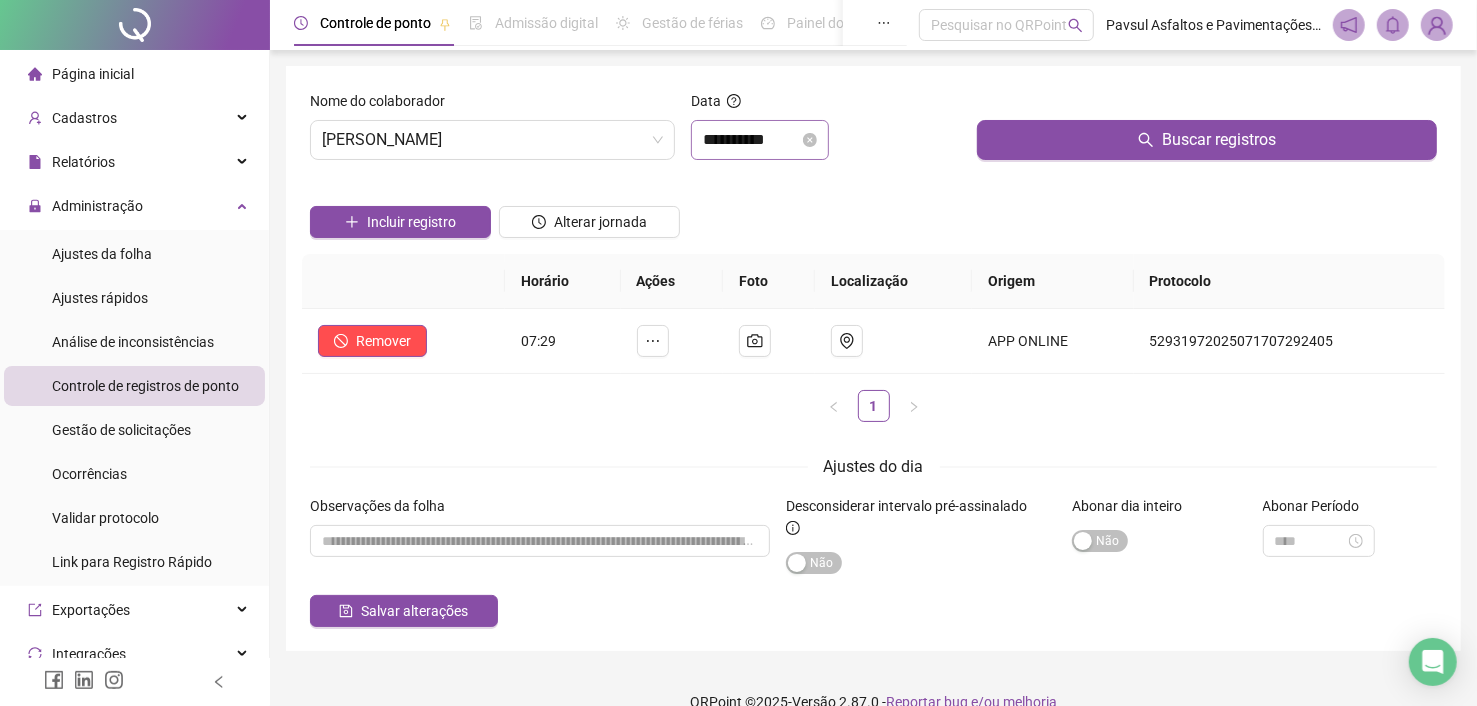 click on "**********" at bounding box center [760, 140] 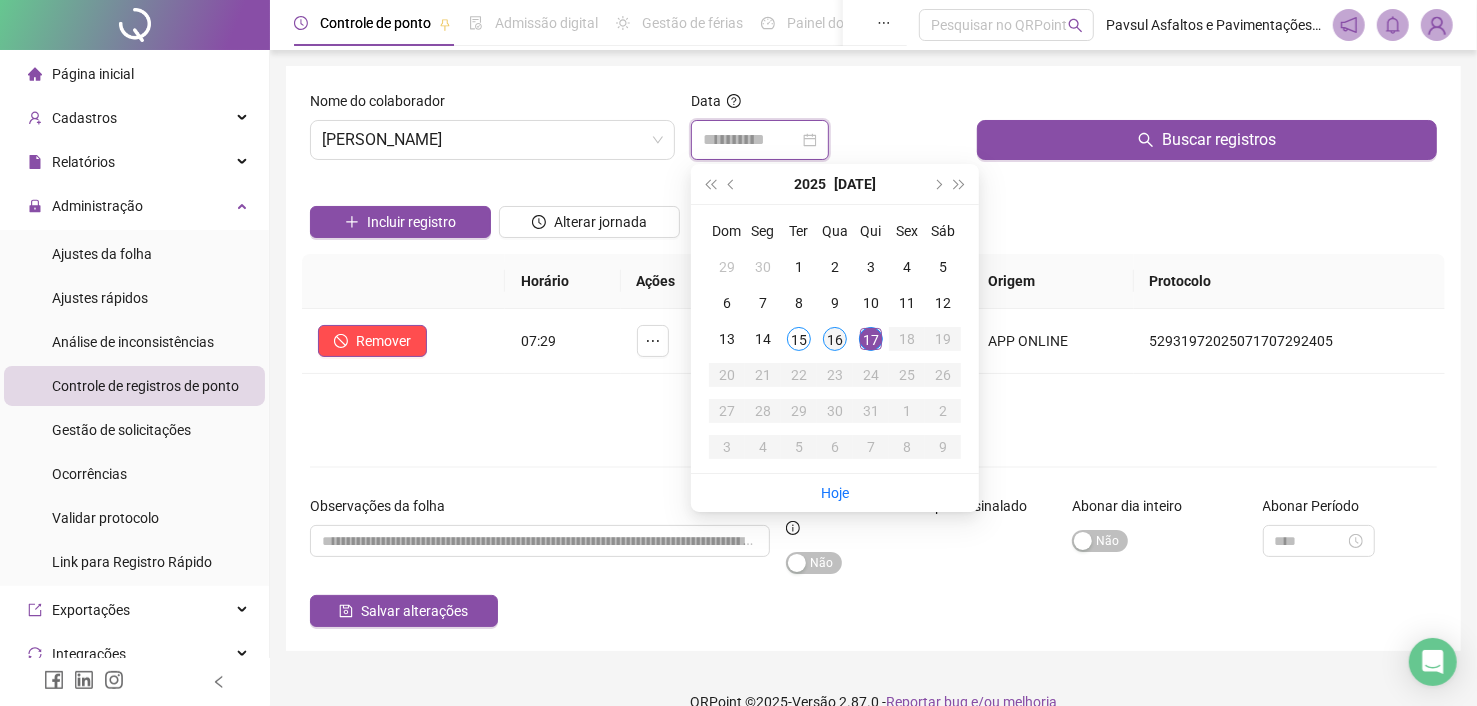 type on "**********" 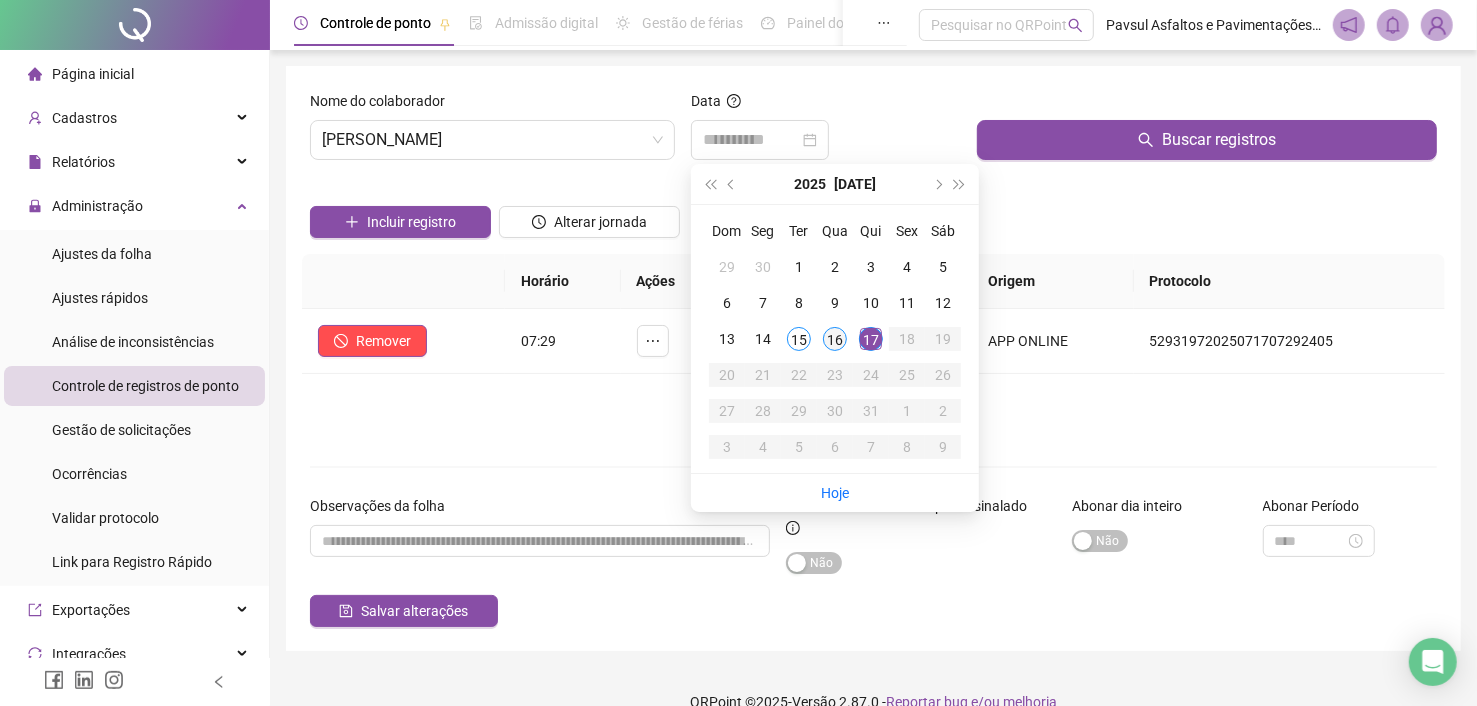 click on "16" at bounding box center [835, 339] 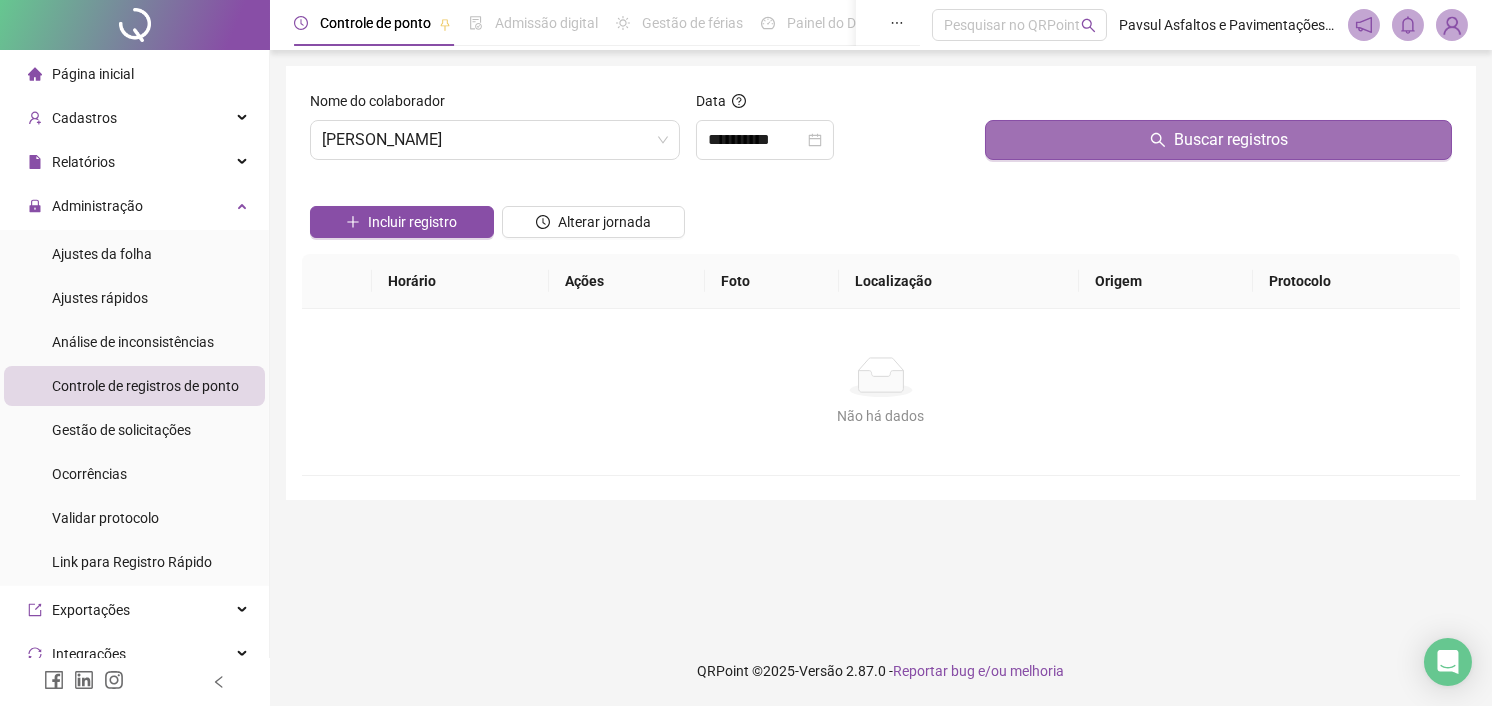 click on "Buscar registros" at bounding box center [1218, 140] 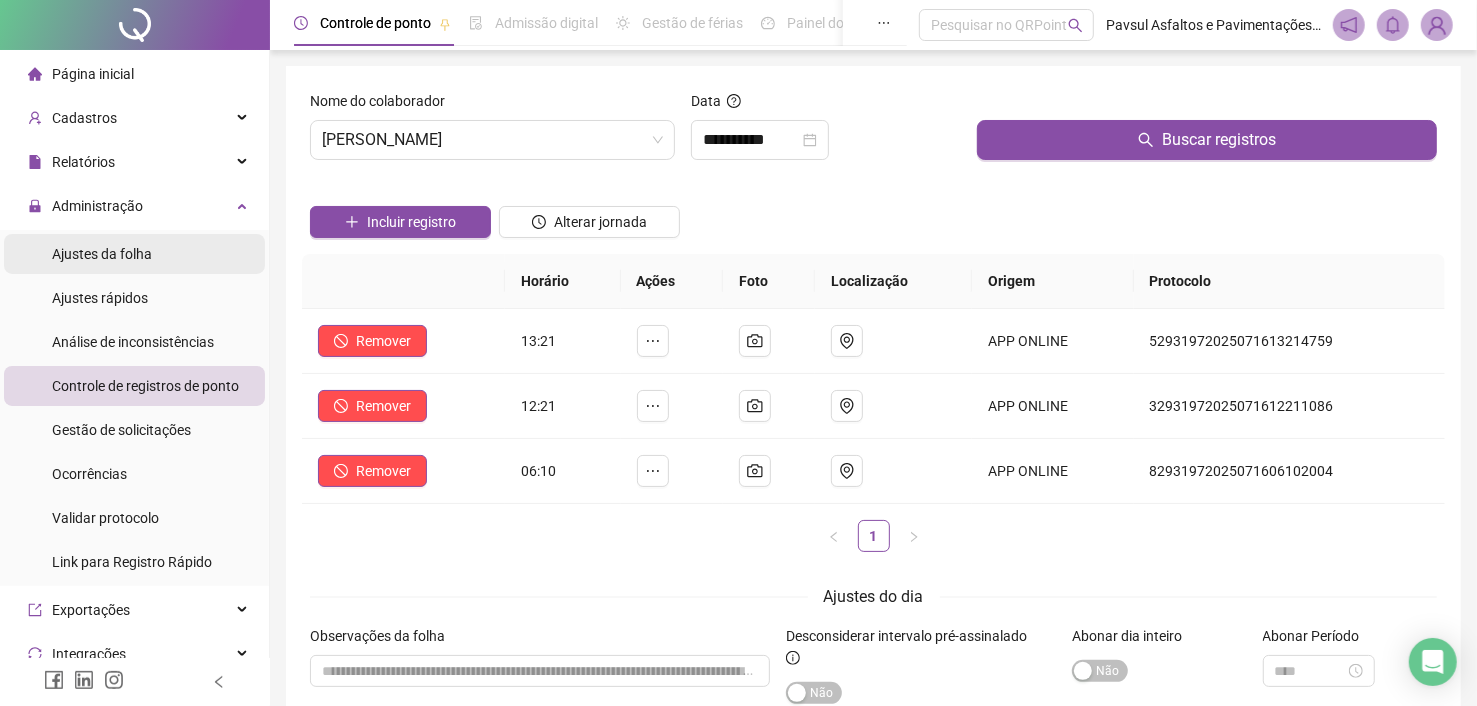 click on "Ajustes da folha" at bounding box center [102, 254] 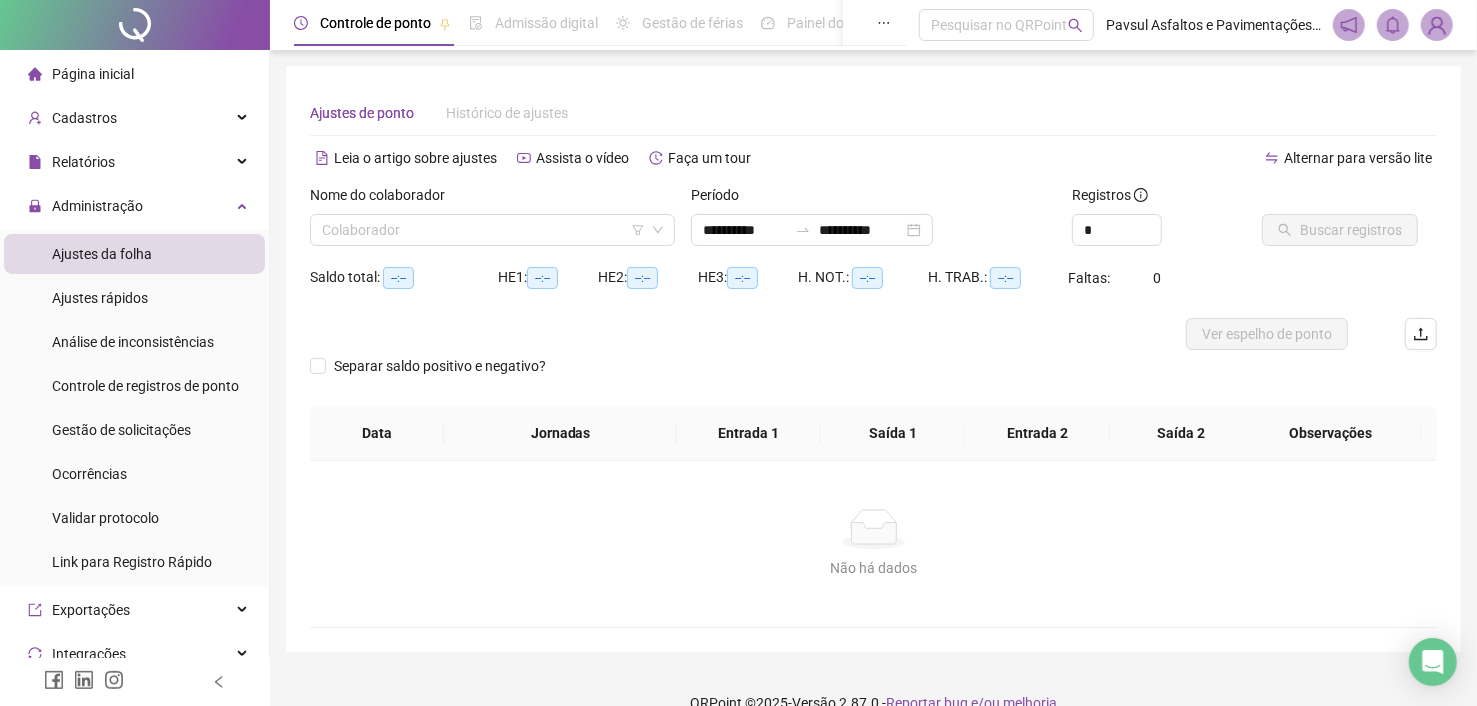 type on "**********" 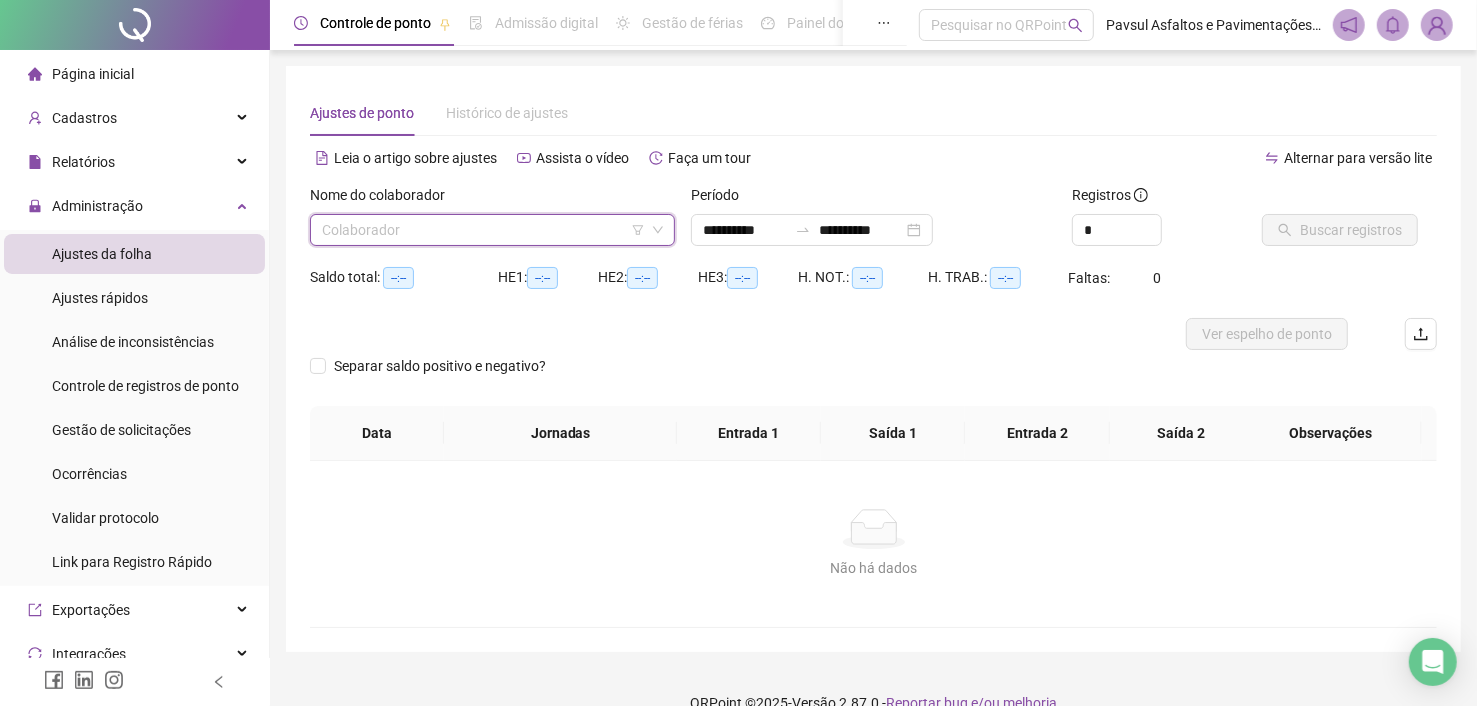 click at bounding box center [486, 230] 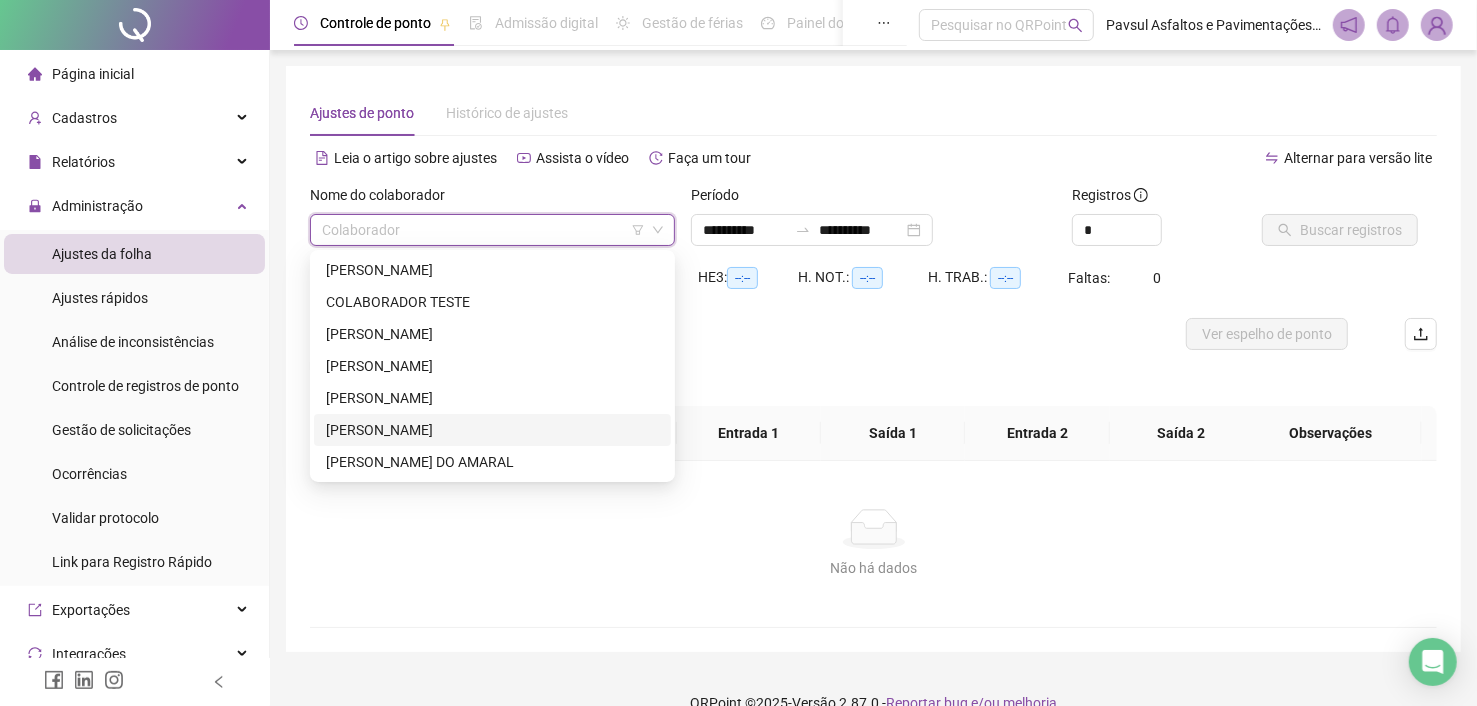 click on "[PERSON_NAME]" at bounding box center (492, 430) 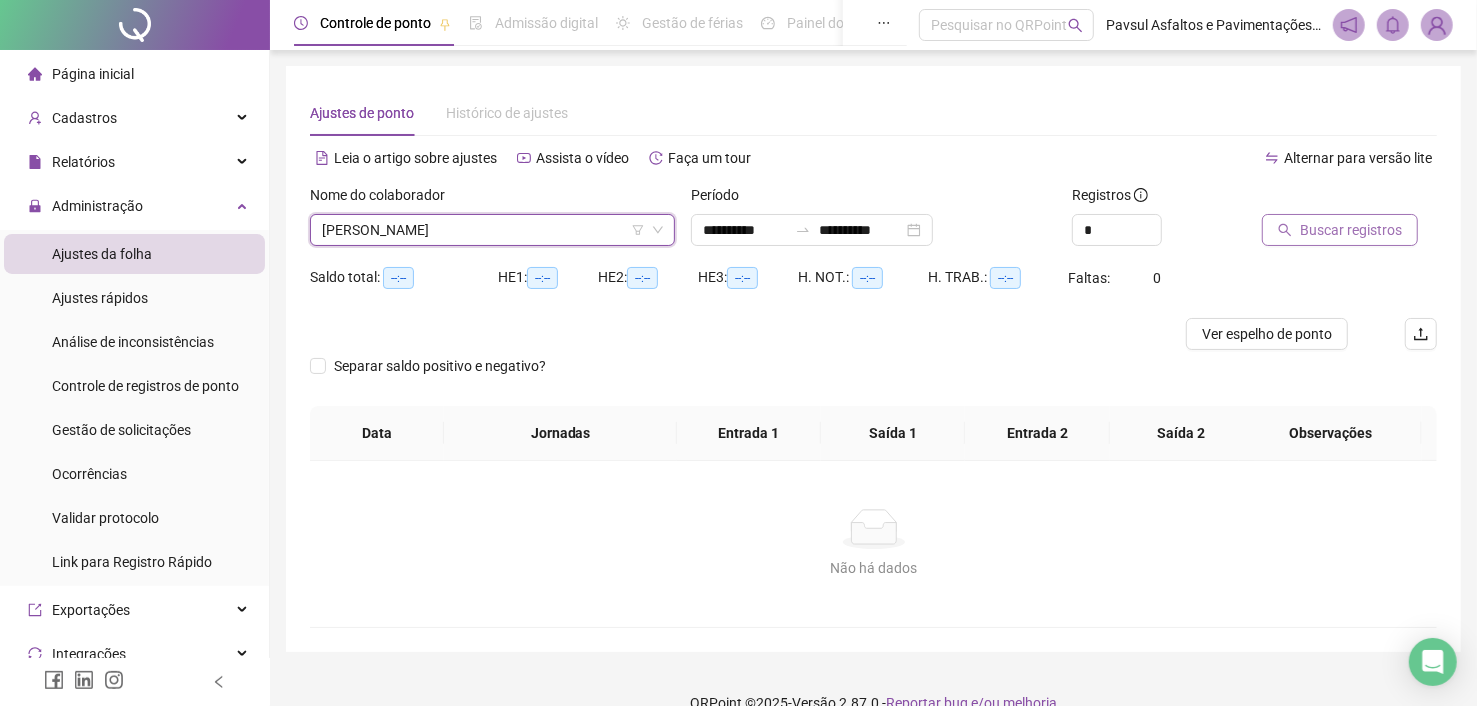 click on "Buscar registros" at bounding box center (1340, 230) 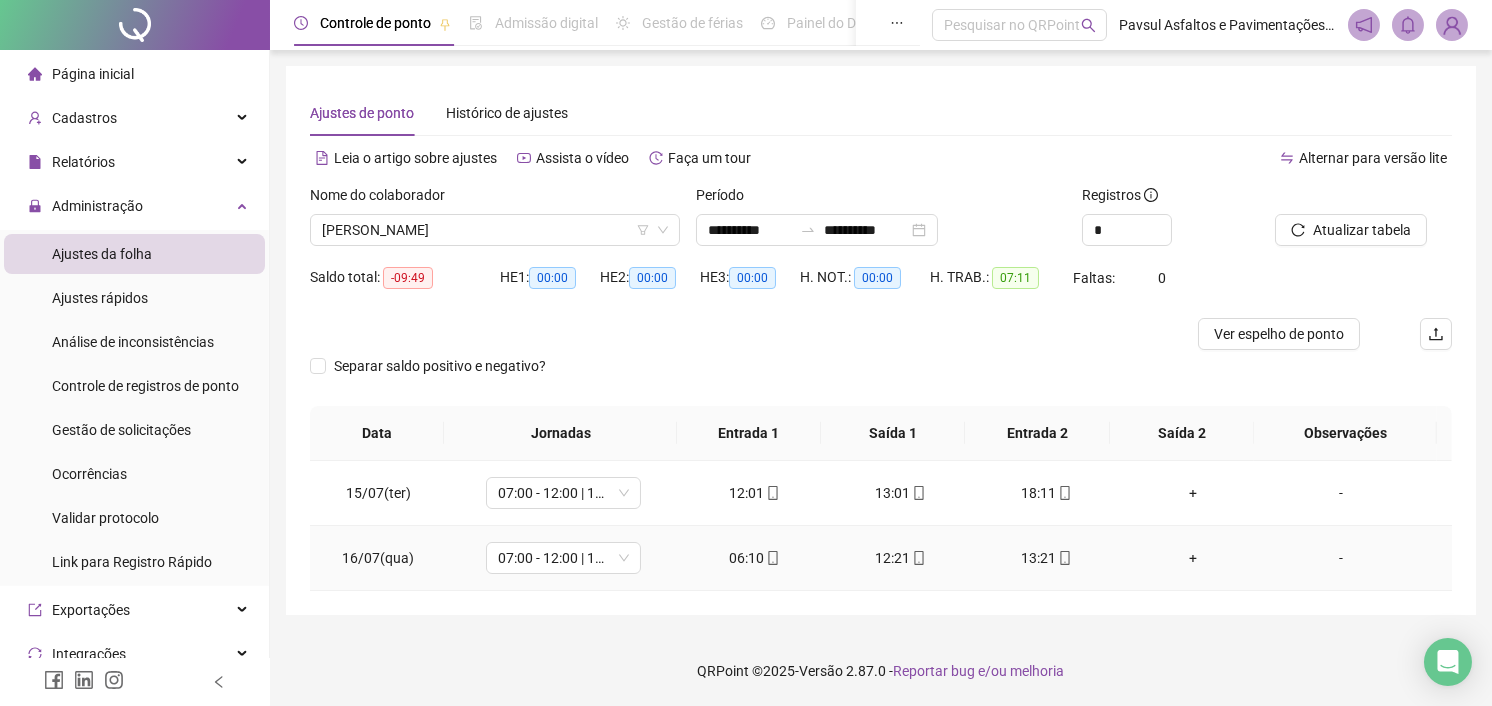 click on "+" at bounding box center (1193, 558) 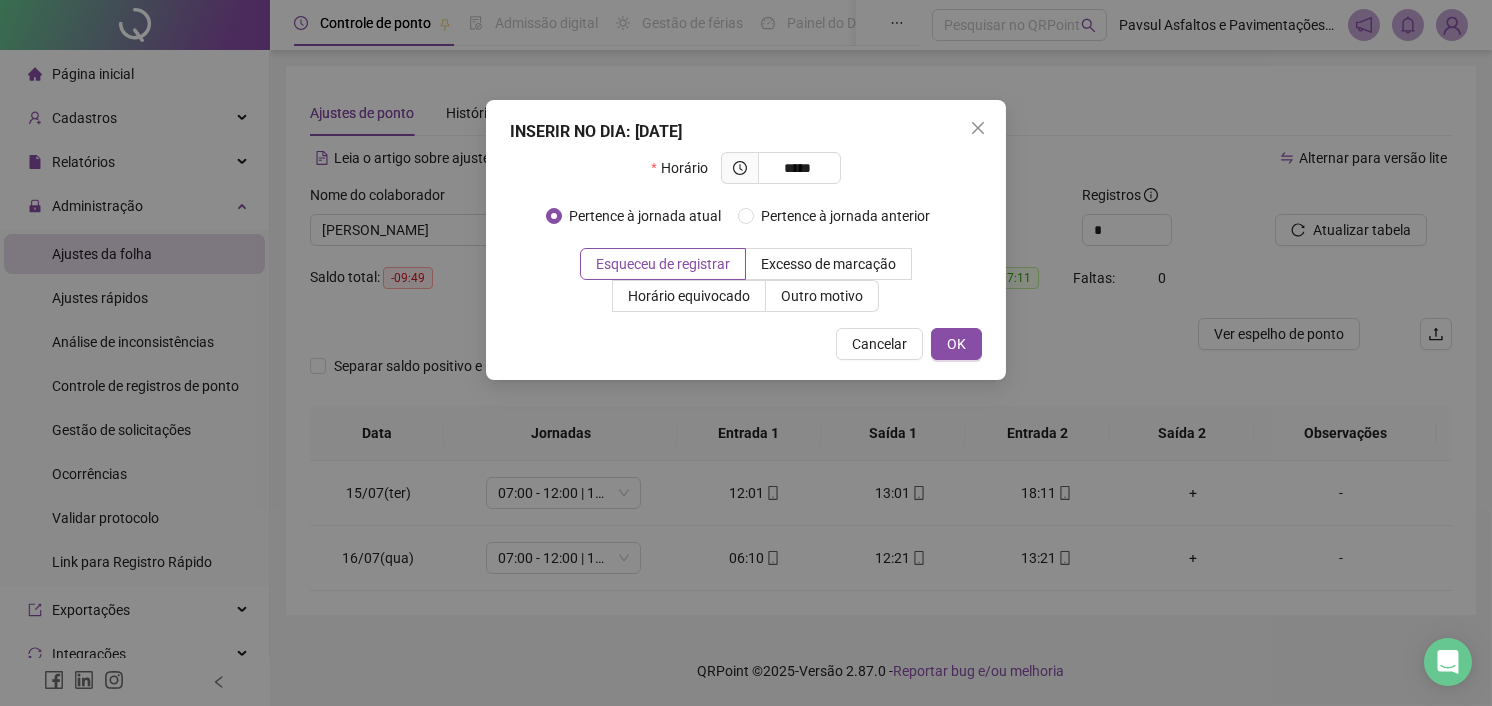 type on "*****" 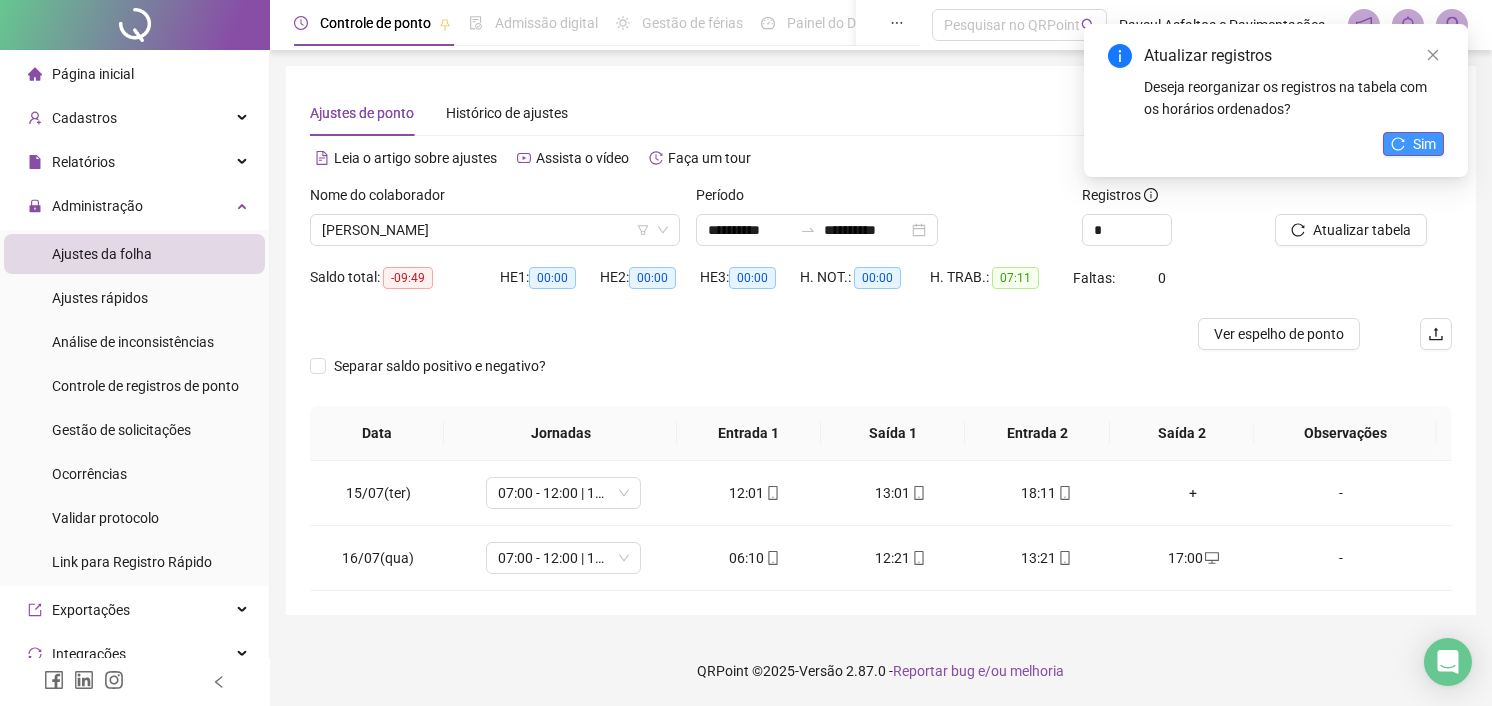 click 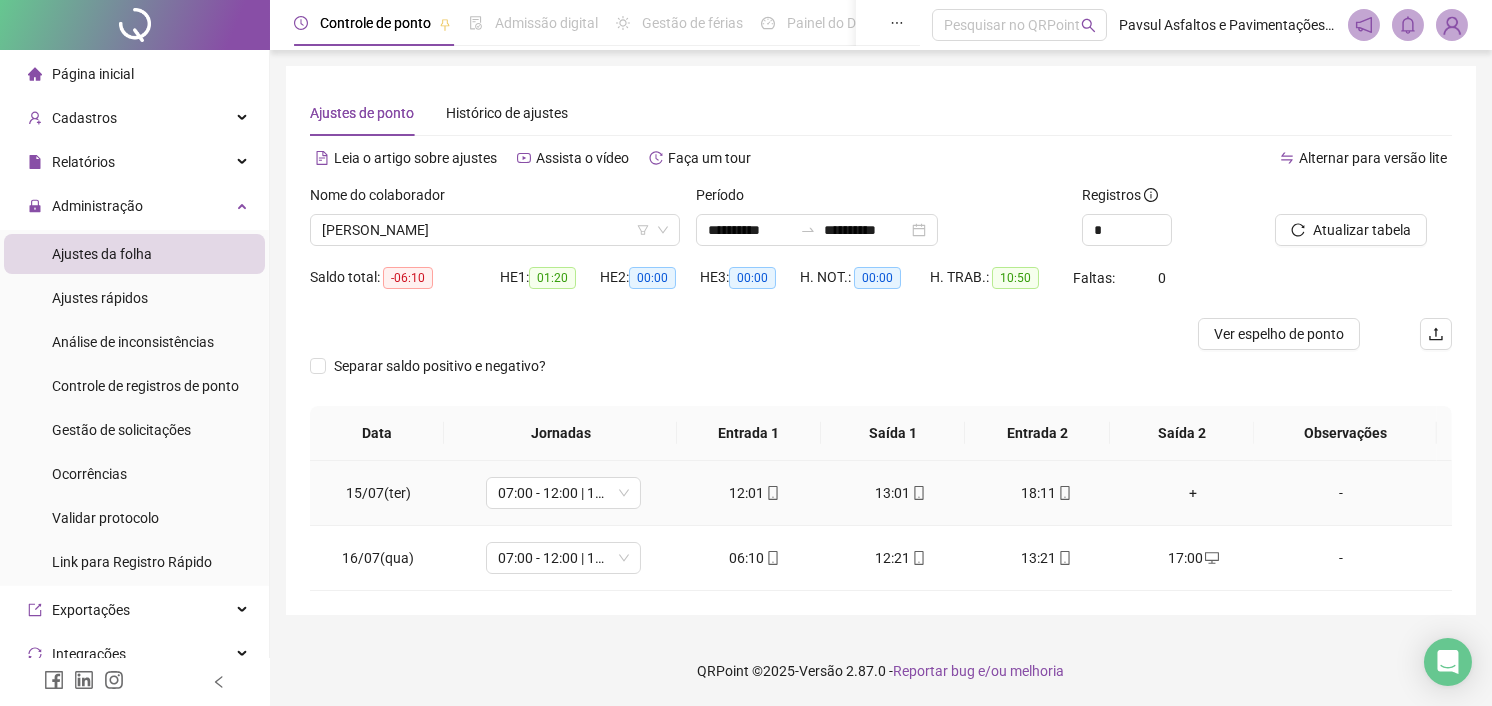click on "+" at bounding box center (1193, 493) 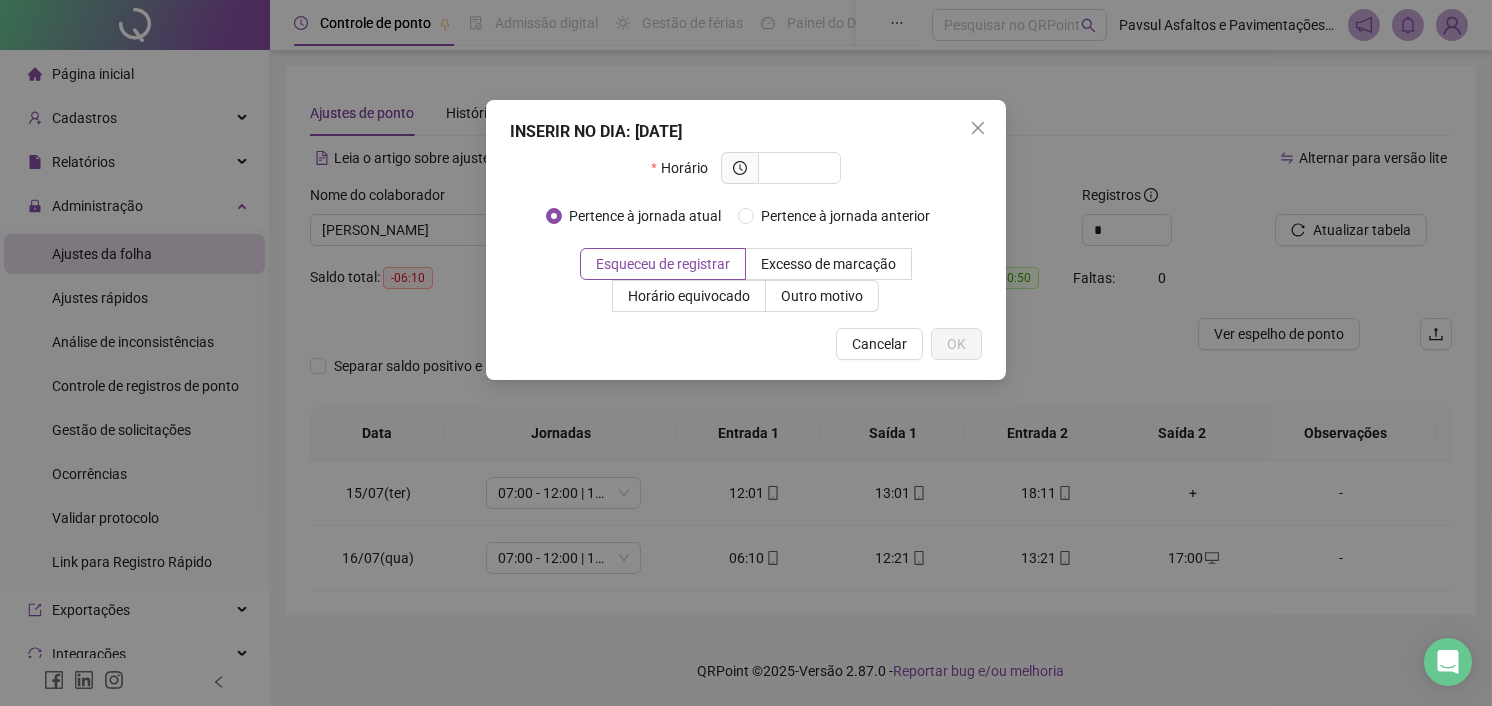 drag, startPoint x: 989, startPoint y: 127, endPoint x: 978, endPoint y: 203, distance: 76.79192 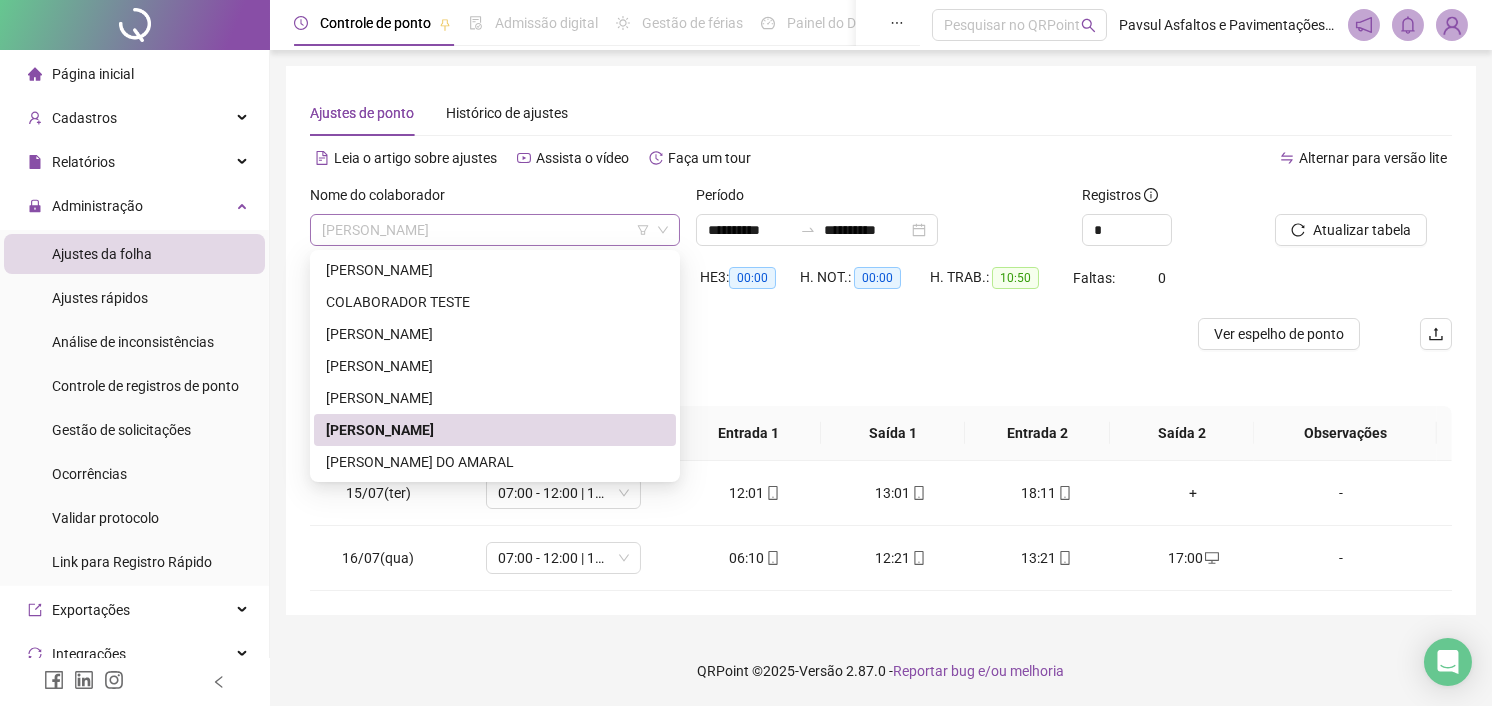 click on "[PERSON_NAME]" at bounding box center (495, 230) 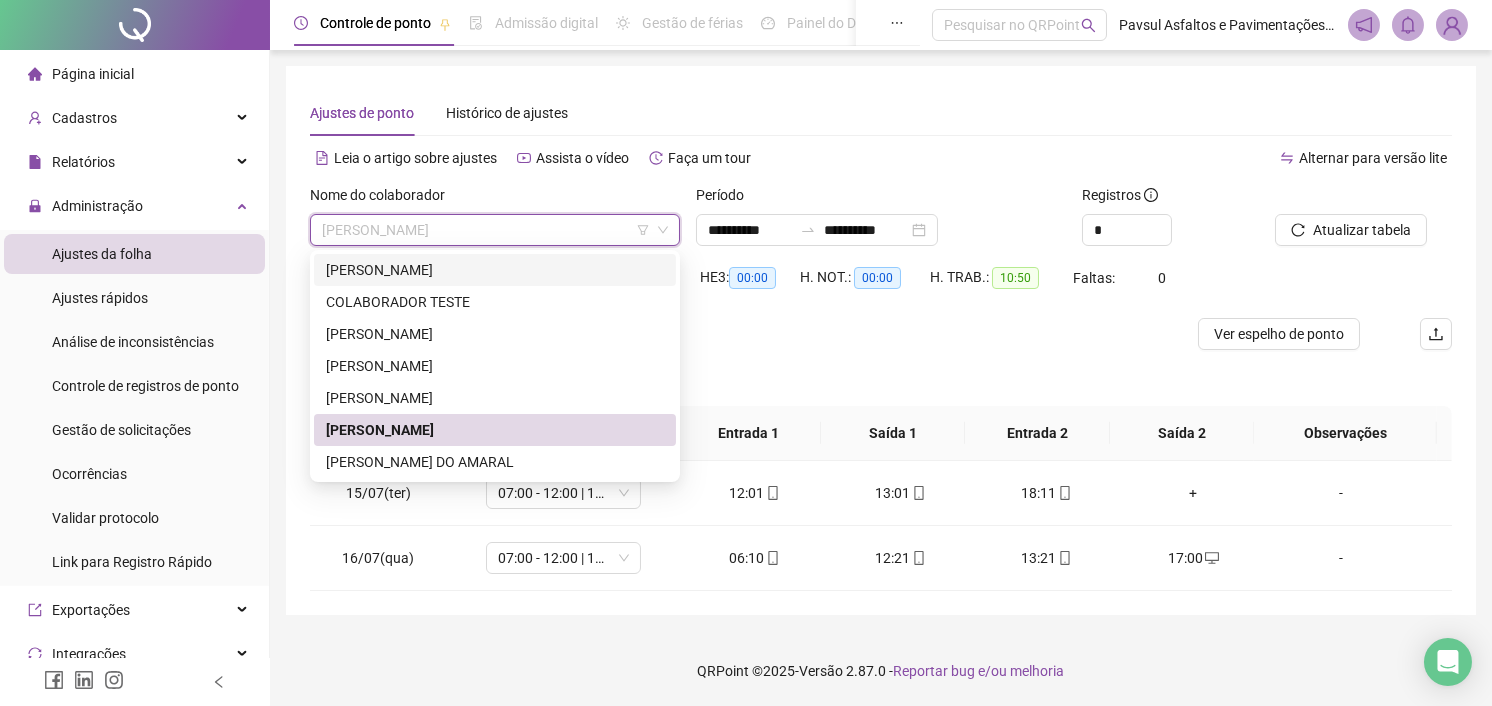 click on "[PERSON_NAME]" at bounding box center (495, 270) 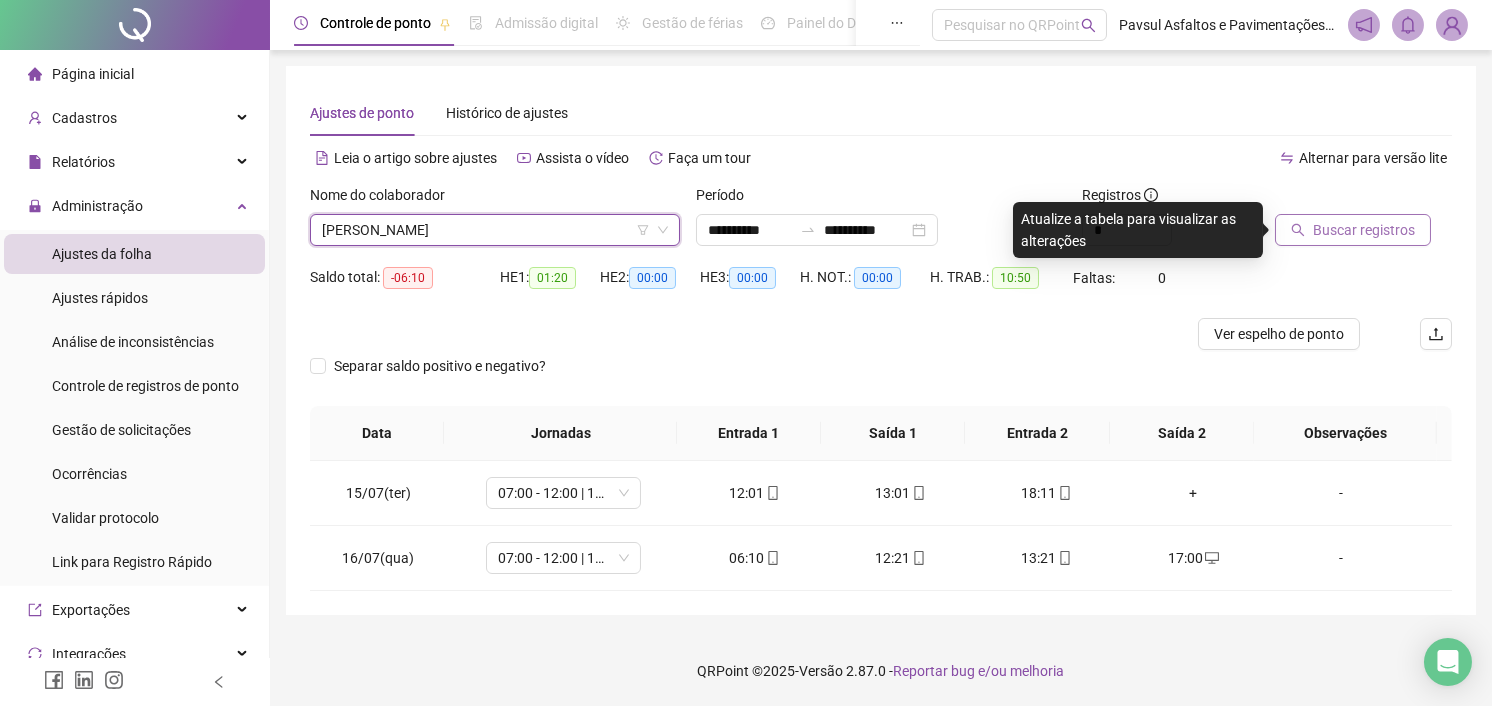click on "Buscar registros" at bounding box center (1353, 230) 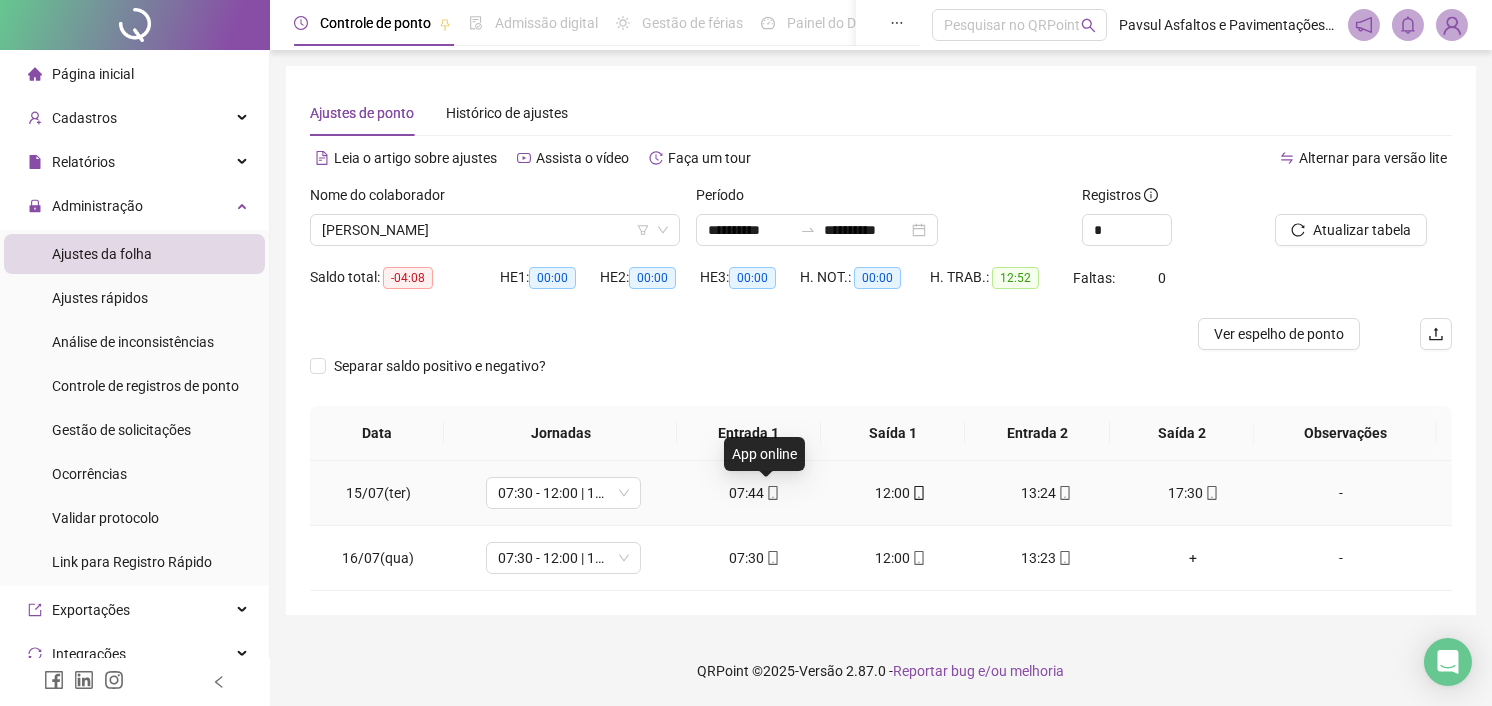 click 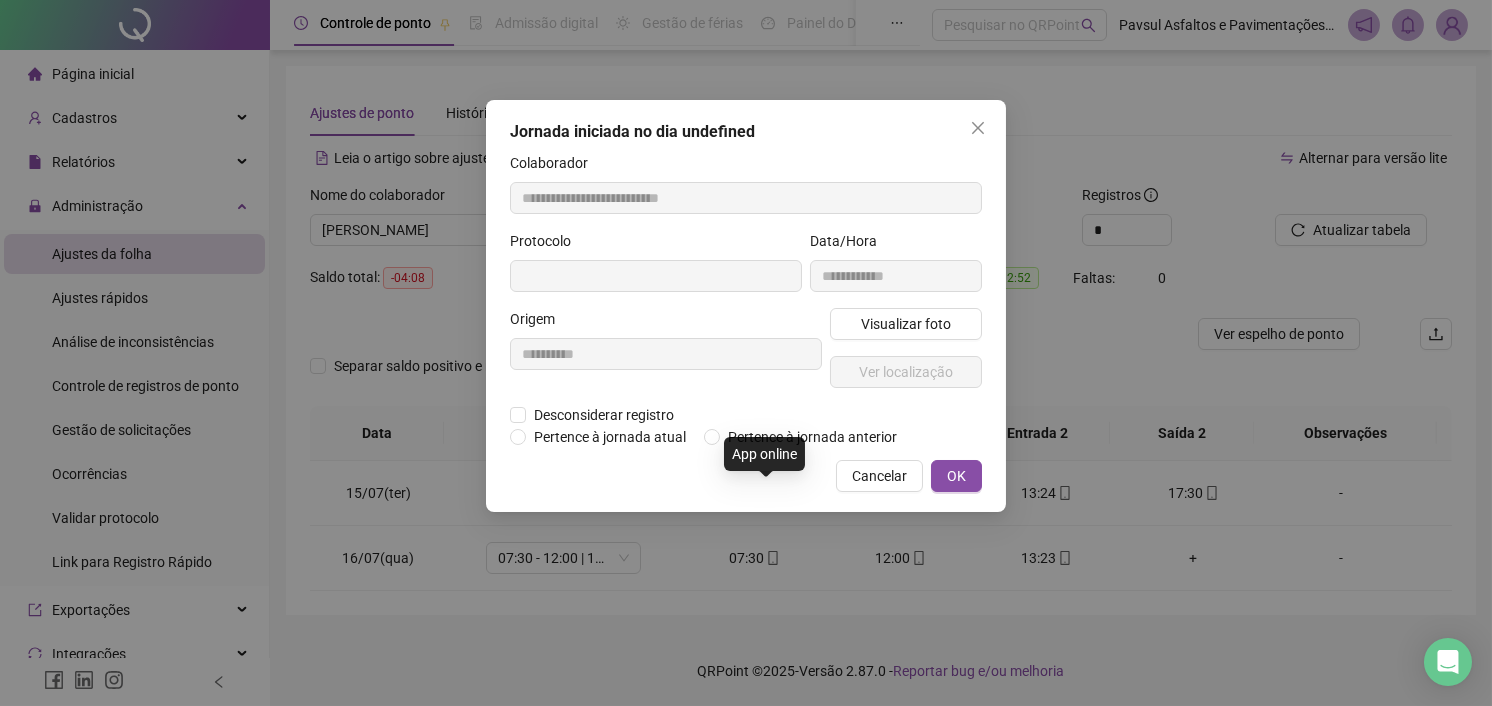 type on "**********" 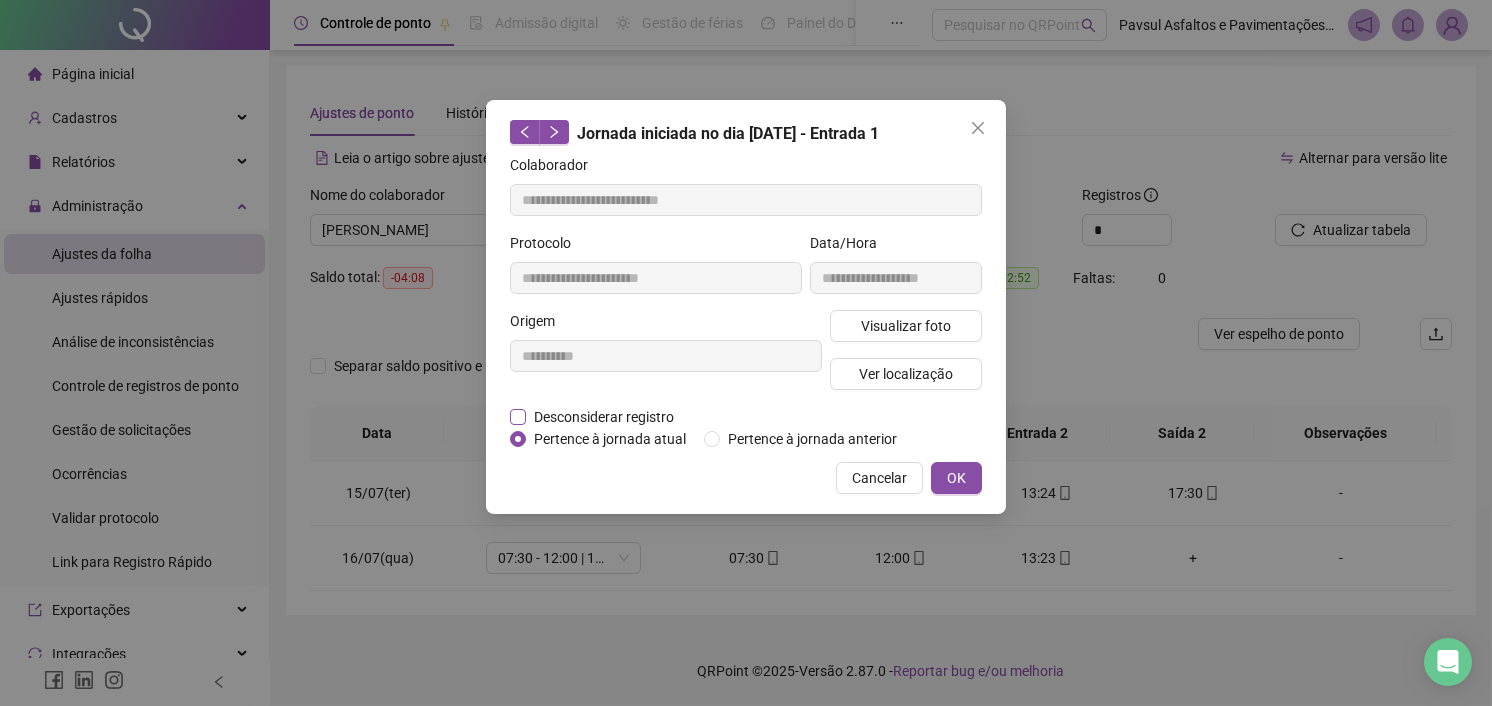 click on "Desconsiderar registro" at bounding box center (604, 417) 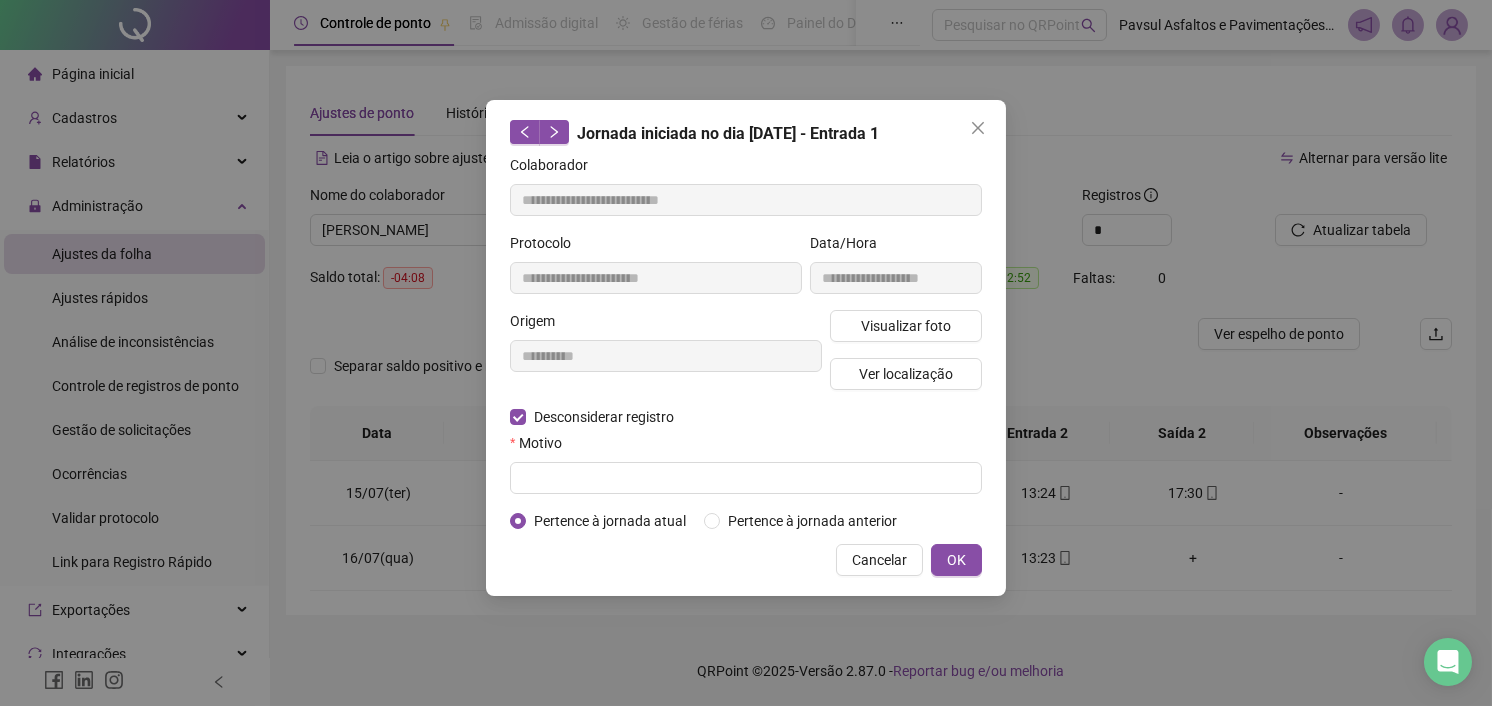 click on "Motivo" at bounding box center [746, 447] 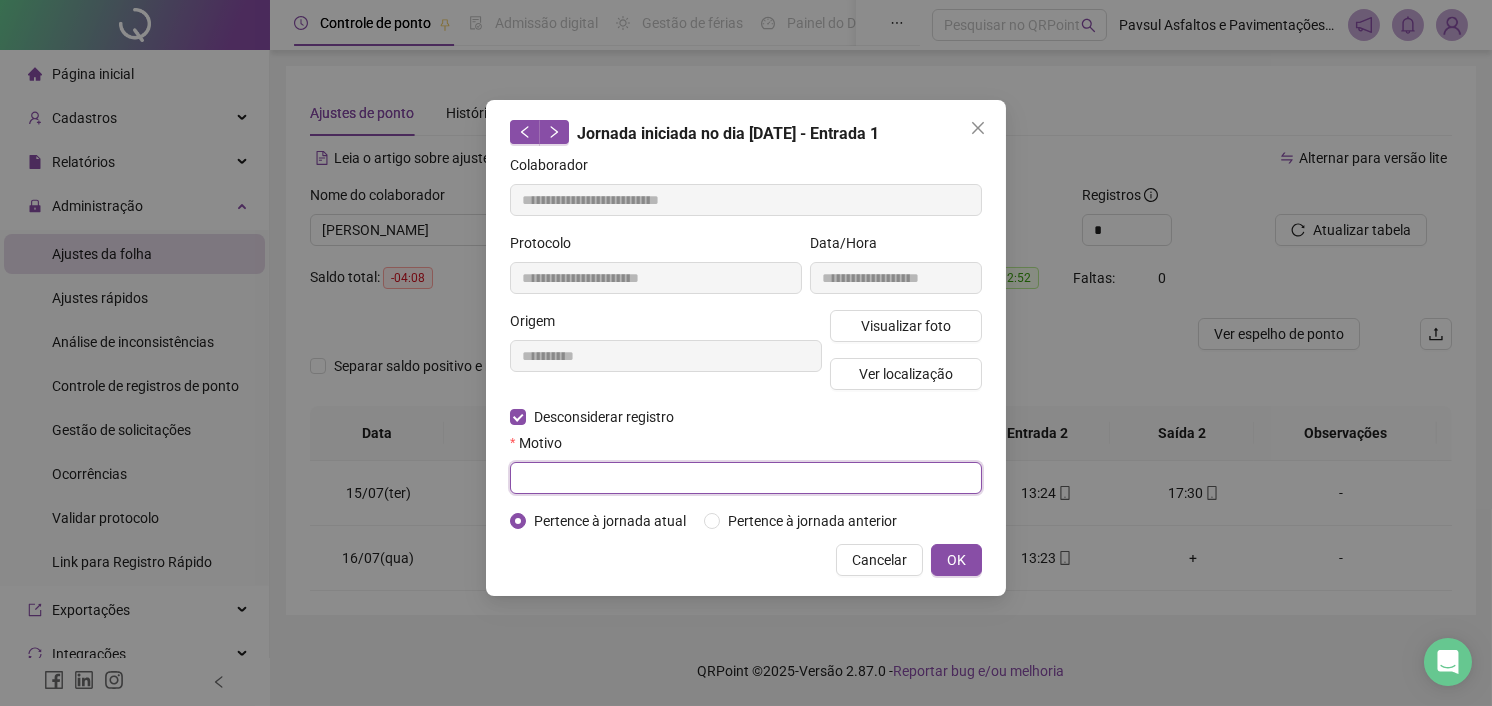 click at bounding box center (746, 478) 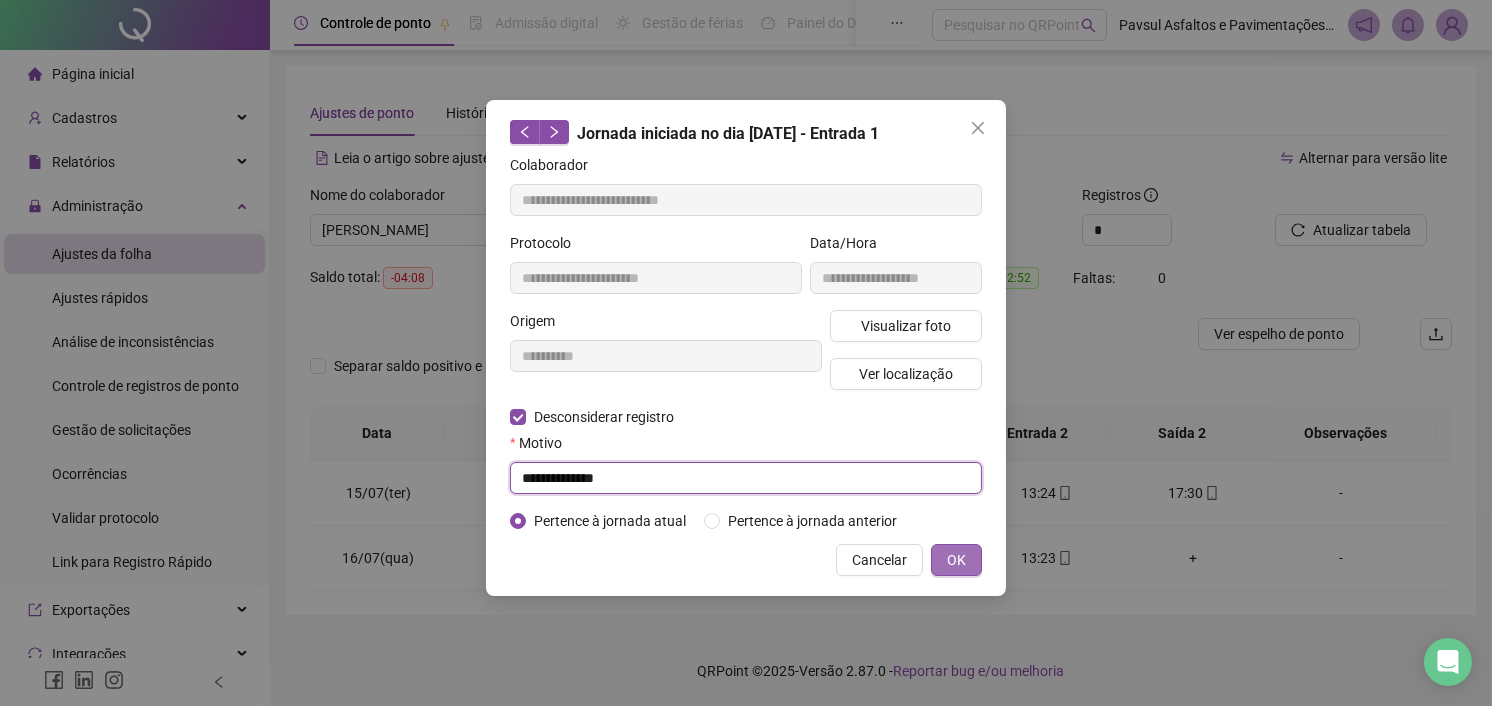 type on "**********" 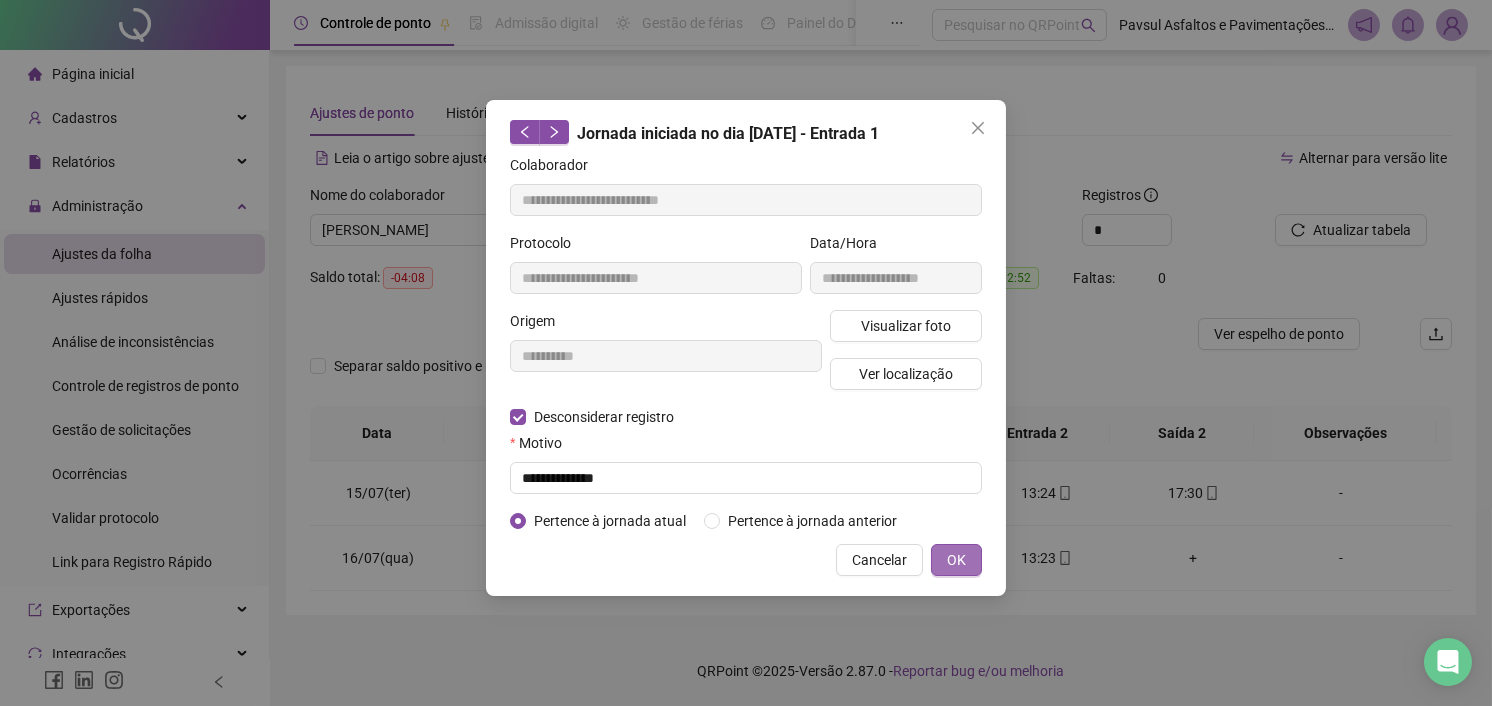 click on "OK" at bounding box center (956, 560) 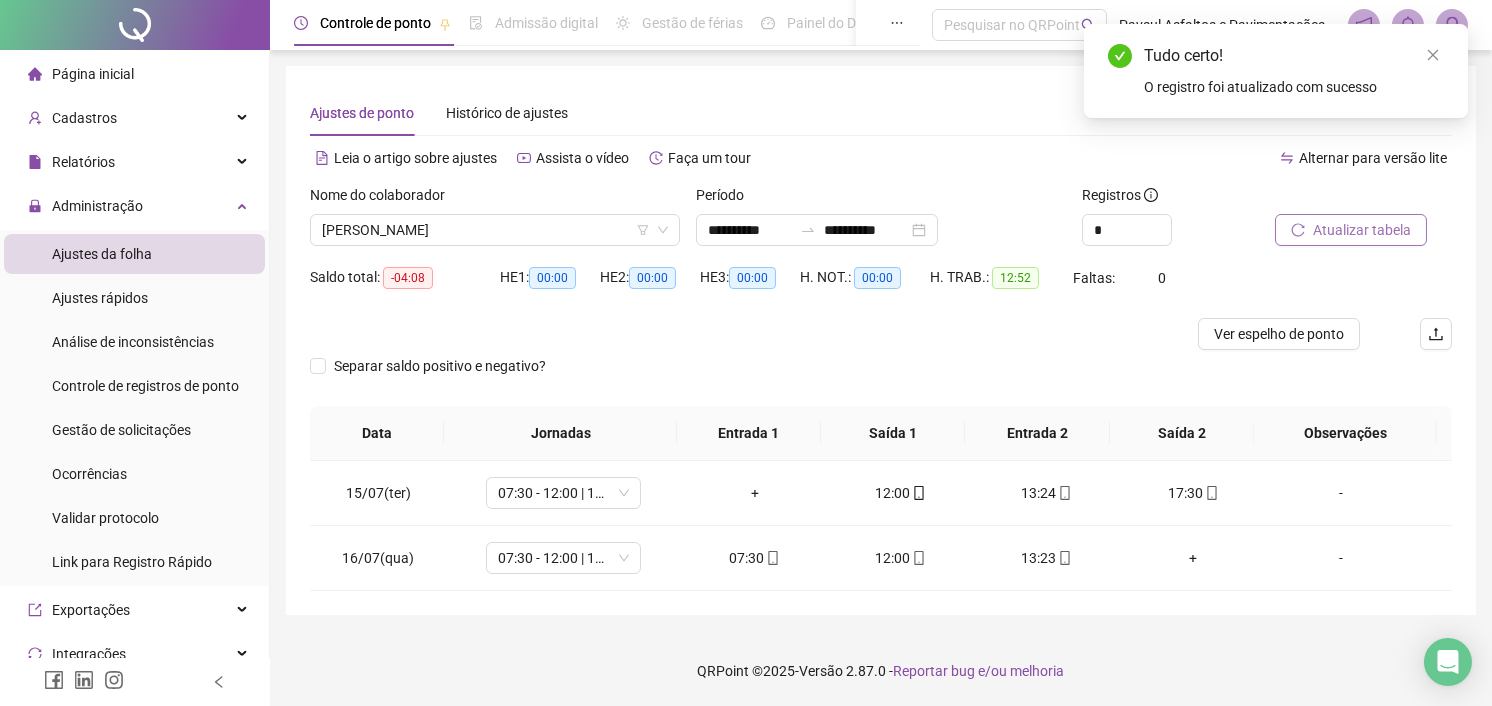 click on "Atualizar tabela" at bounding box center [1362, 230] 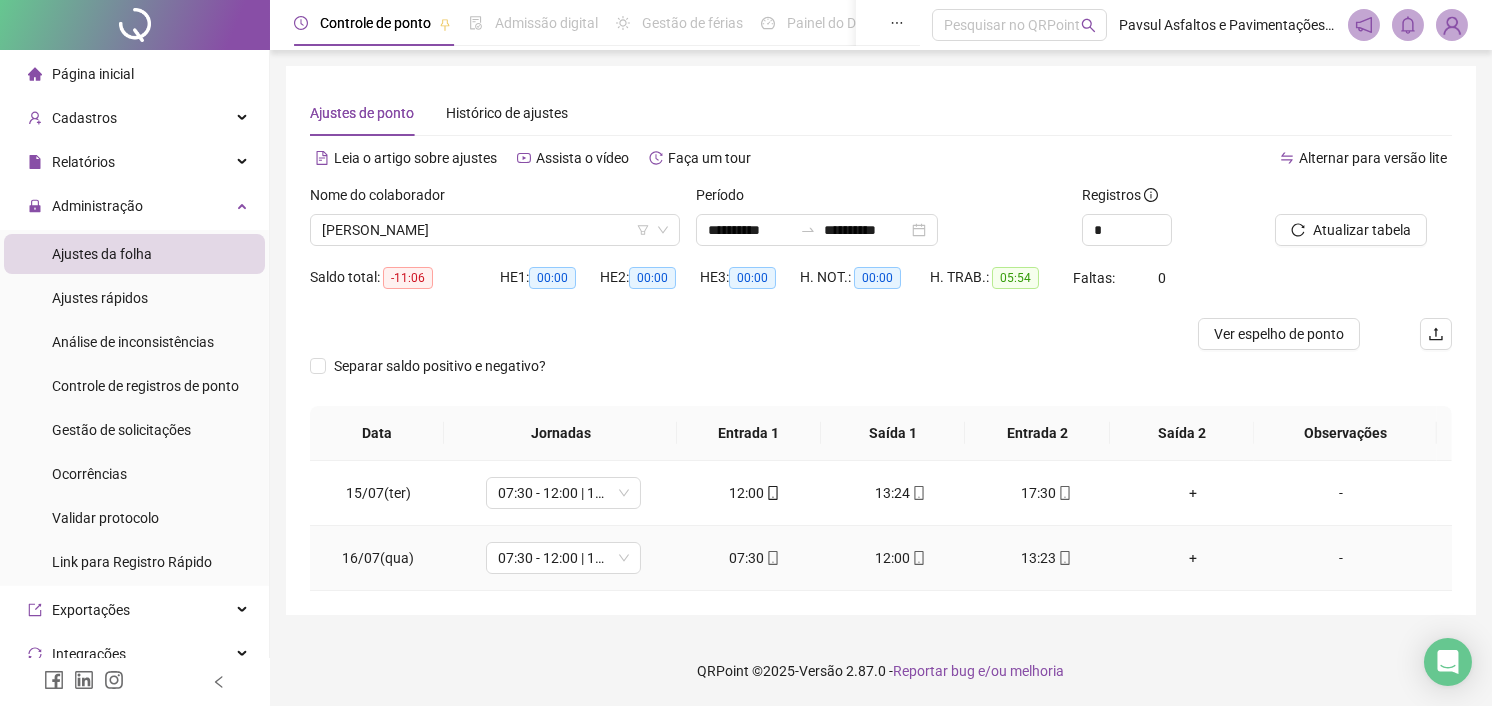 click on "+" at bounding box center (1193, 558) 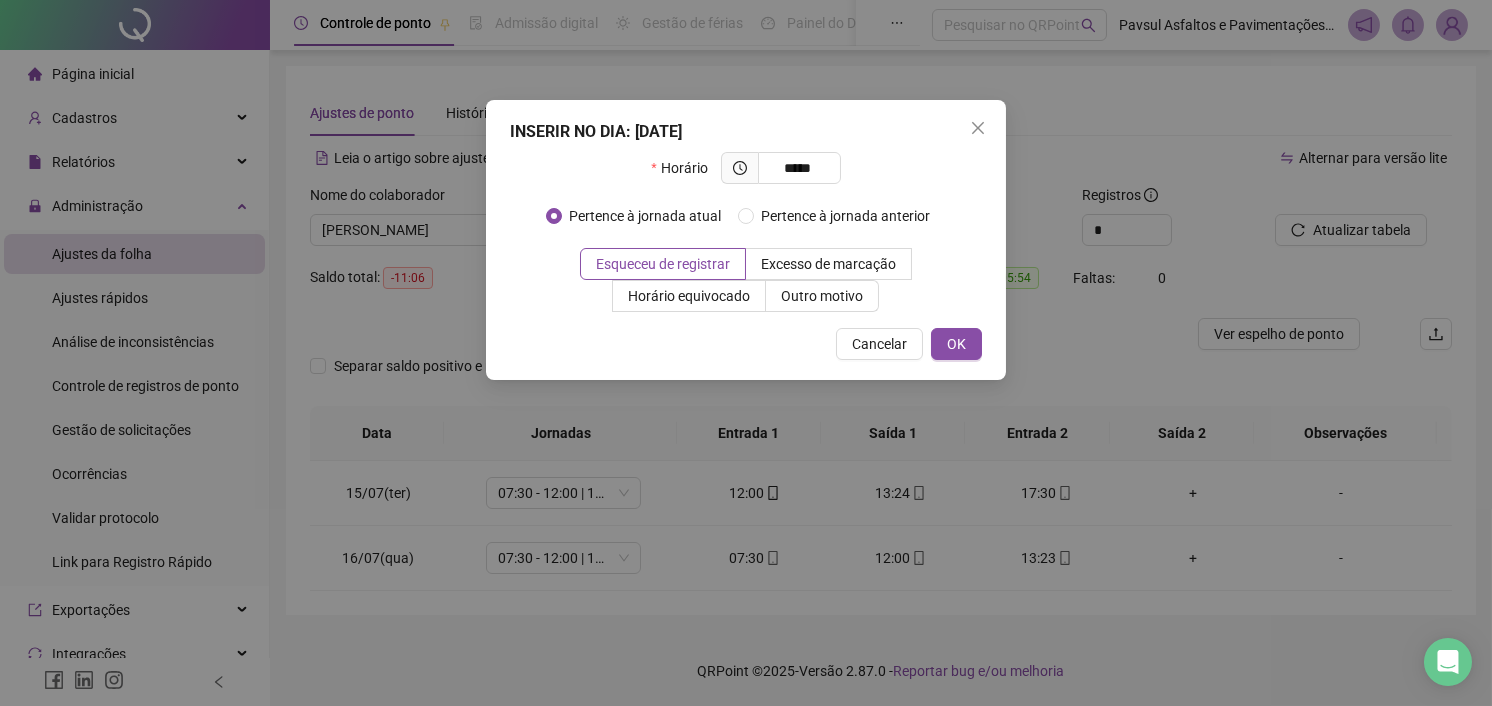 type on "*****" 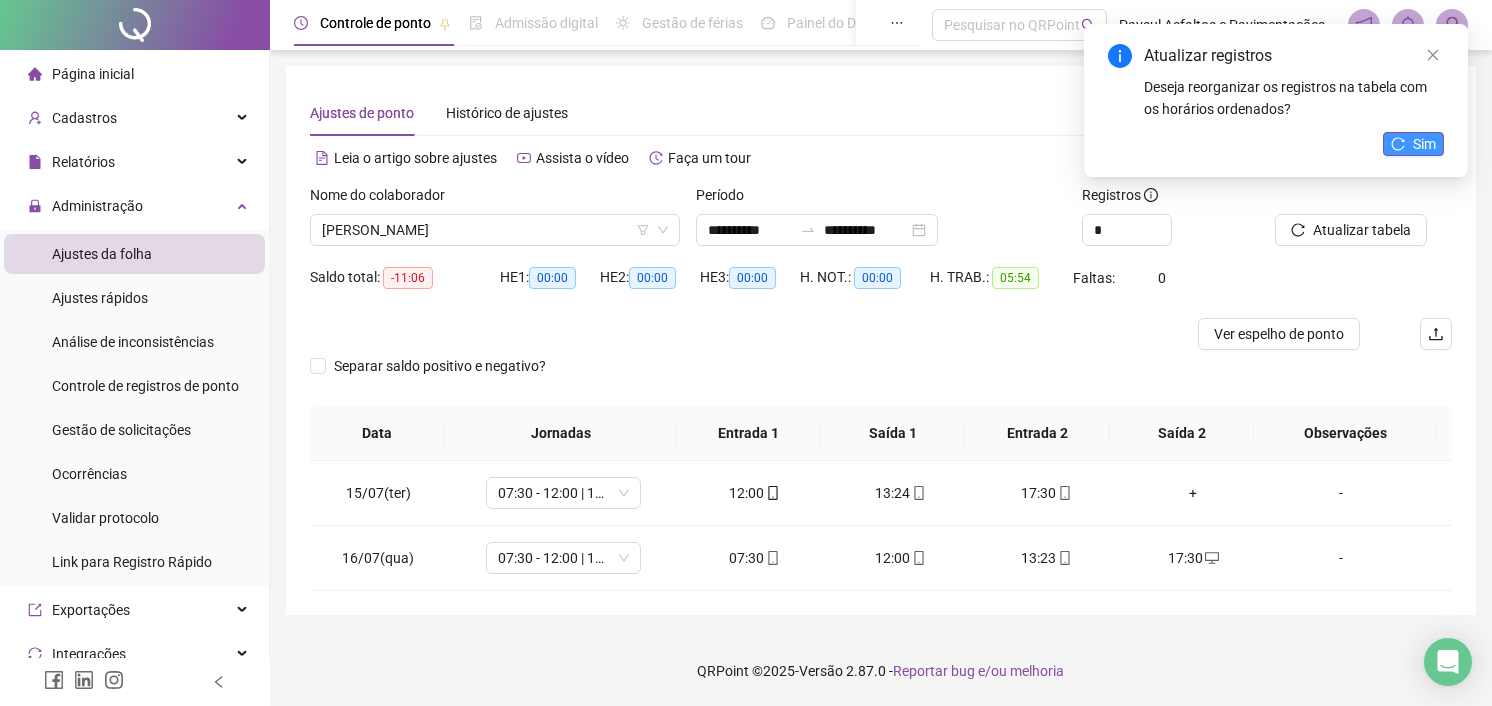 click on "Sim" at bounding box center (1413, 144) 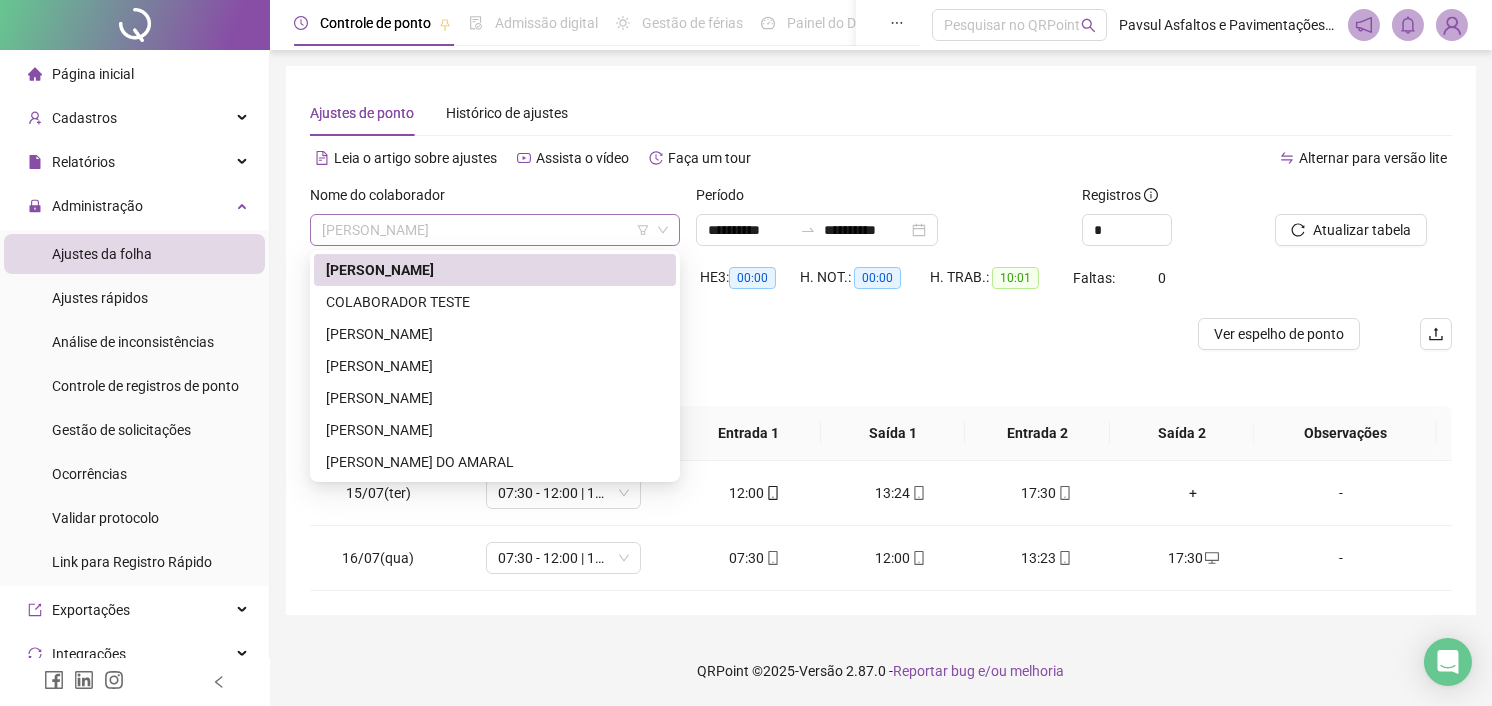 click on "[PERSON_NAME]" at bounding box center [495, 230] 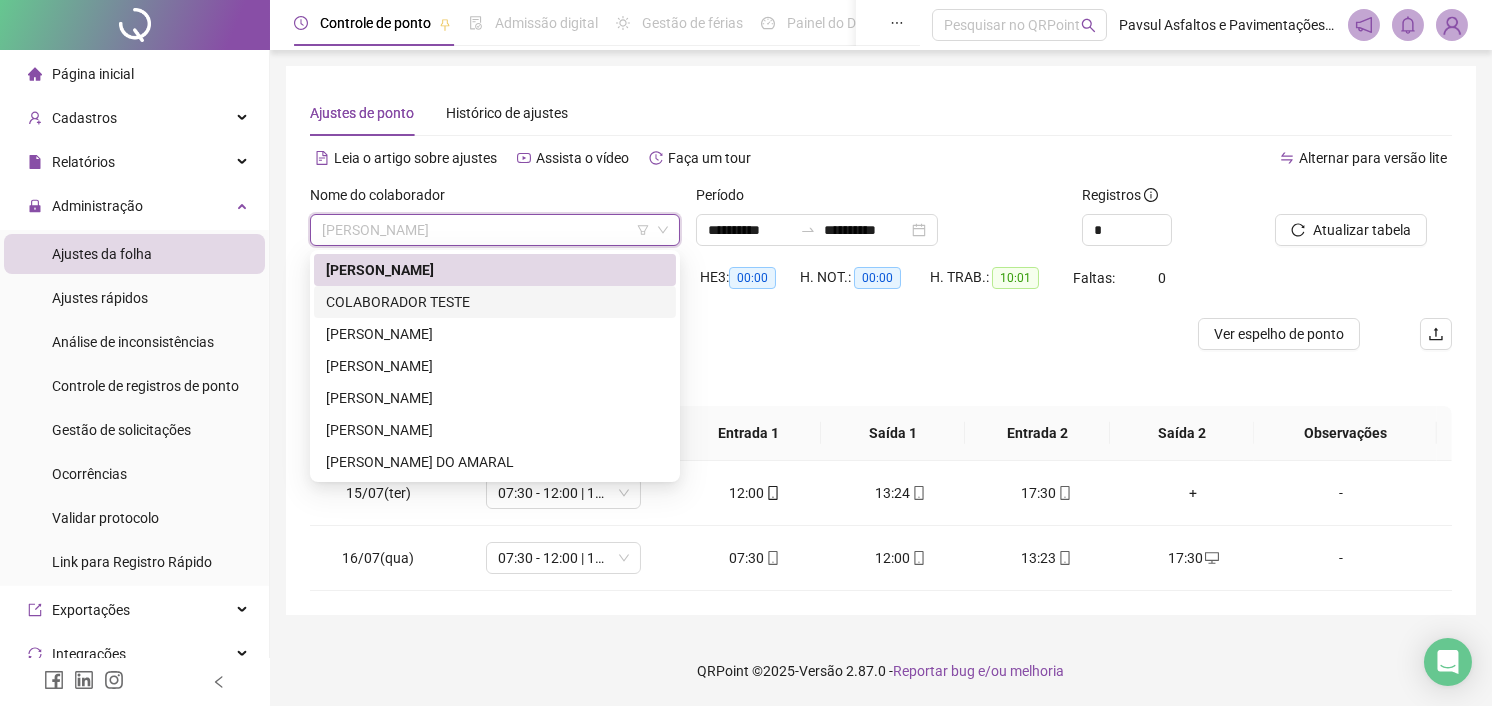 click on "COLABORADOR TESTE" at bounding box center [495, 302] 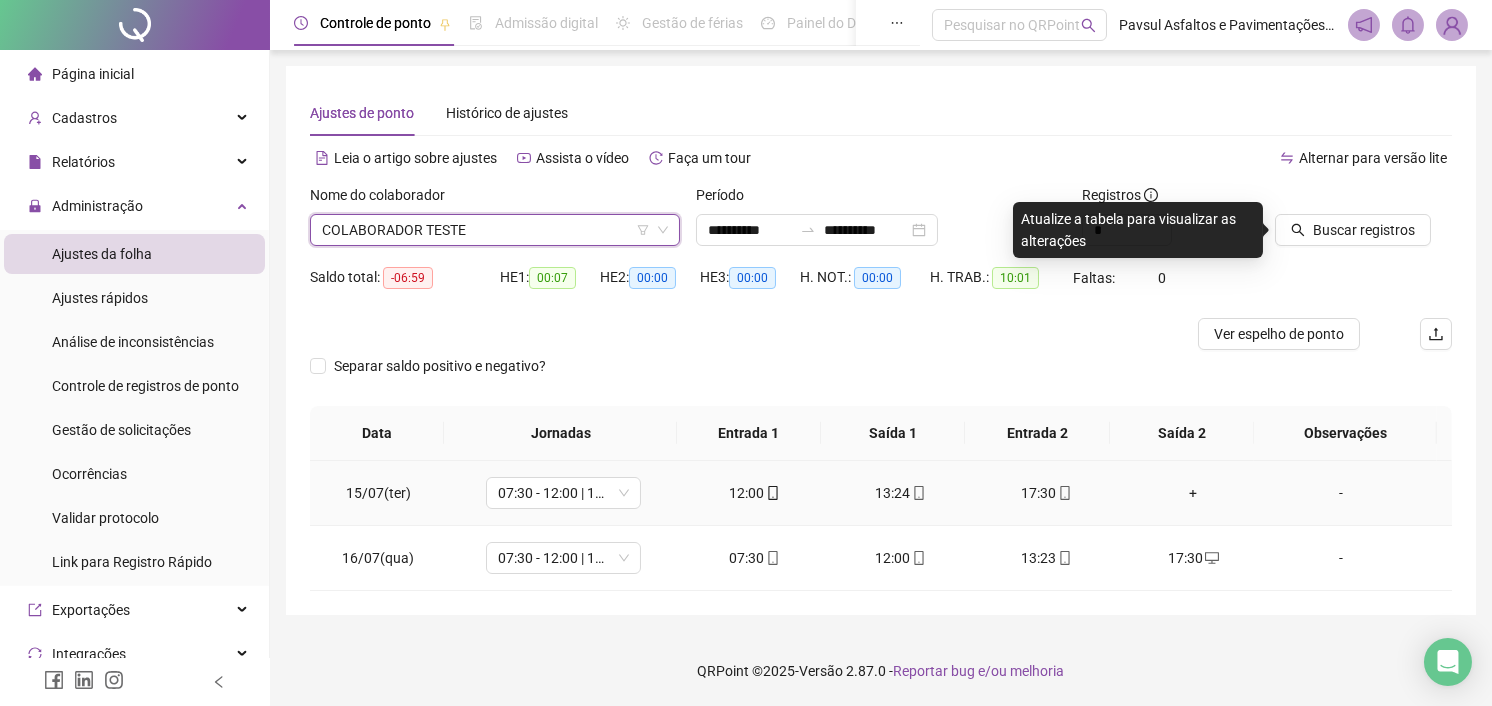 click on "+" at bounding box center (1193, 493) 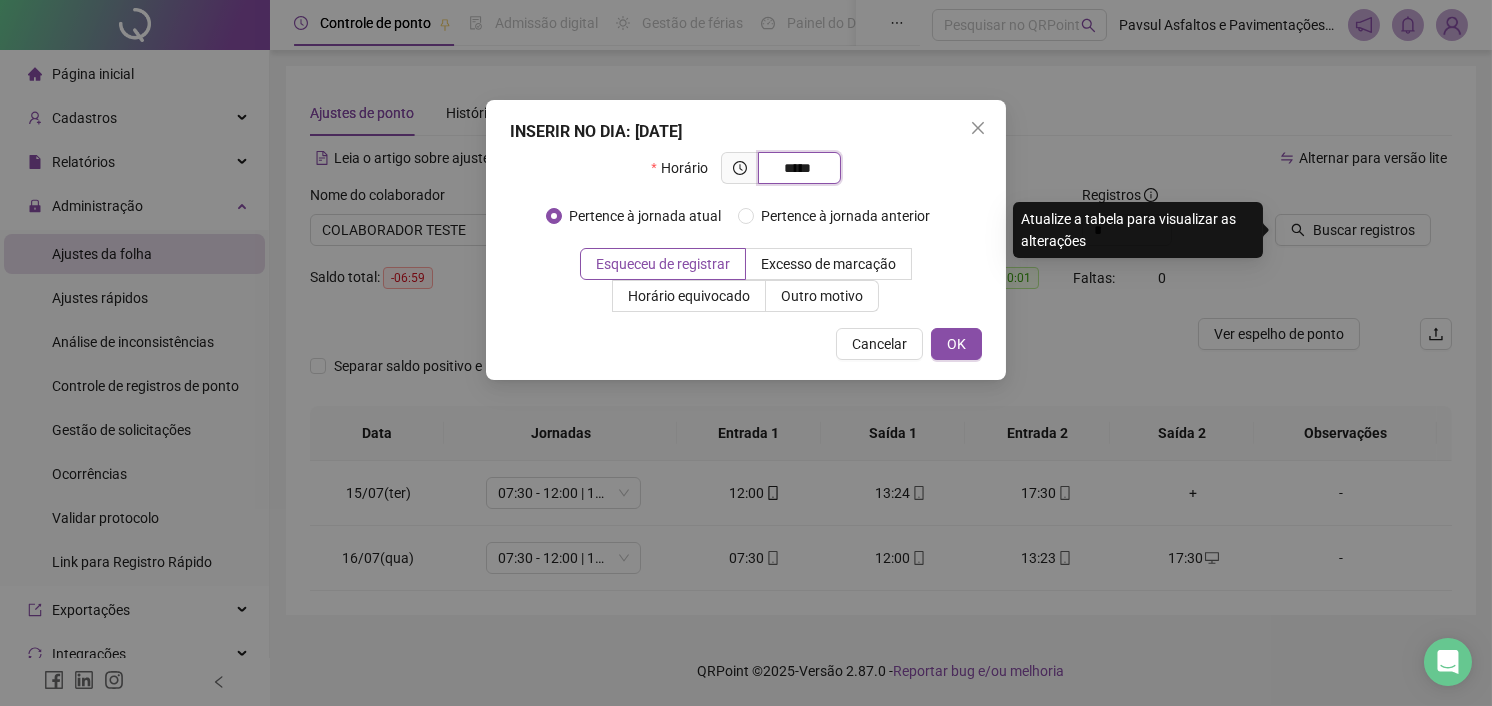 type on "*****" 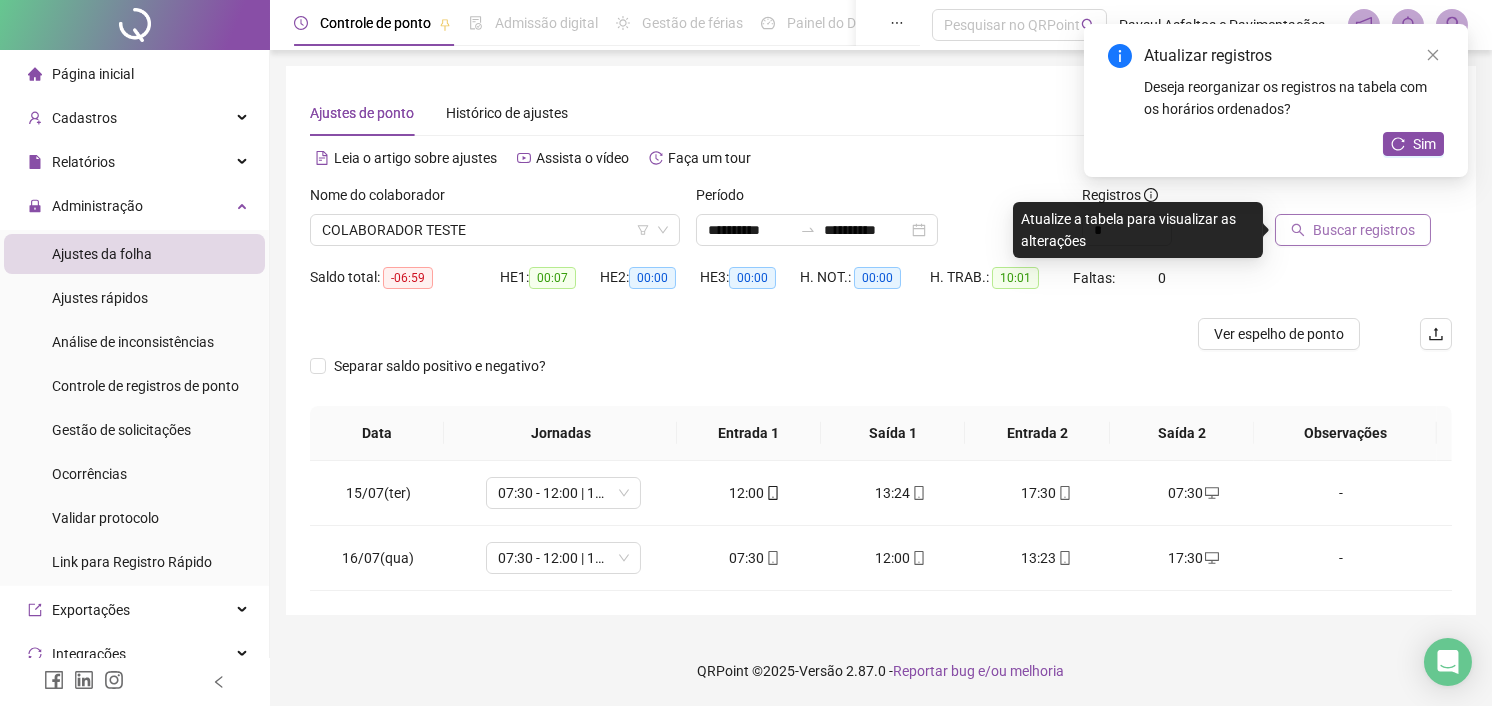 click on "Buscar registros" at bounding box center [1364, 230] 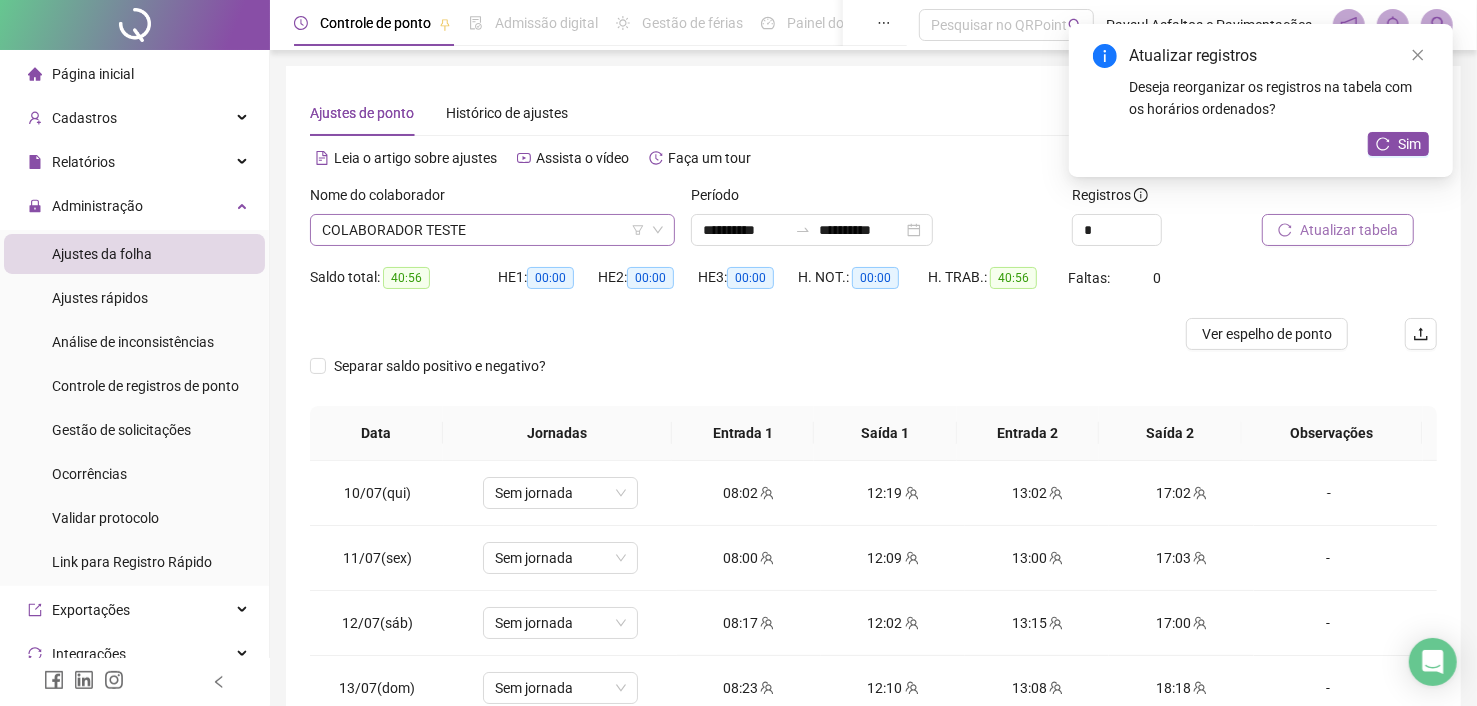 click on "COLABORADOR TESTE" at bounding box center (492, 230) 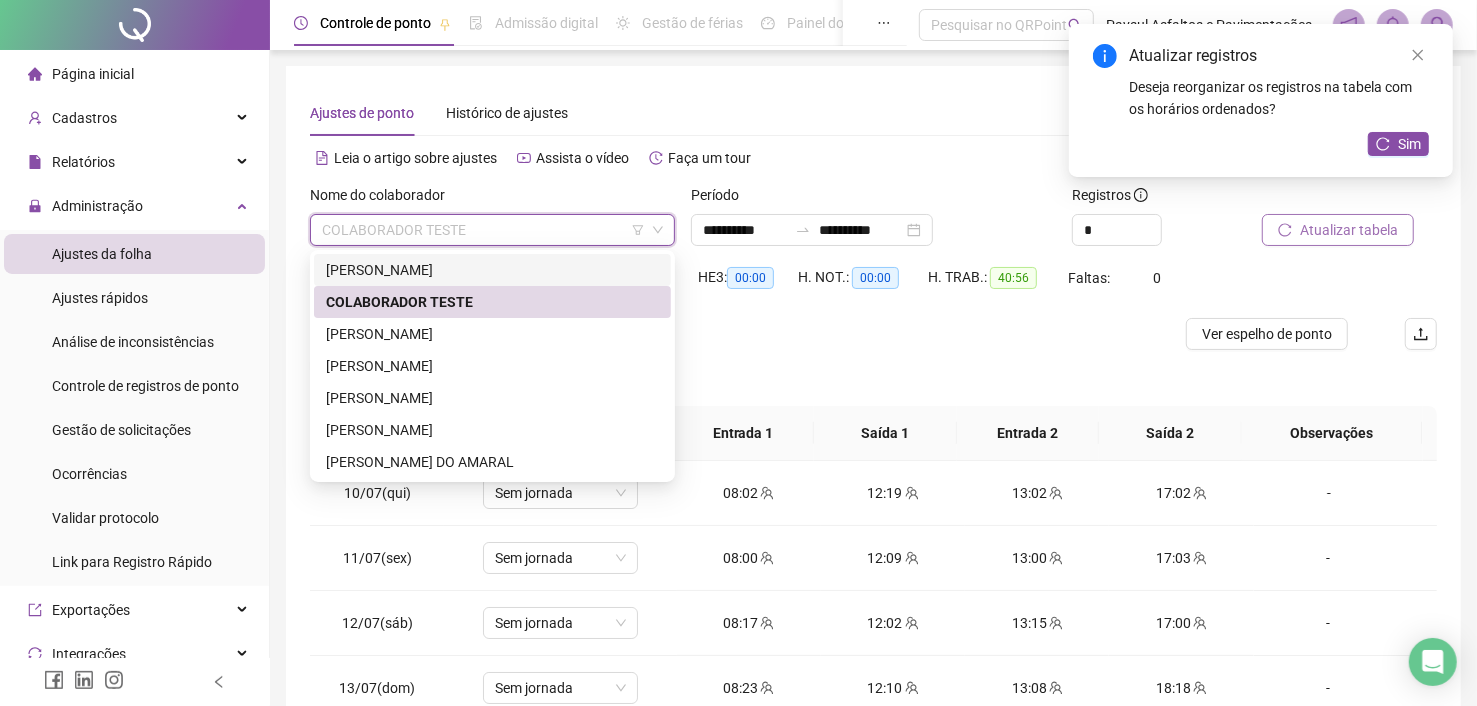 click on "[PERSON_NAME]" at bounding box center (492, 270) 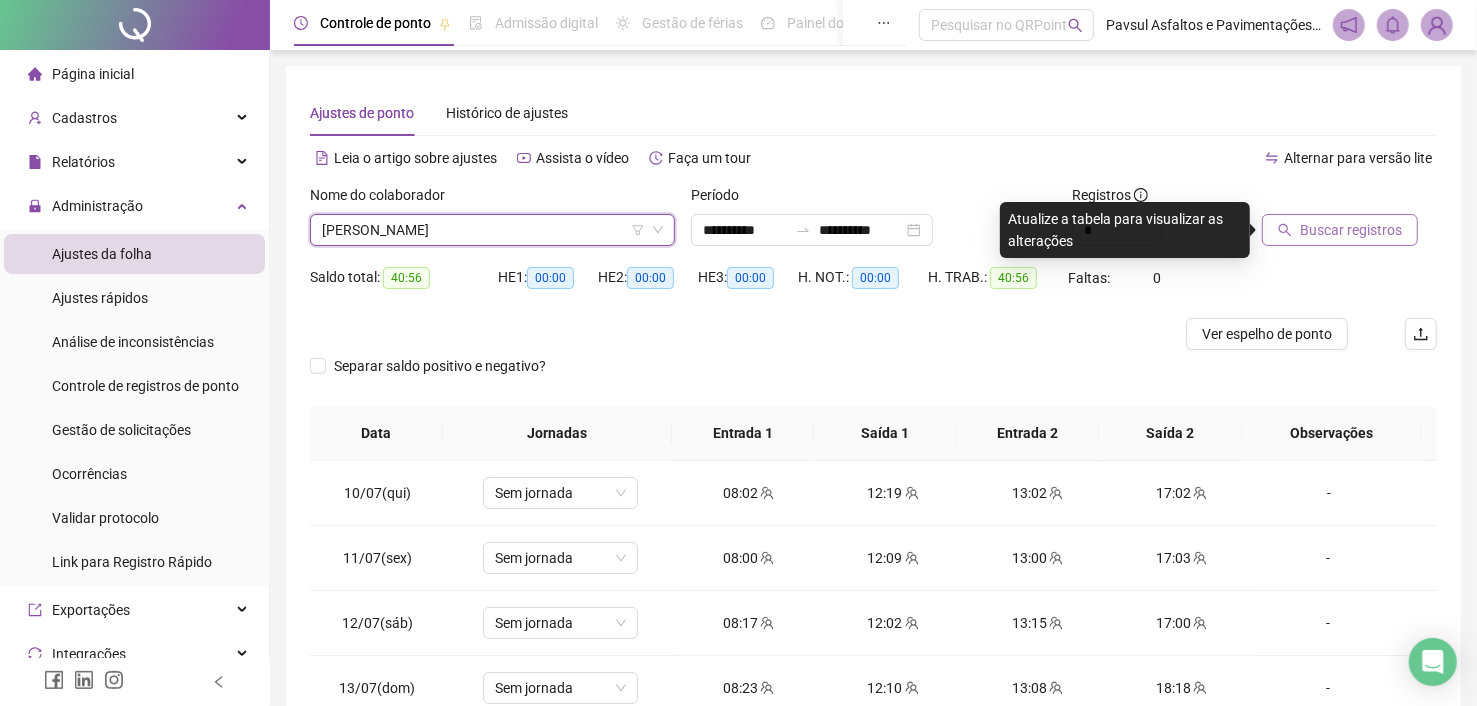 click on "Buscar registros" at bounding box center [1340, 230] 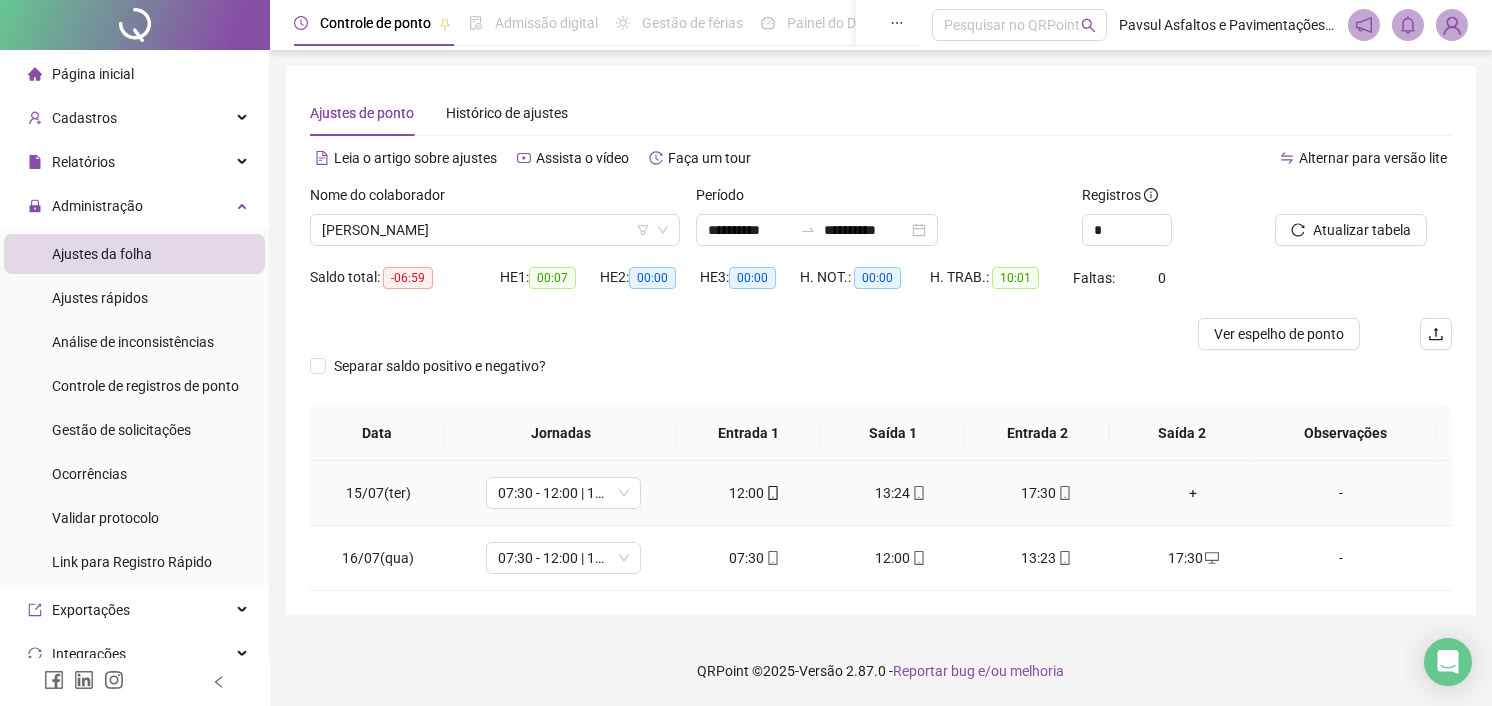 click on "+" at bounding box center [1193, 493] 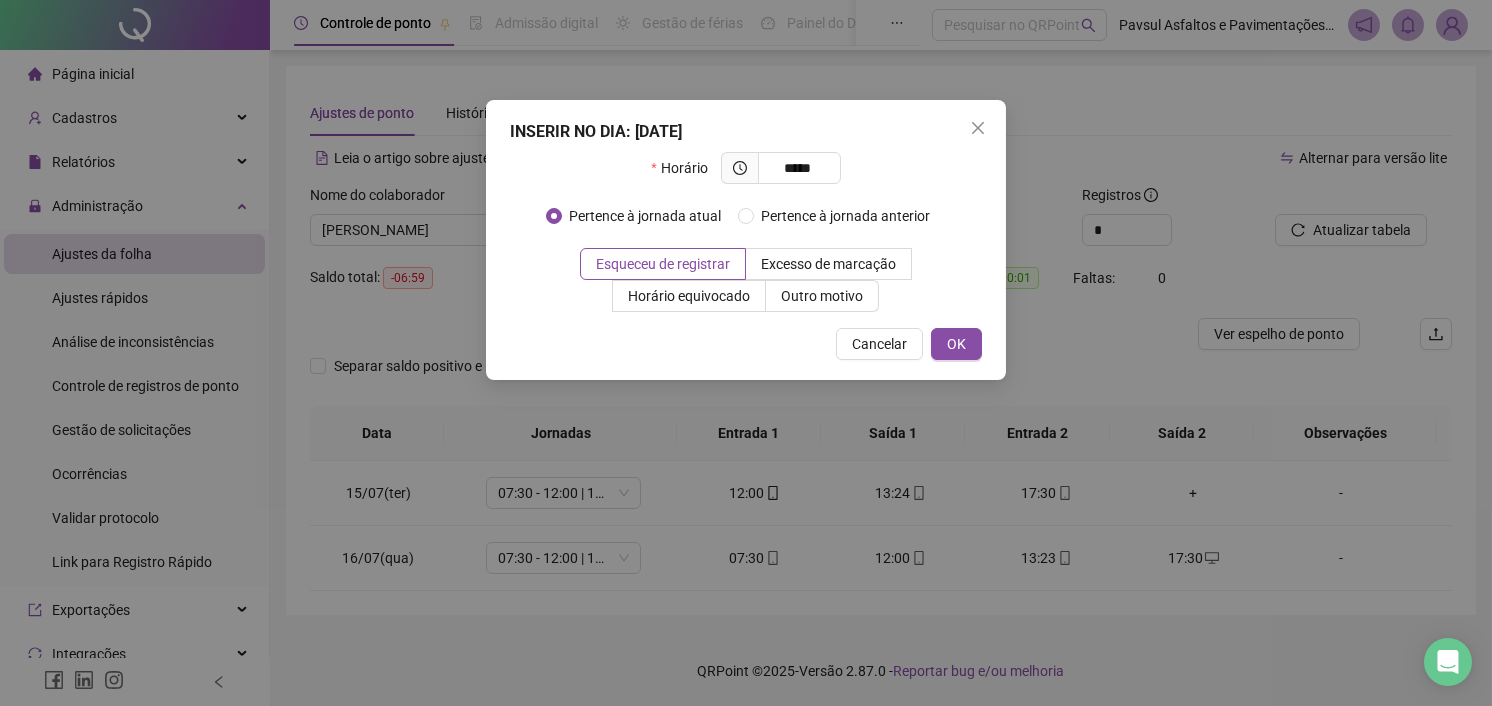 type on "*****" 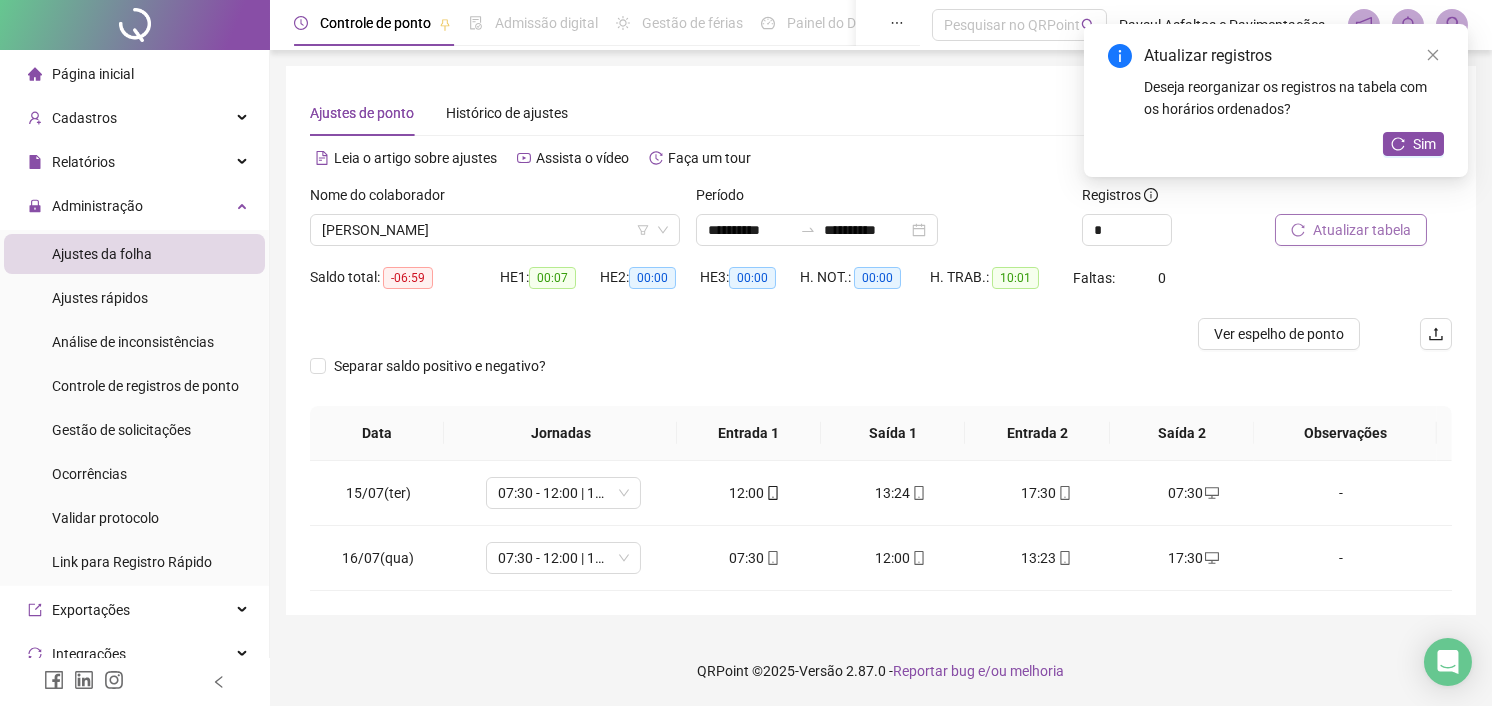 click on "Atualizar tabela" at bounding box center [1351, 230] 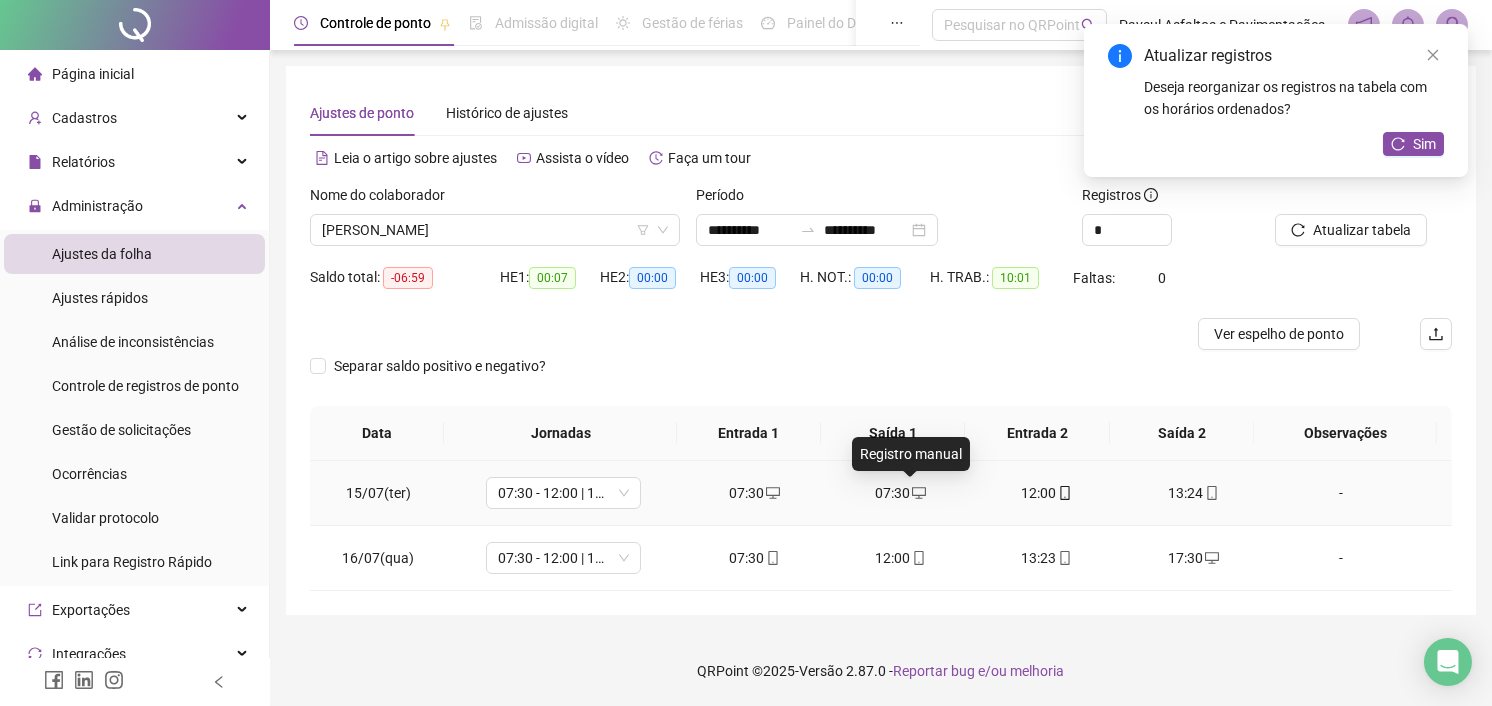 click 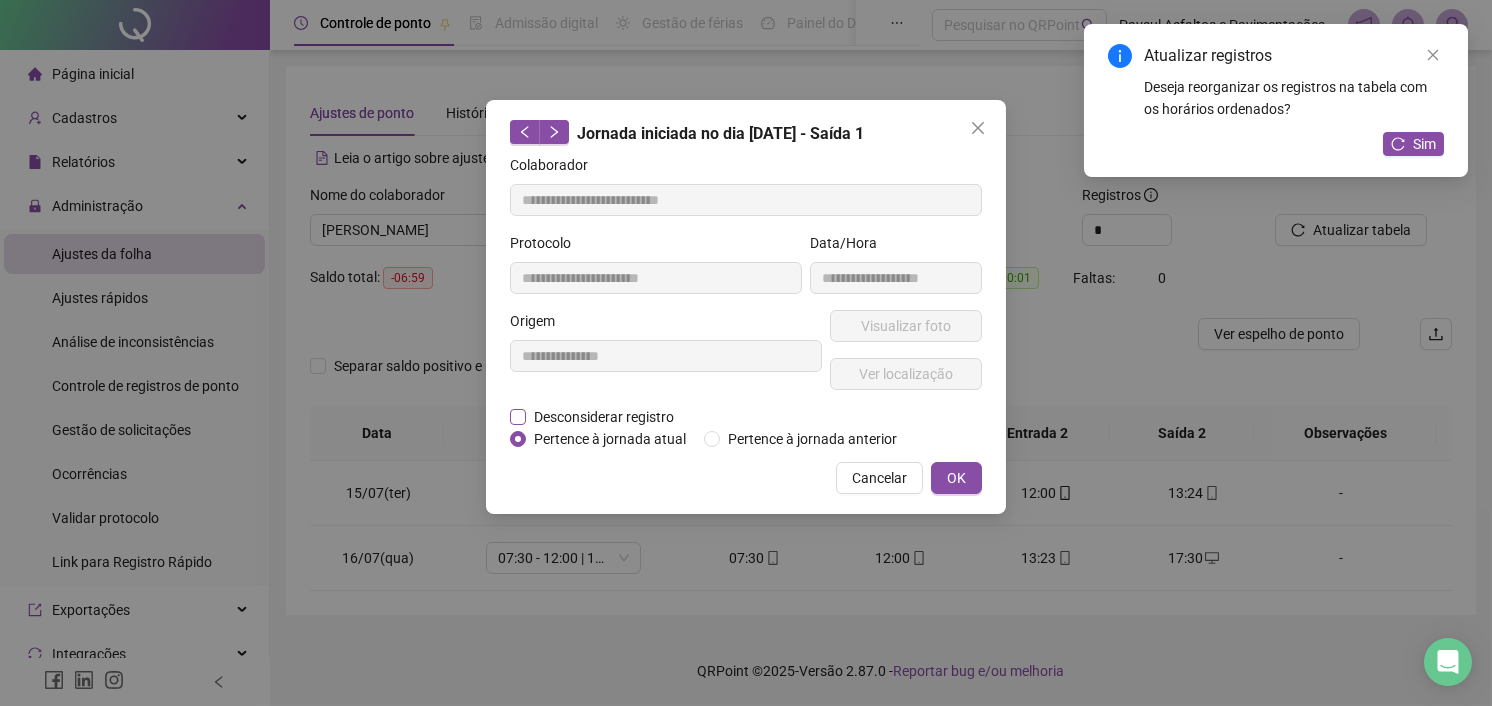 click on "Desconsiderar registro" at bounding box center [604, 417] 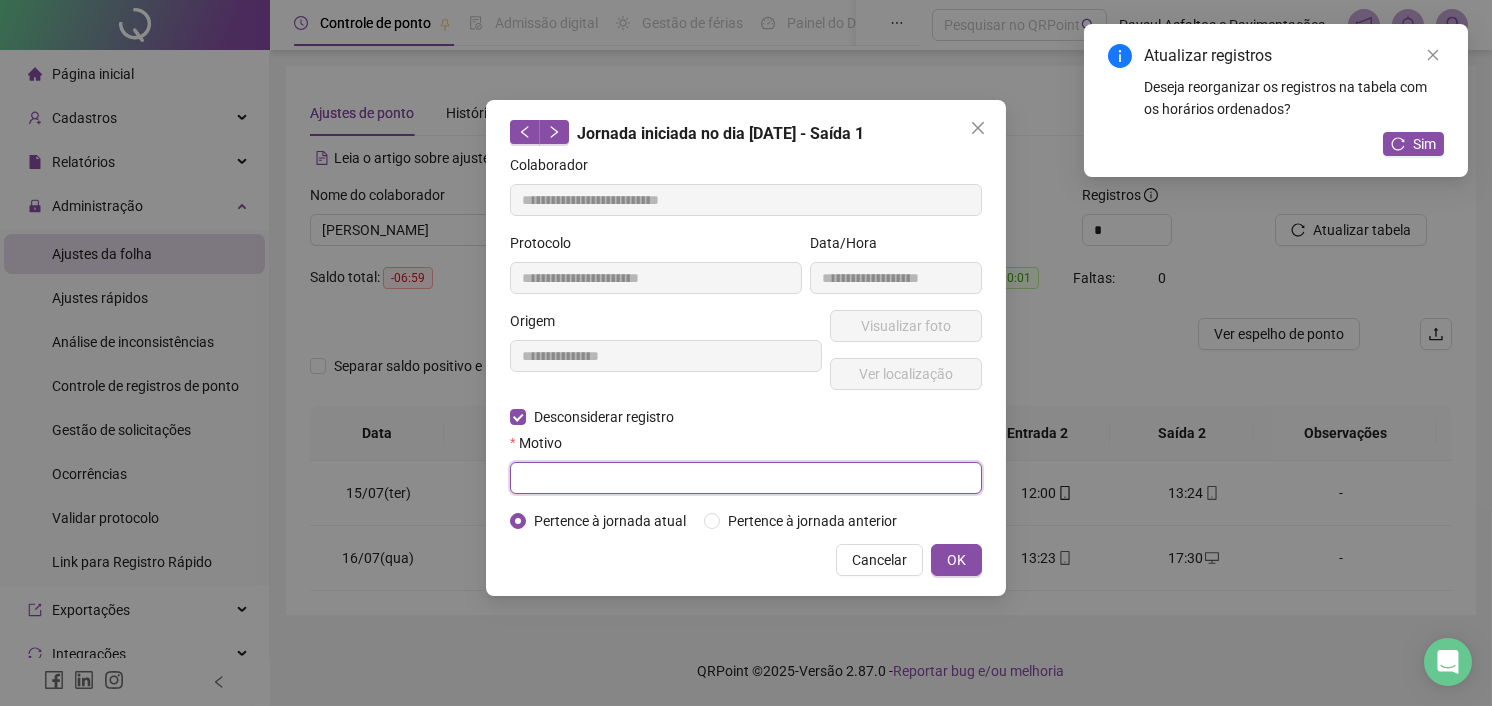 click at bounding box center [746, 478] 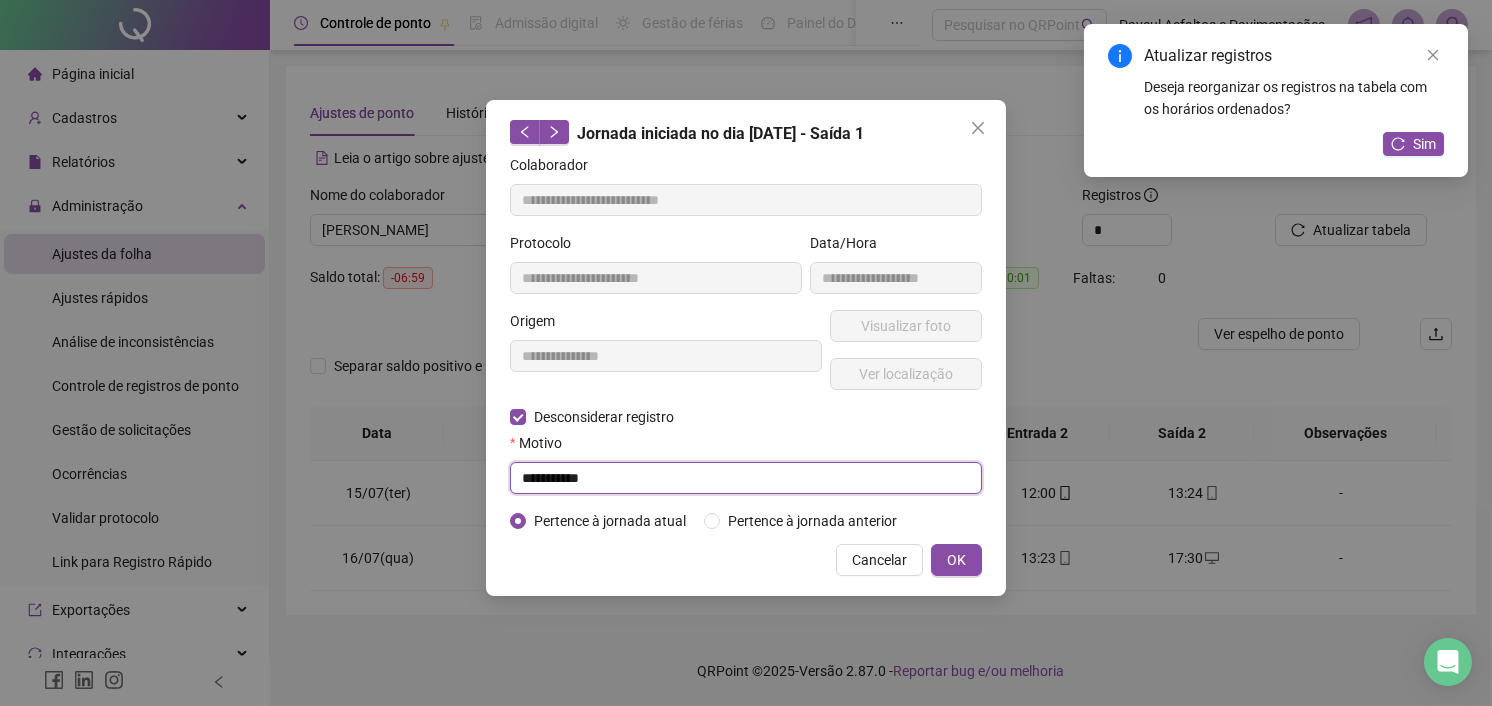 type on "**********" 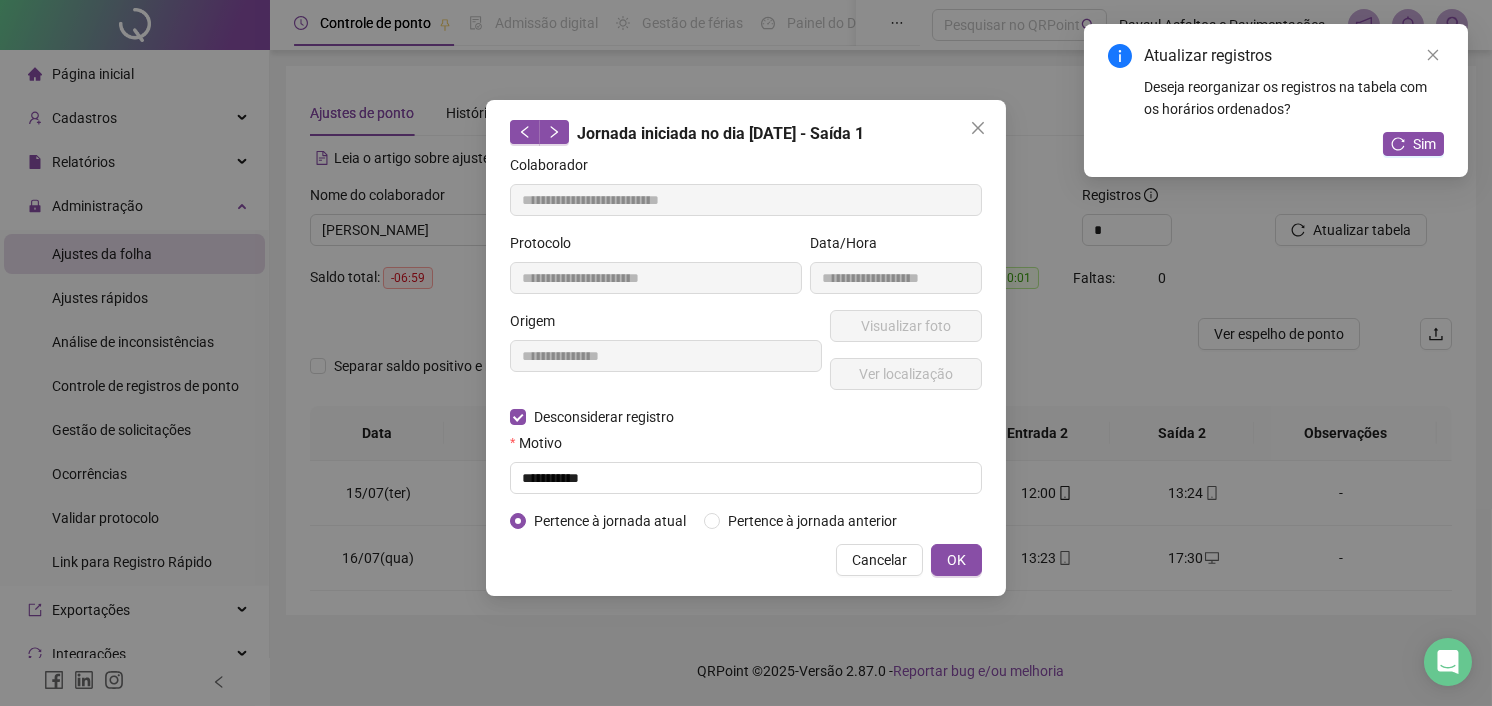 click on "**********" at bounding box center (746, 348) 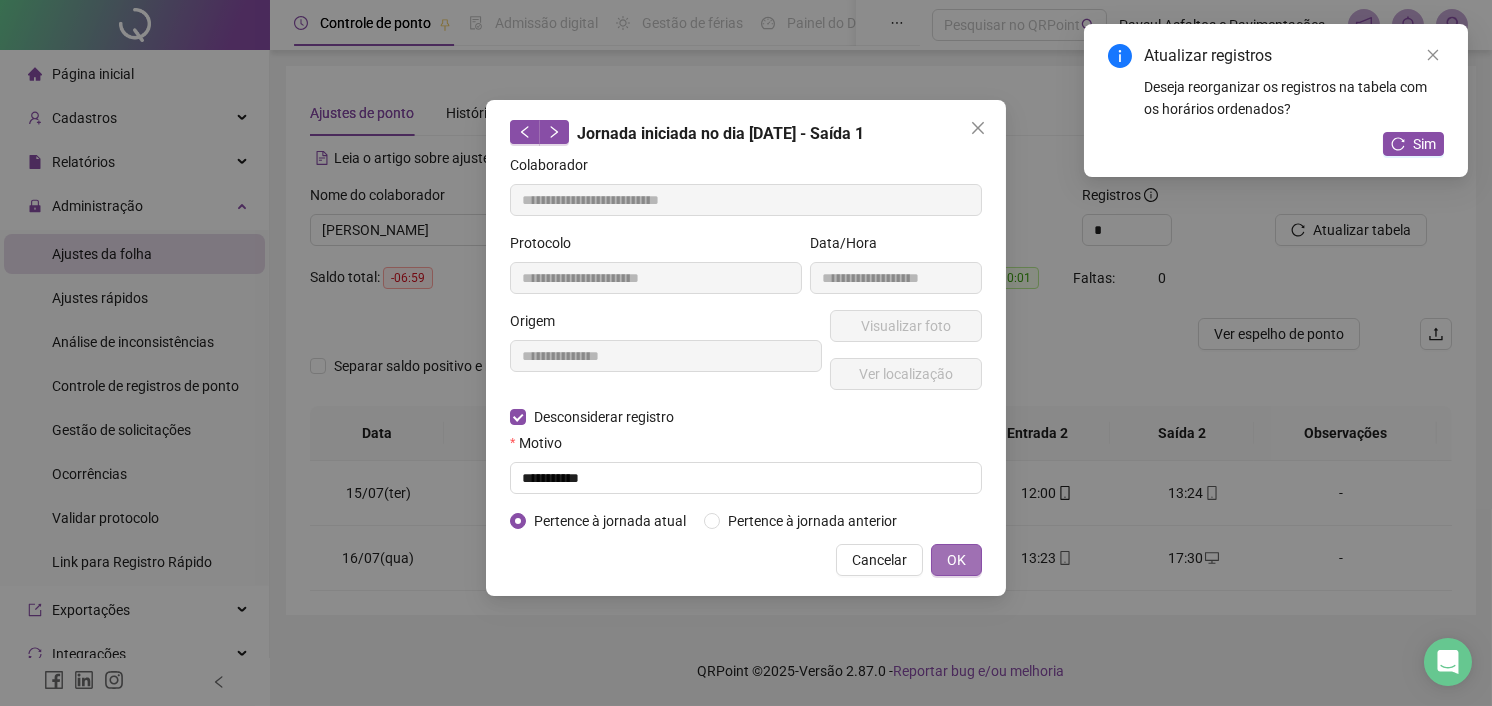 click on "OK" at bounding box center (956, 560) 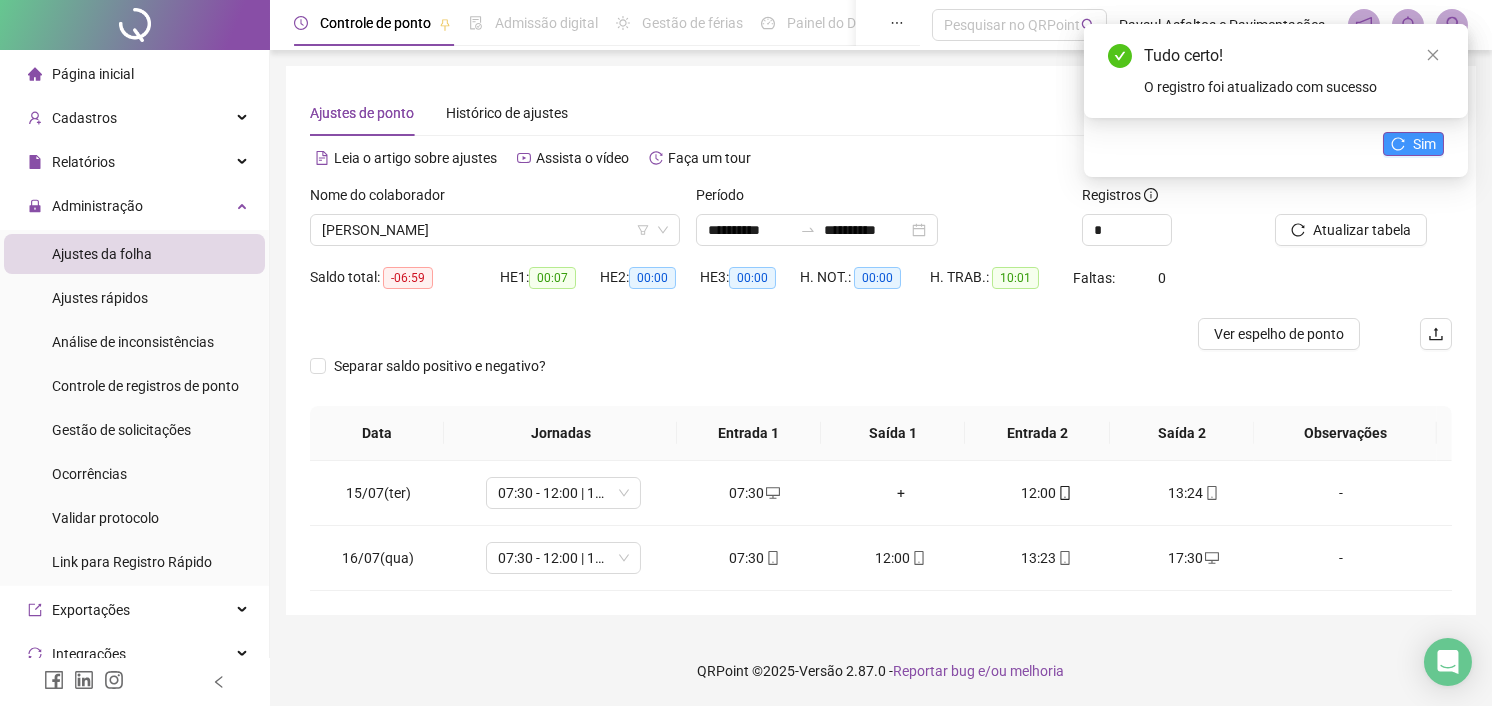 click on "Sim" at bounding box center (1413, 144) 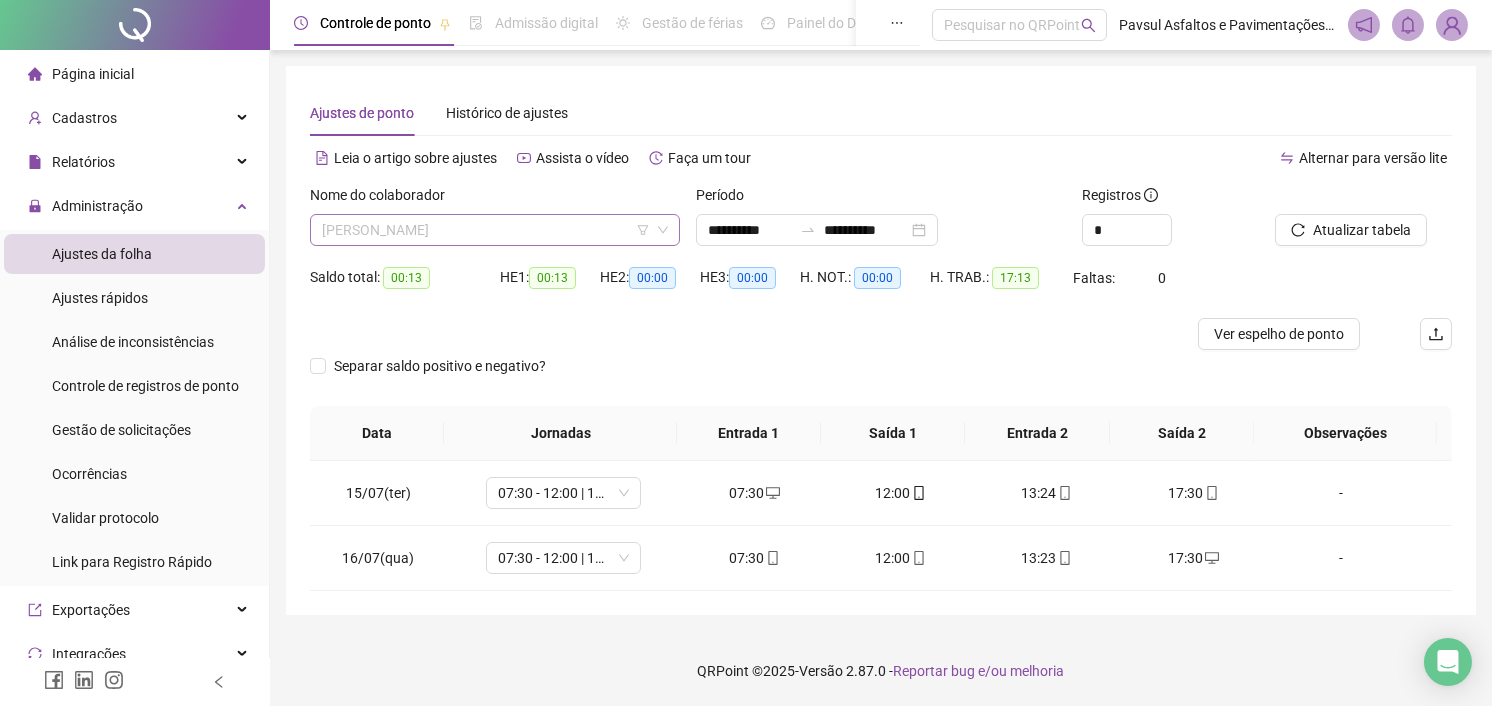 click on "[PERSON_NAME]" at bounding box center (495, 230) 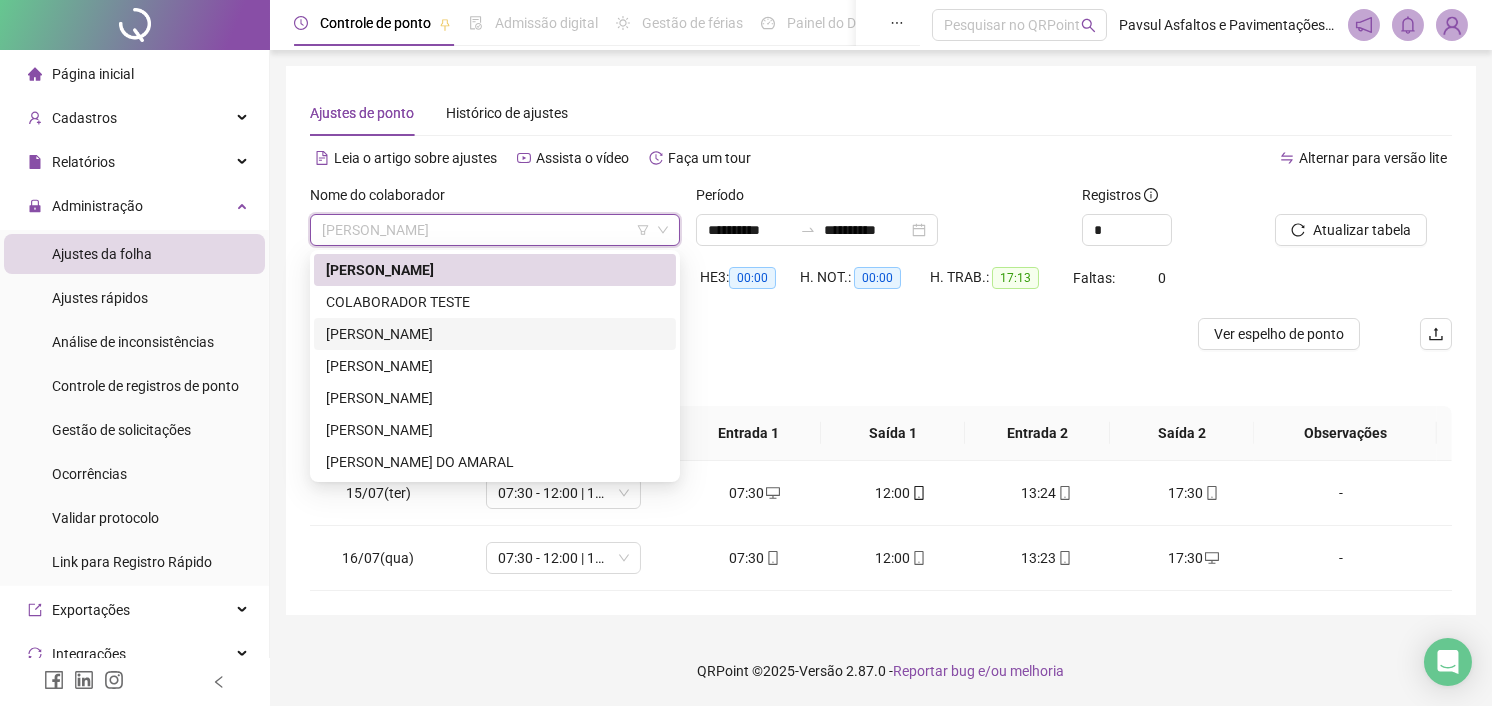 click on "[PERSON_NAME]" at bounding box center [495, 334] 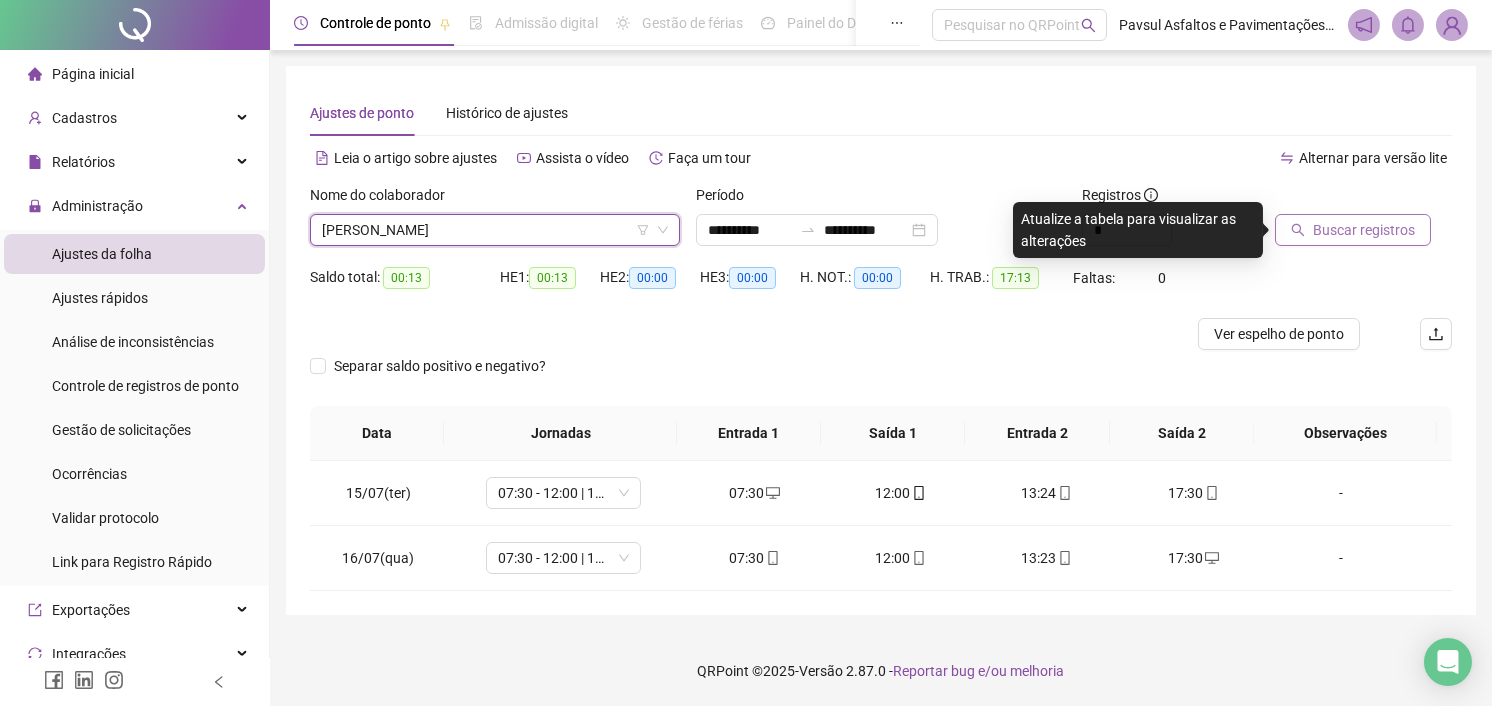 click 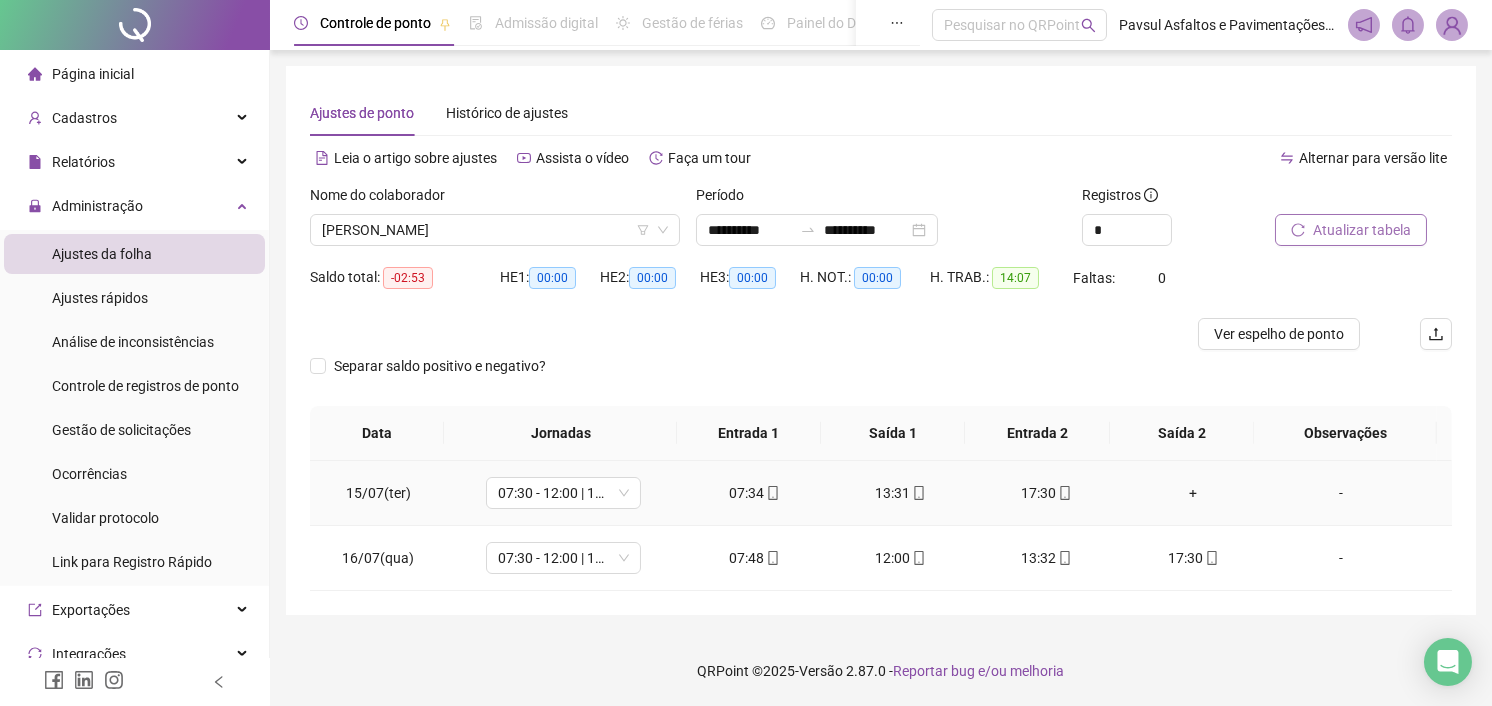 click on "+" at bounding box center [1193, 493] 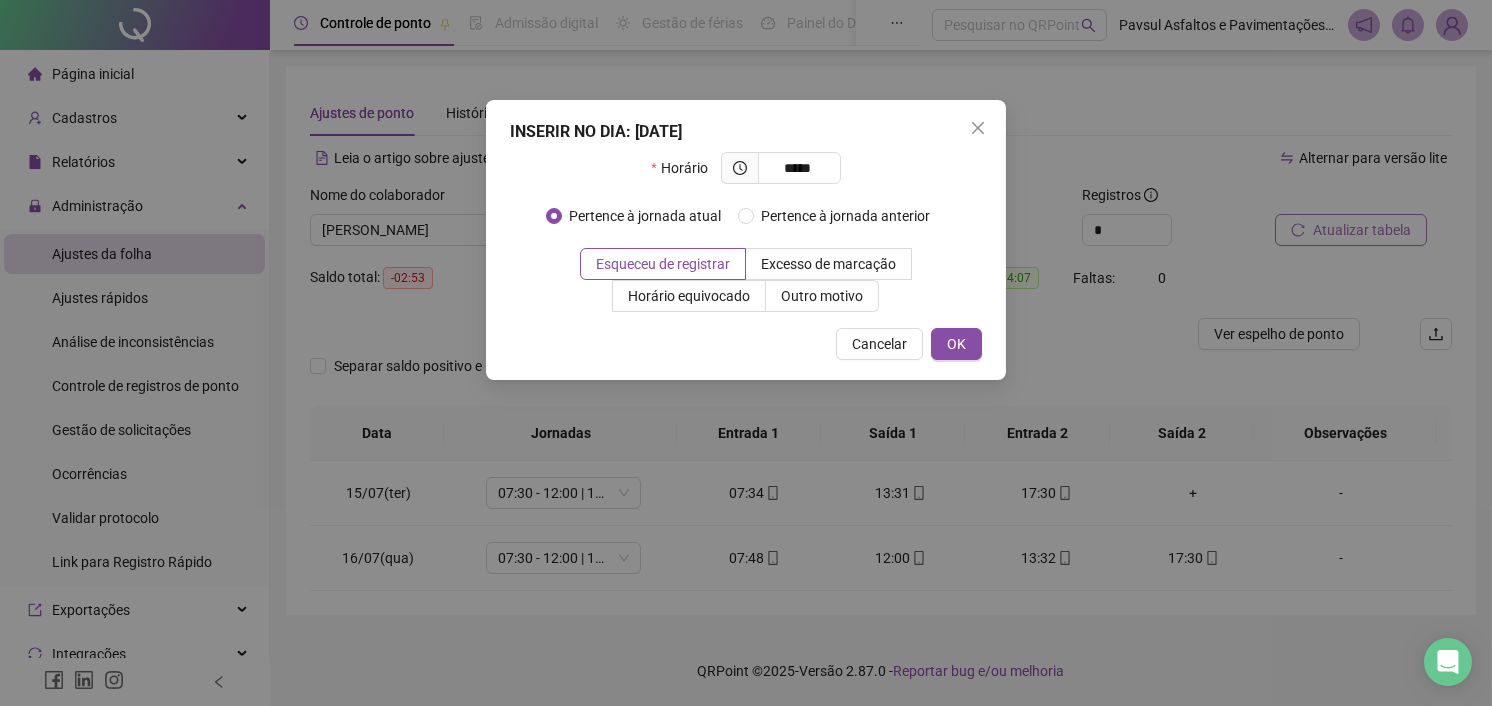 type on "*****" 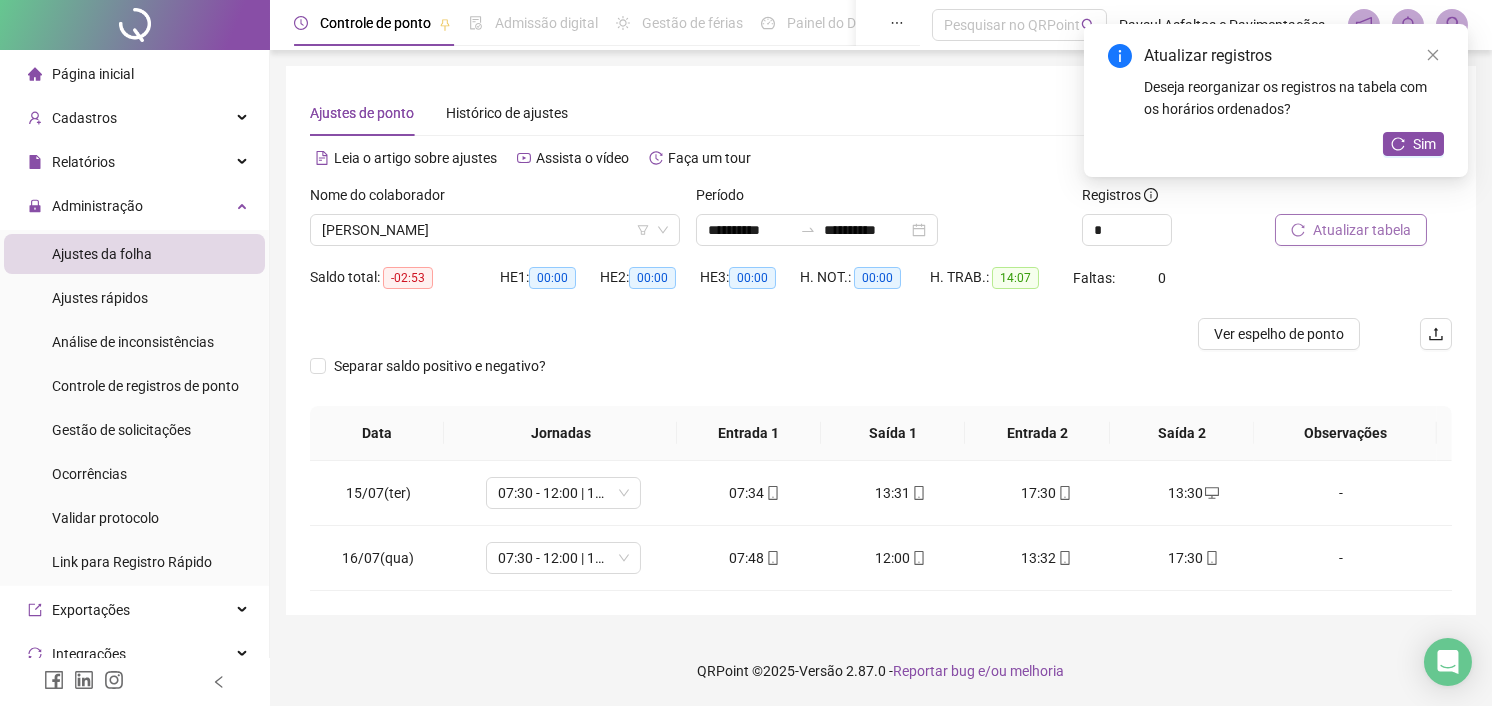 click on "Atualizar tabela" at bounding box center (1362, 230) 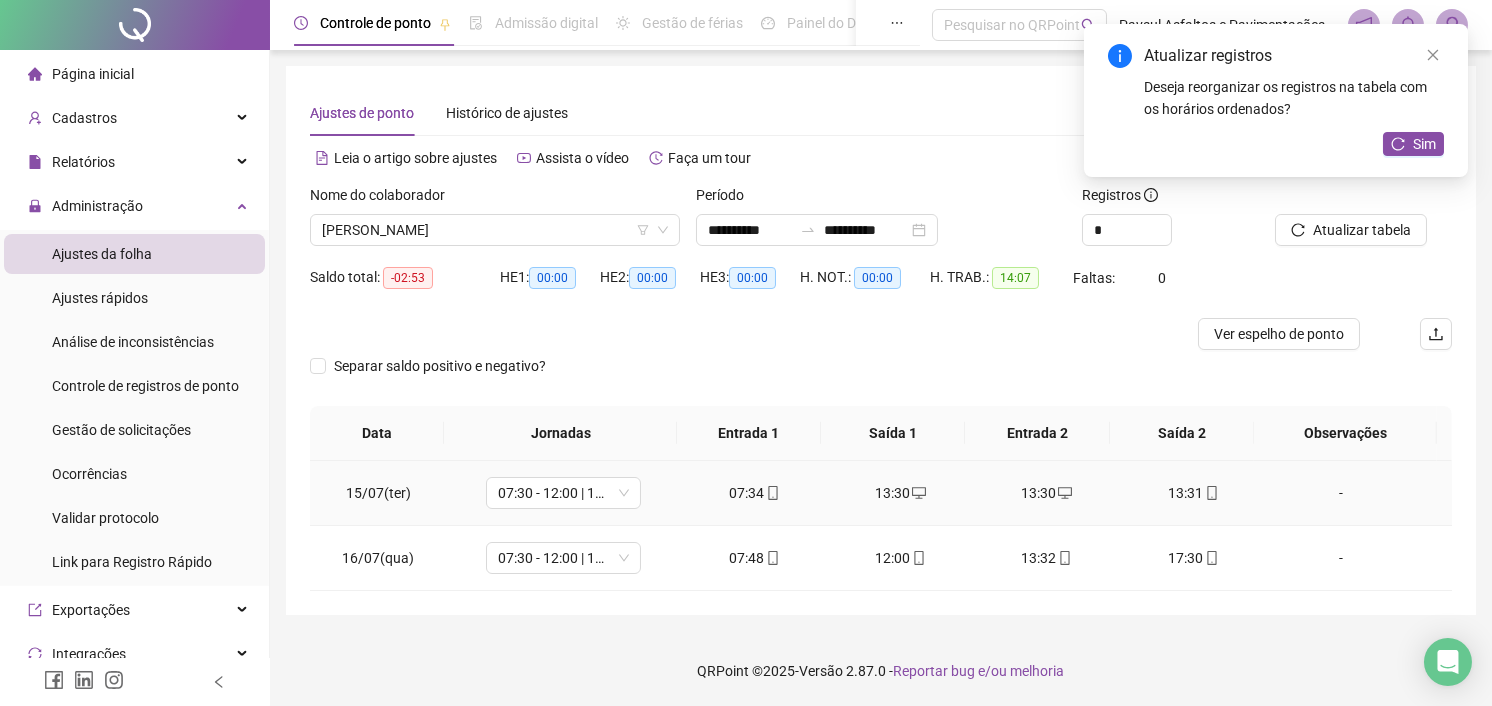 click on "13:30" at bounding box center (1047, 493) 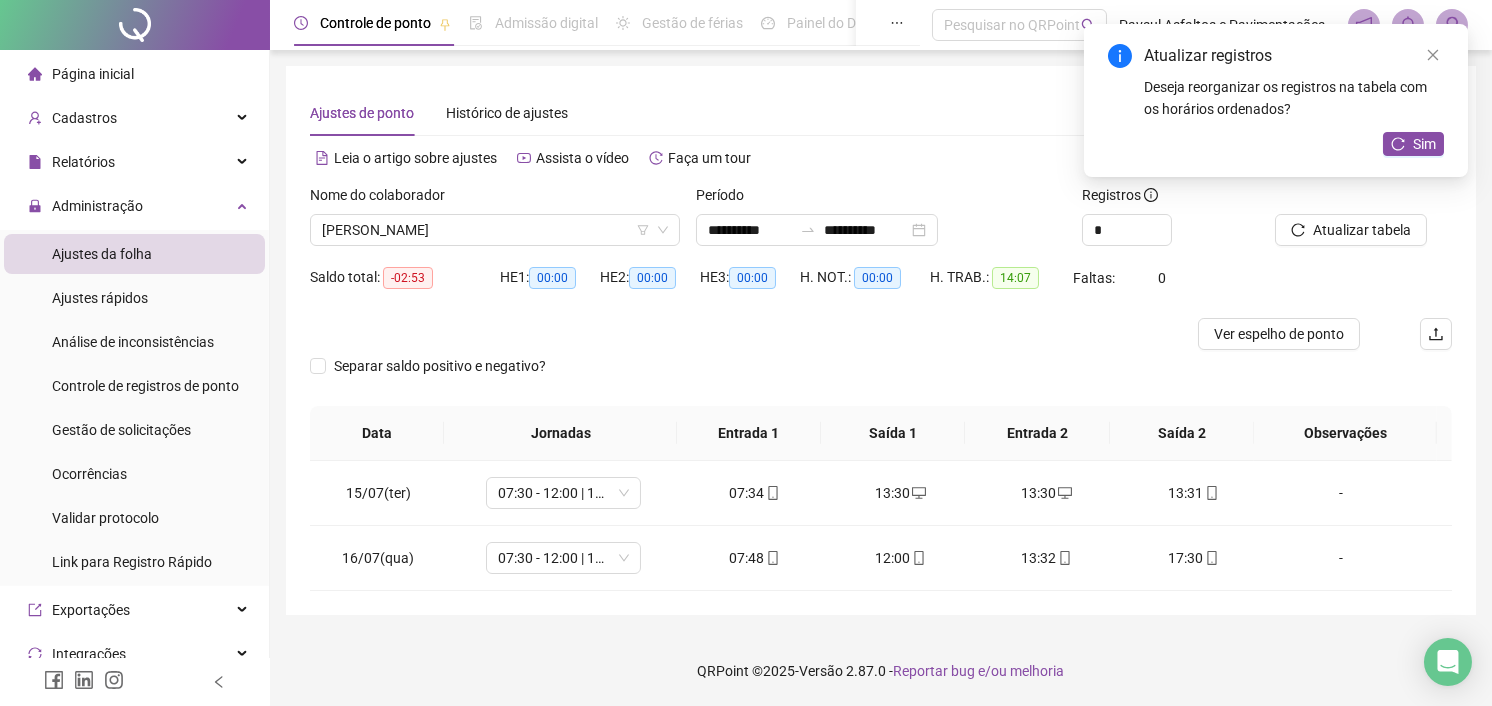 type on "**********" 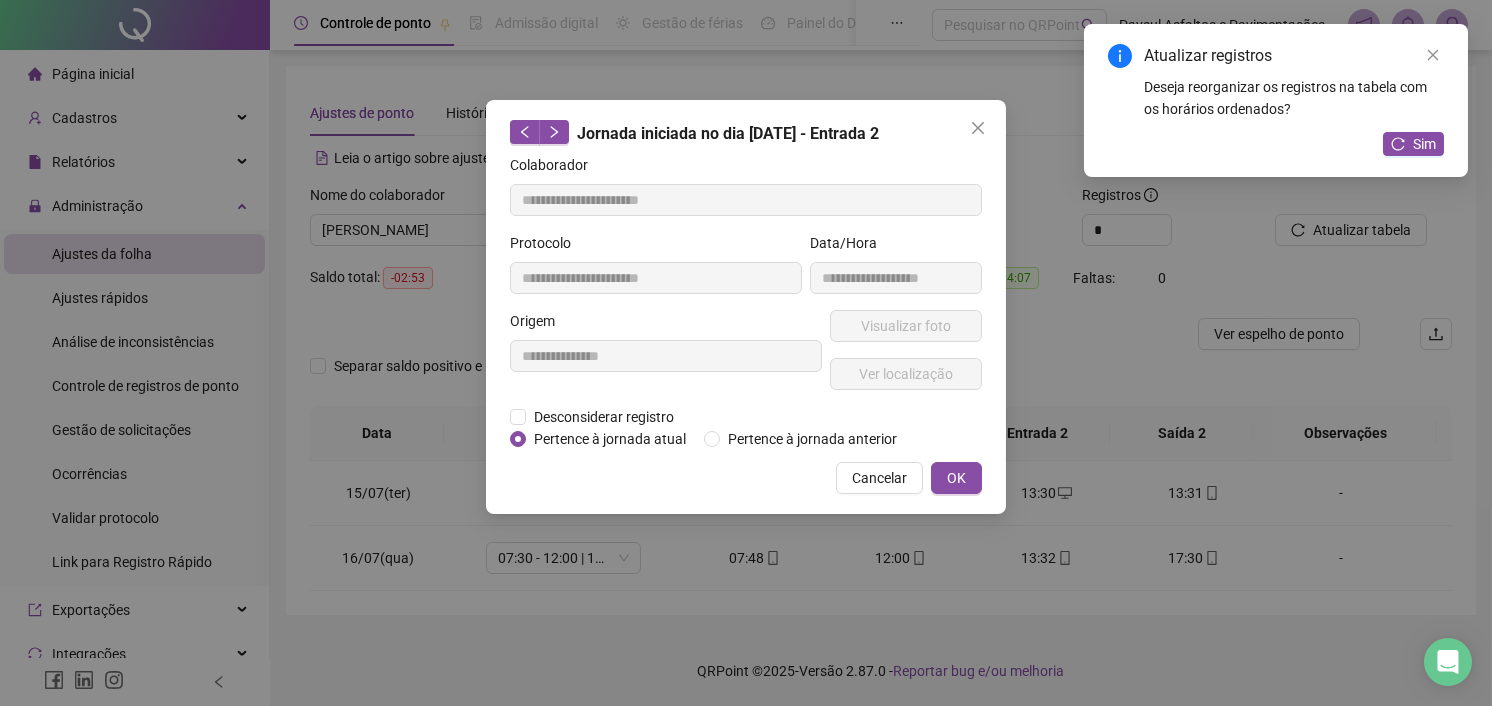 click on "**********" at bounding box center (666, 358) 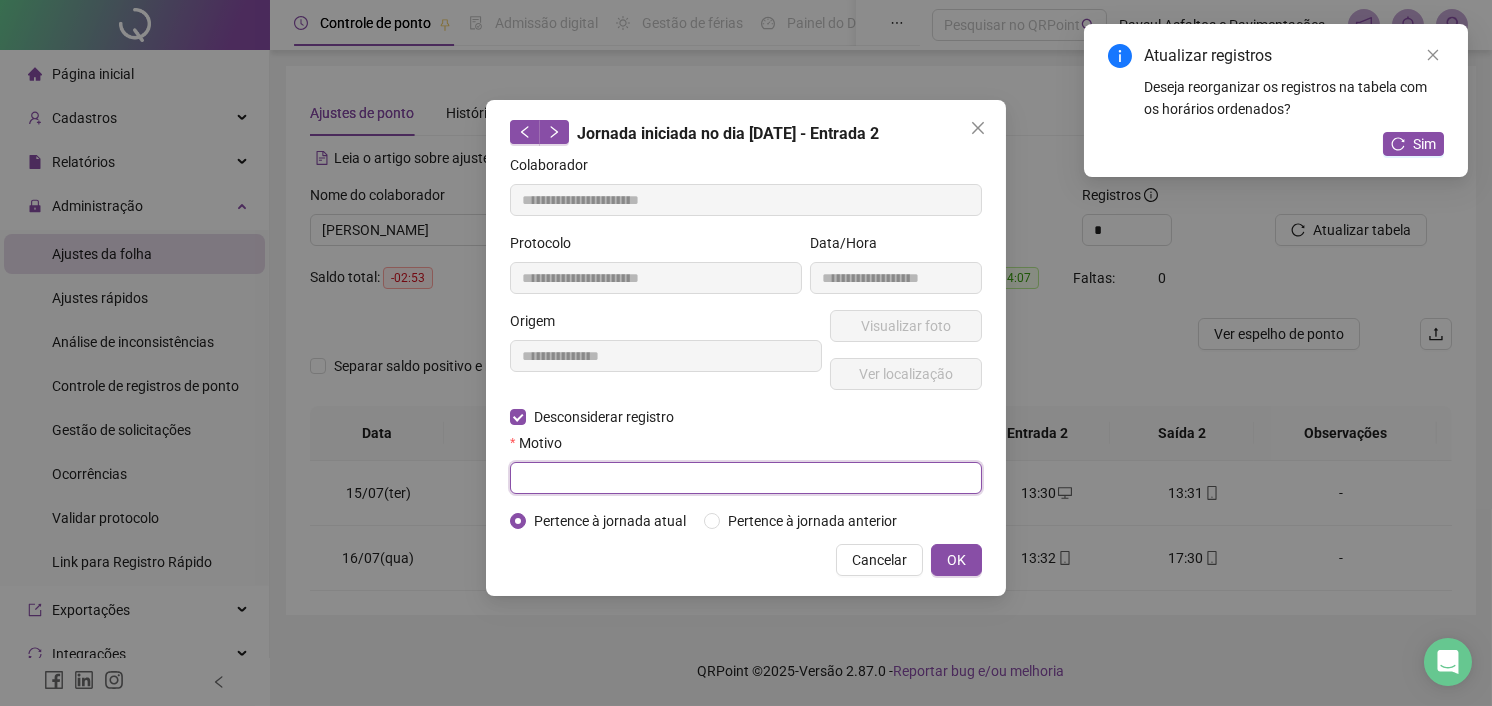click at bounding box center (746, 478) 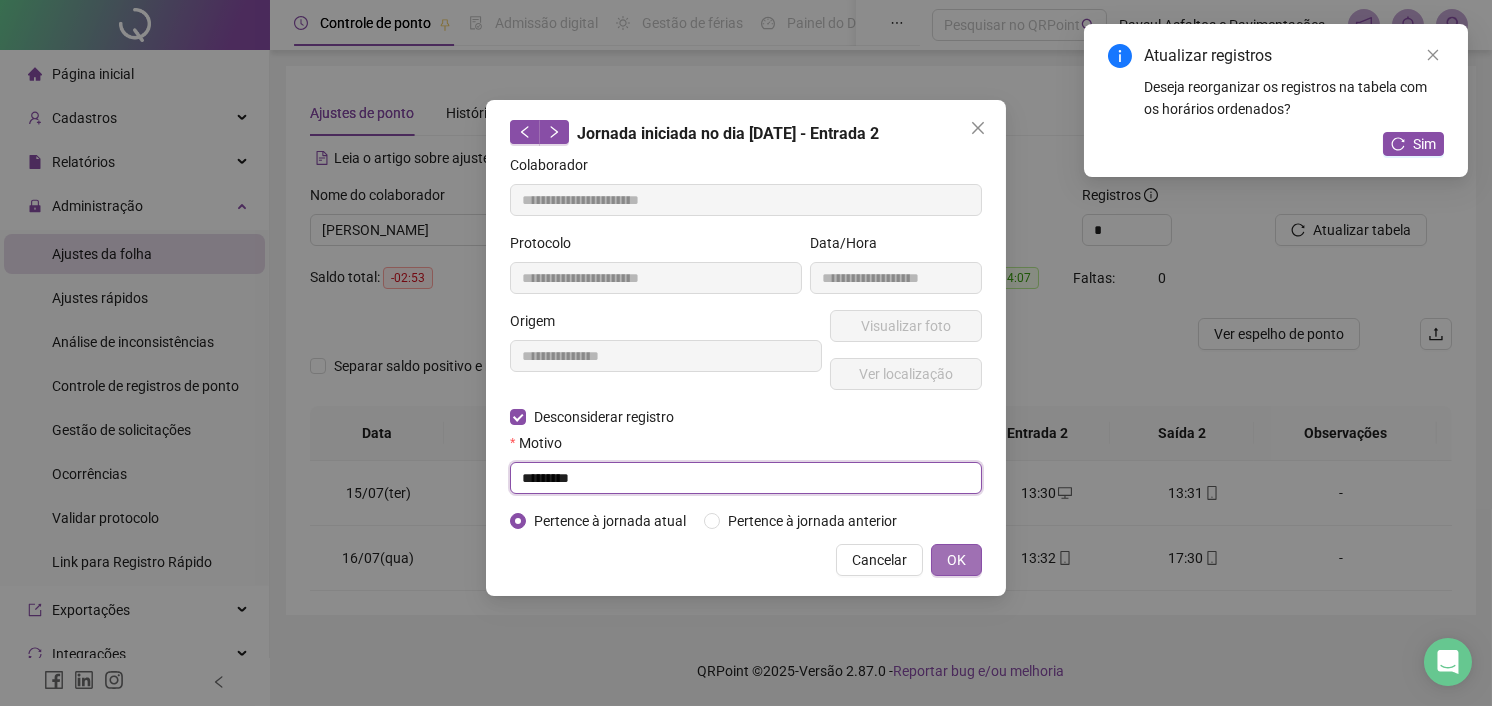 type on "*********" 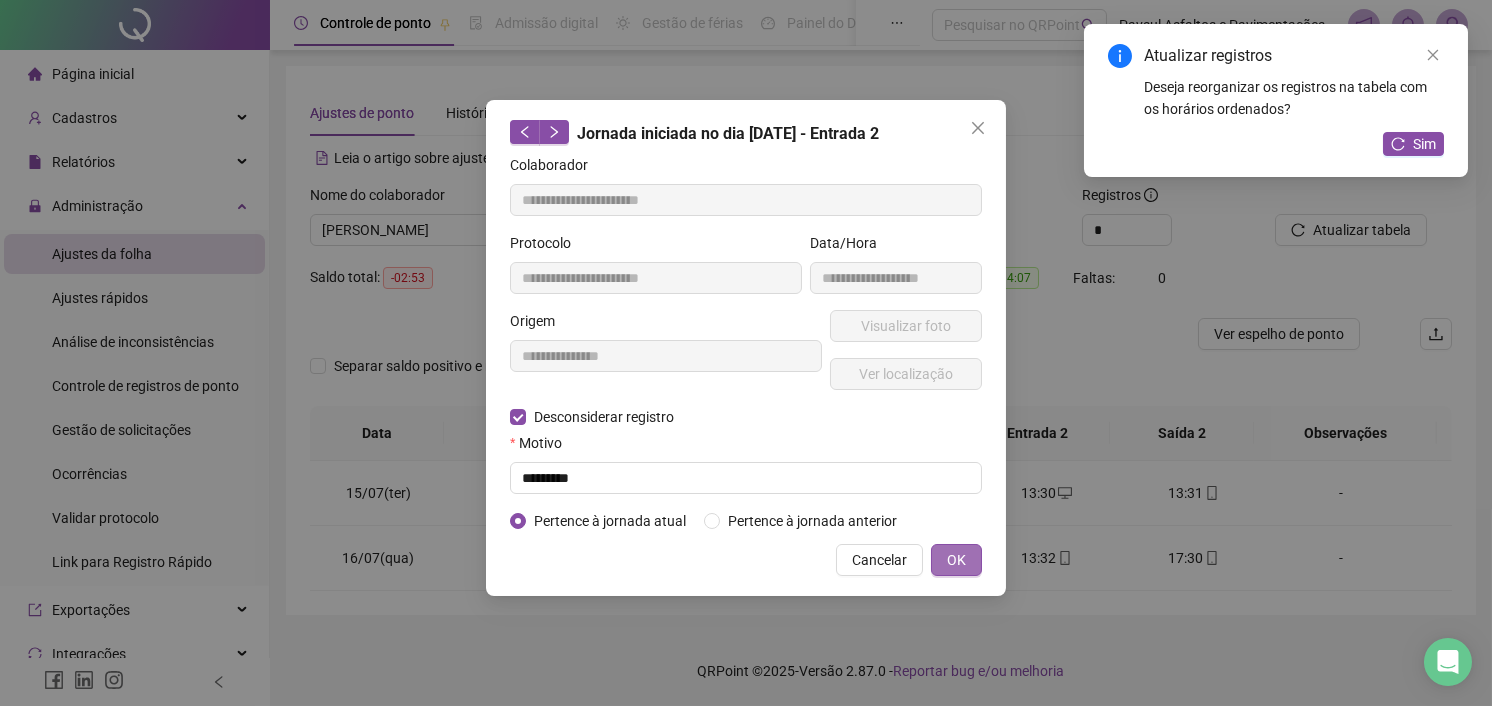 click on "OK" at bounding box center (956, 560) 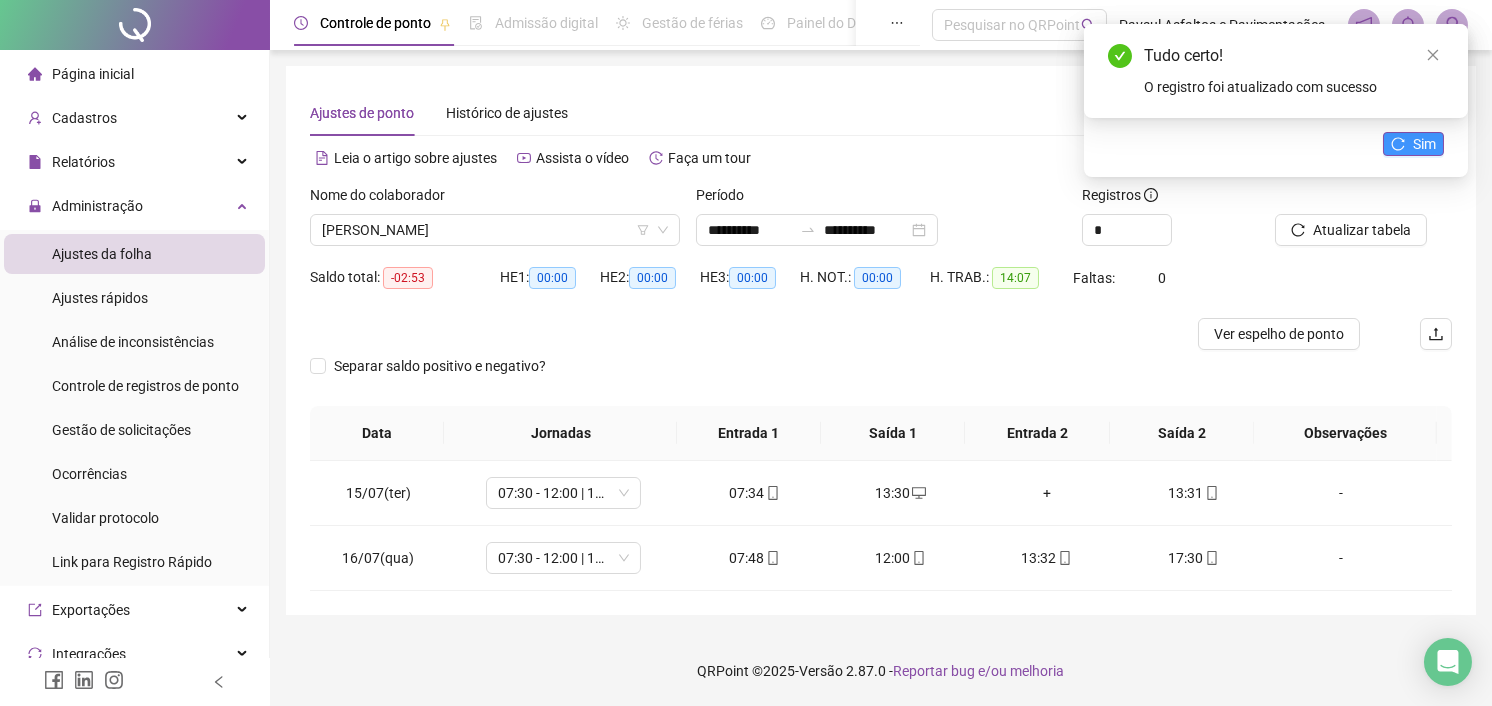 click 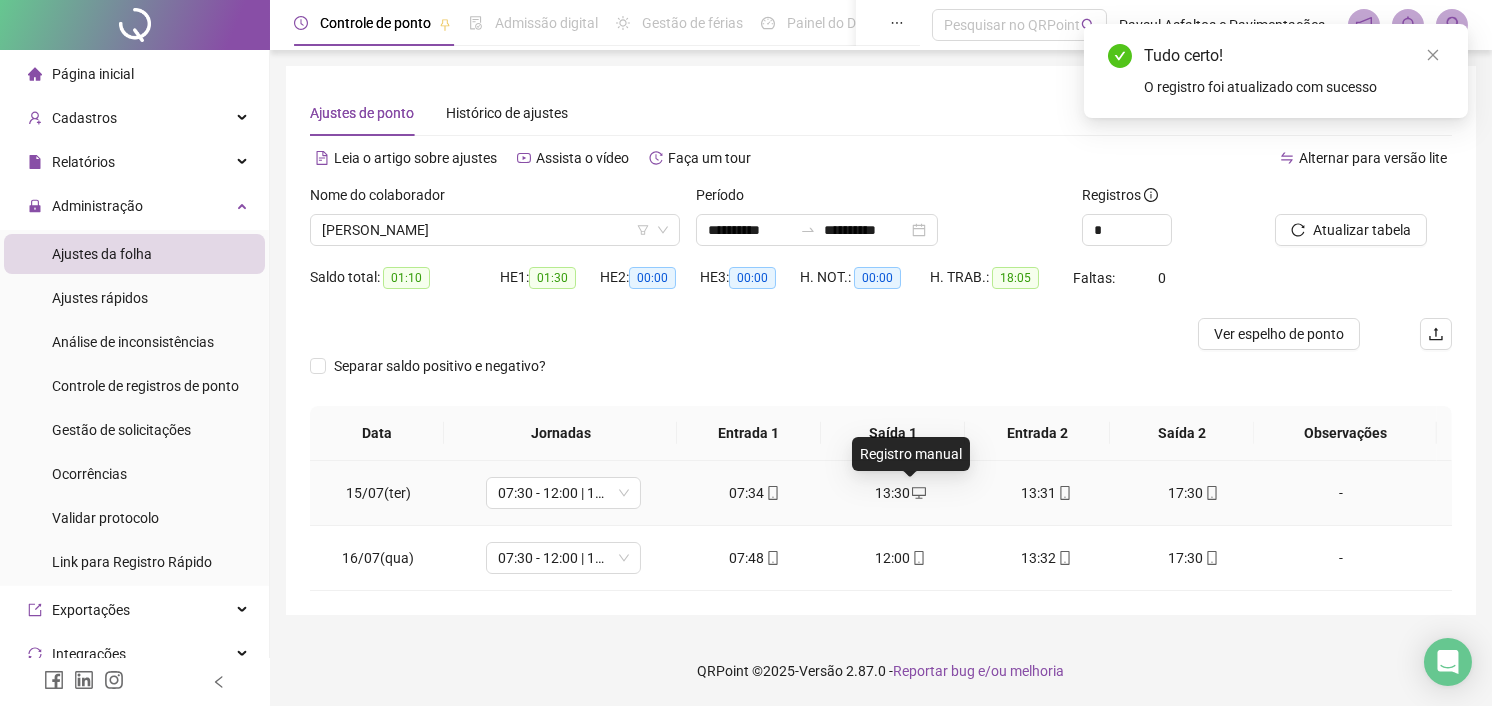 click 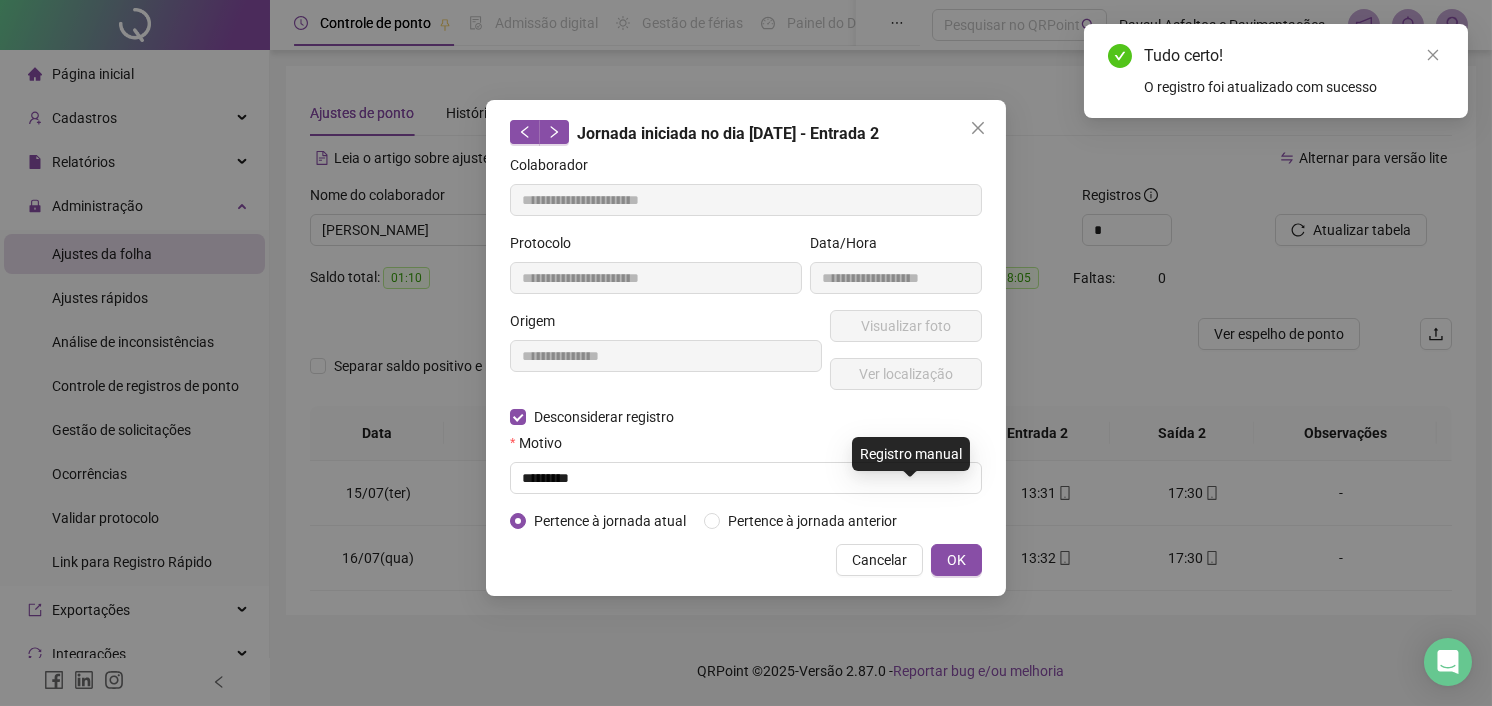 type on "**********" 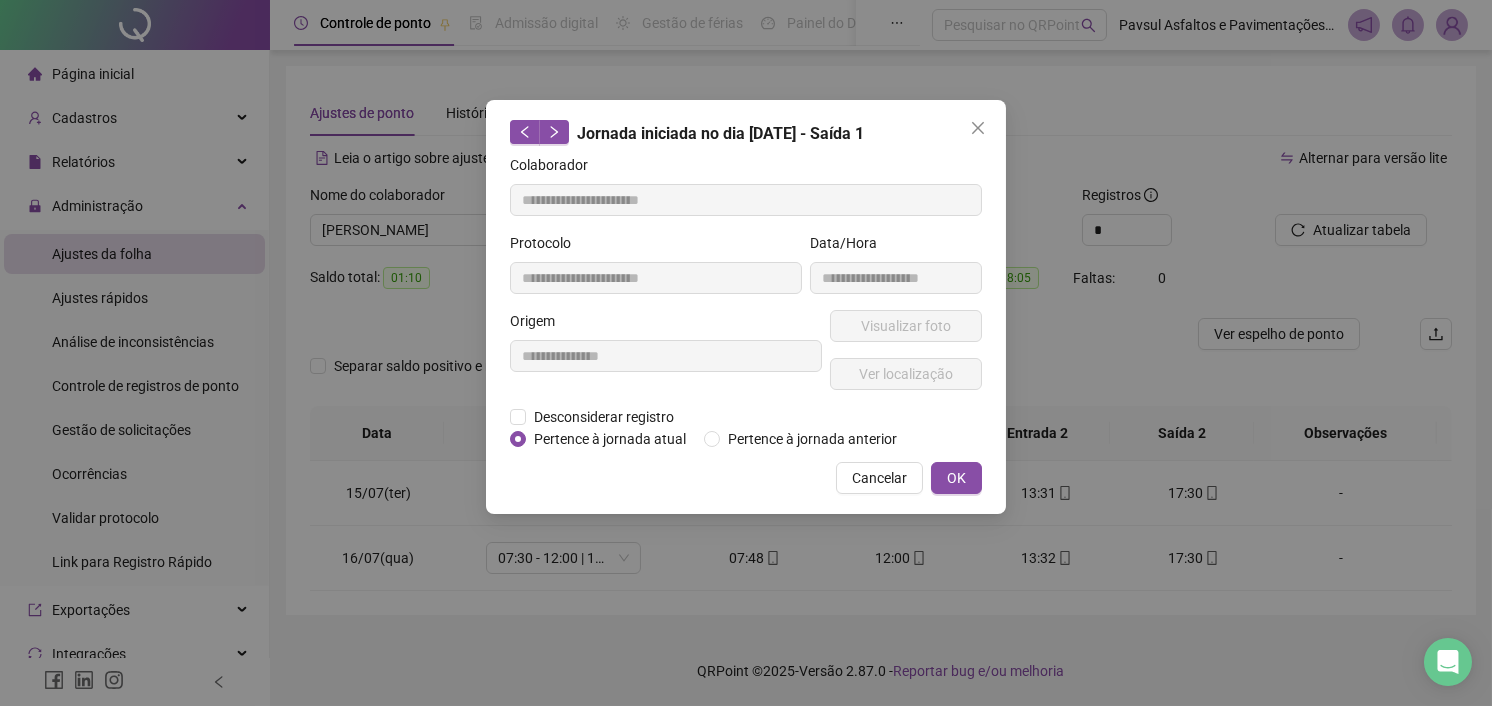 click on "Pertence à jornada atual" at bounding box center [610, 439] 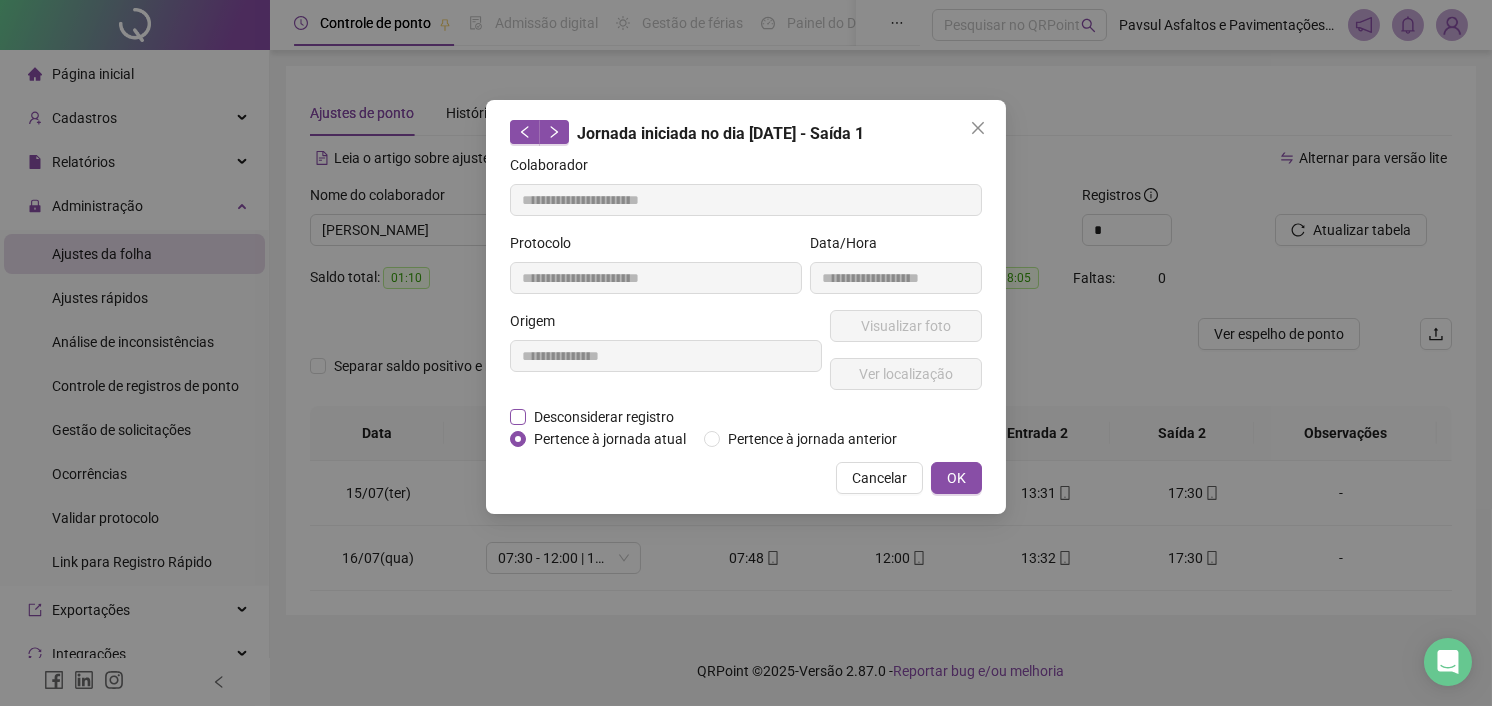 click on "Desconsiderar registro" at bounding box center [604, 417] 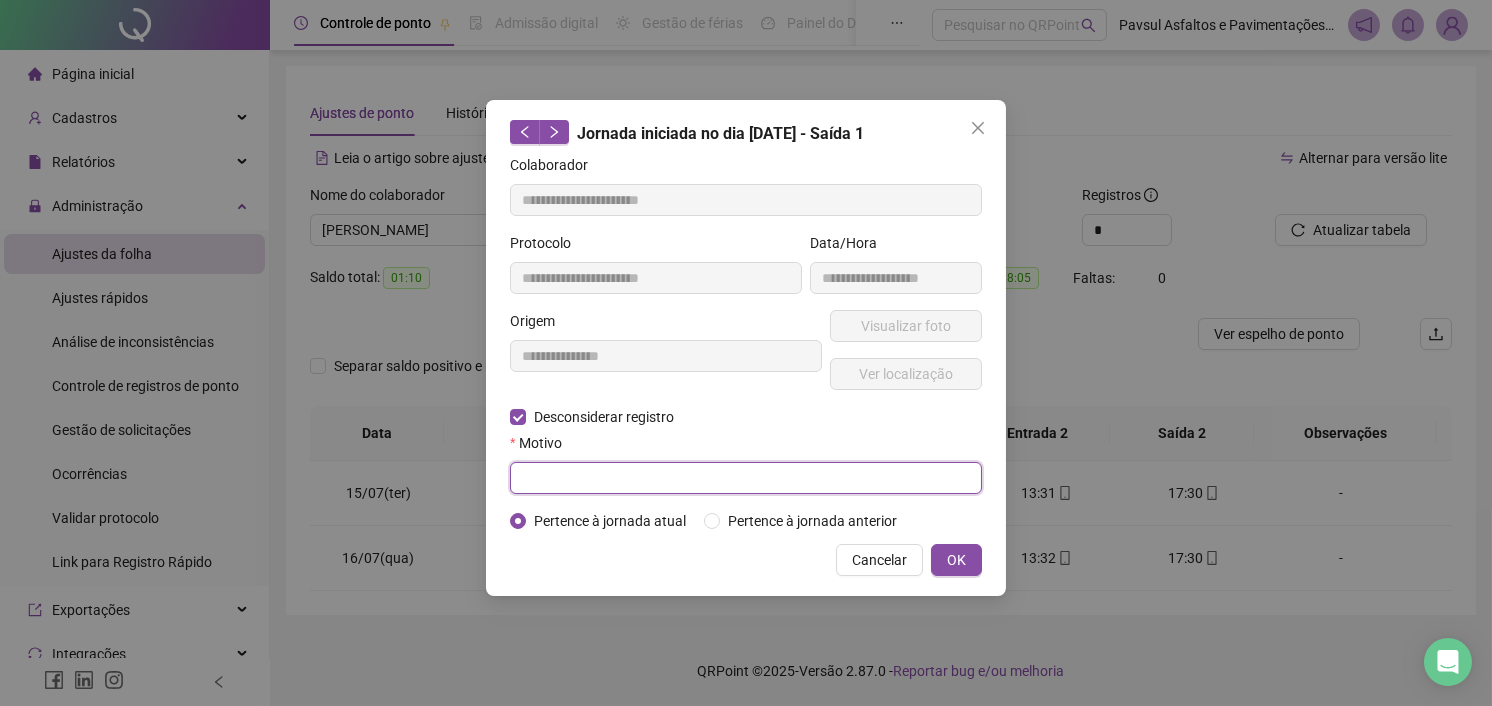 click at bounding box center (746, 478) 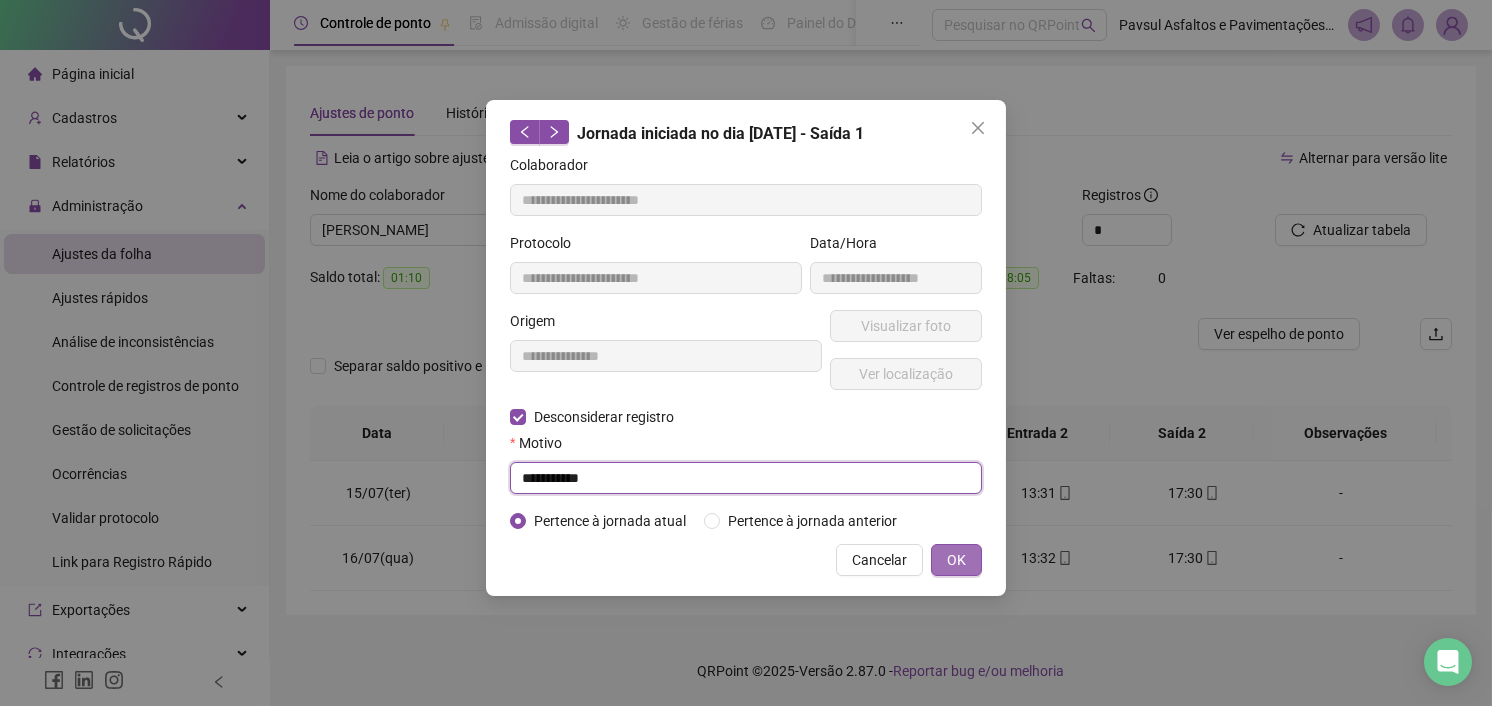 type on "**********" 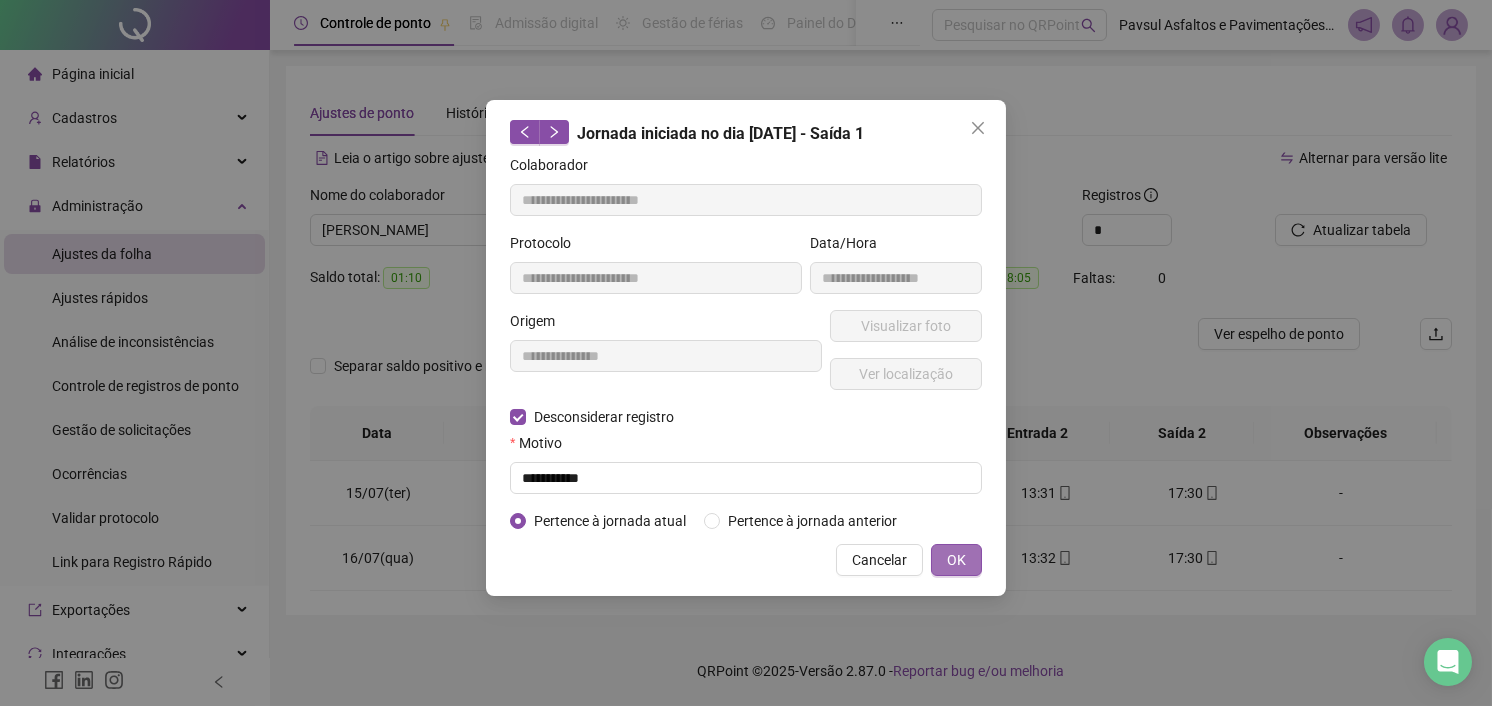 click on "OK" at bounding box center (956, 560) 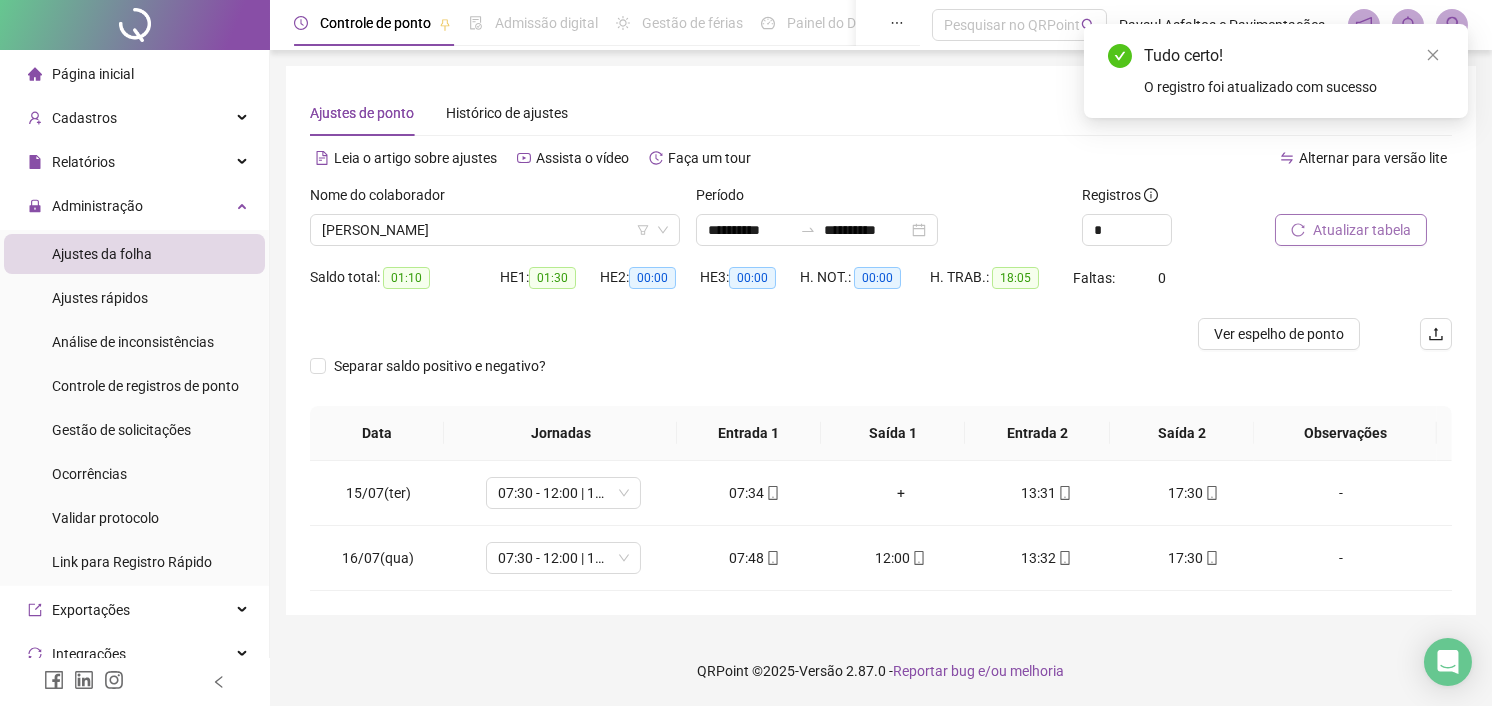 click on "Atualizar tabela" at bounding box center [1362, 230] 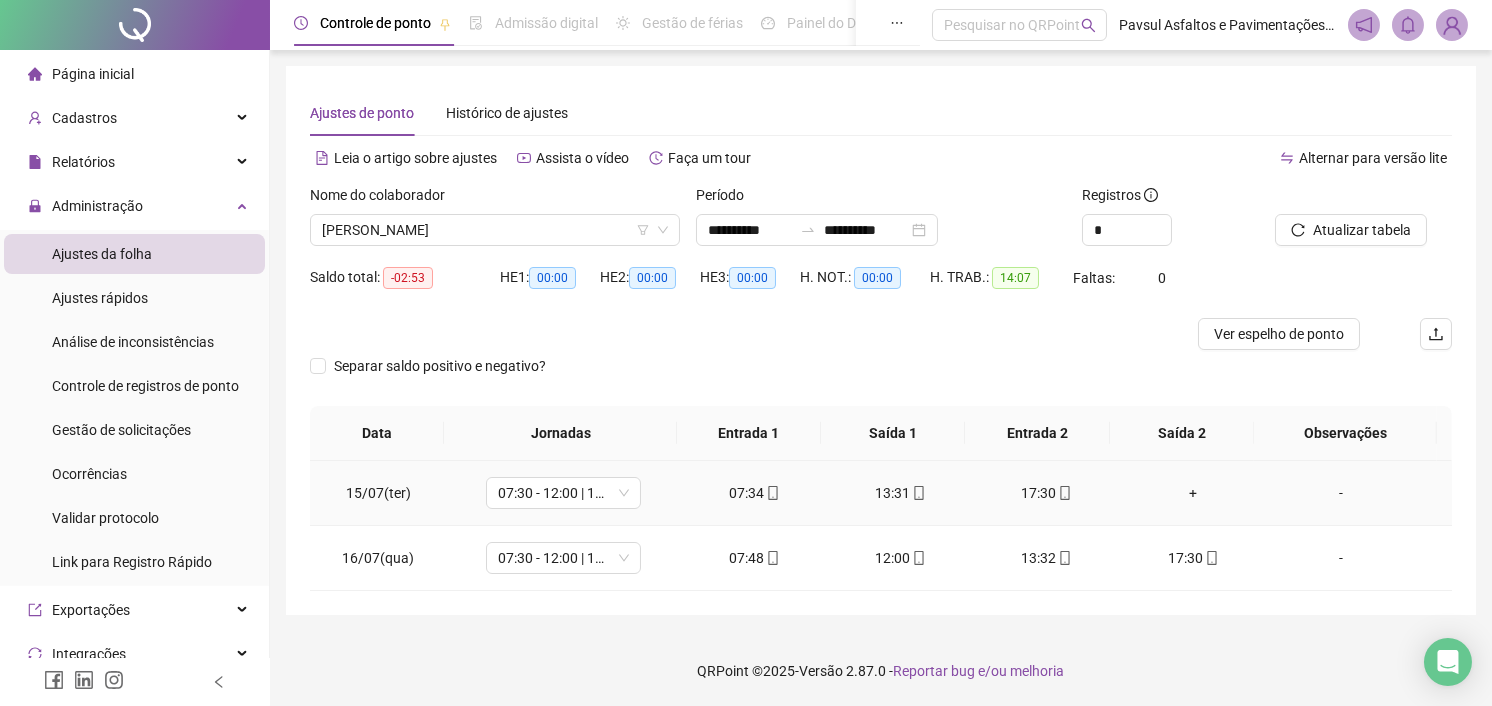 click on "+" at bounding box center [1193, 493] 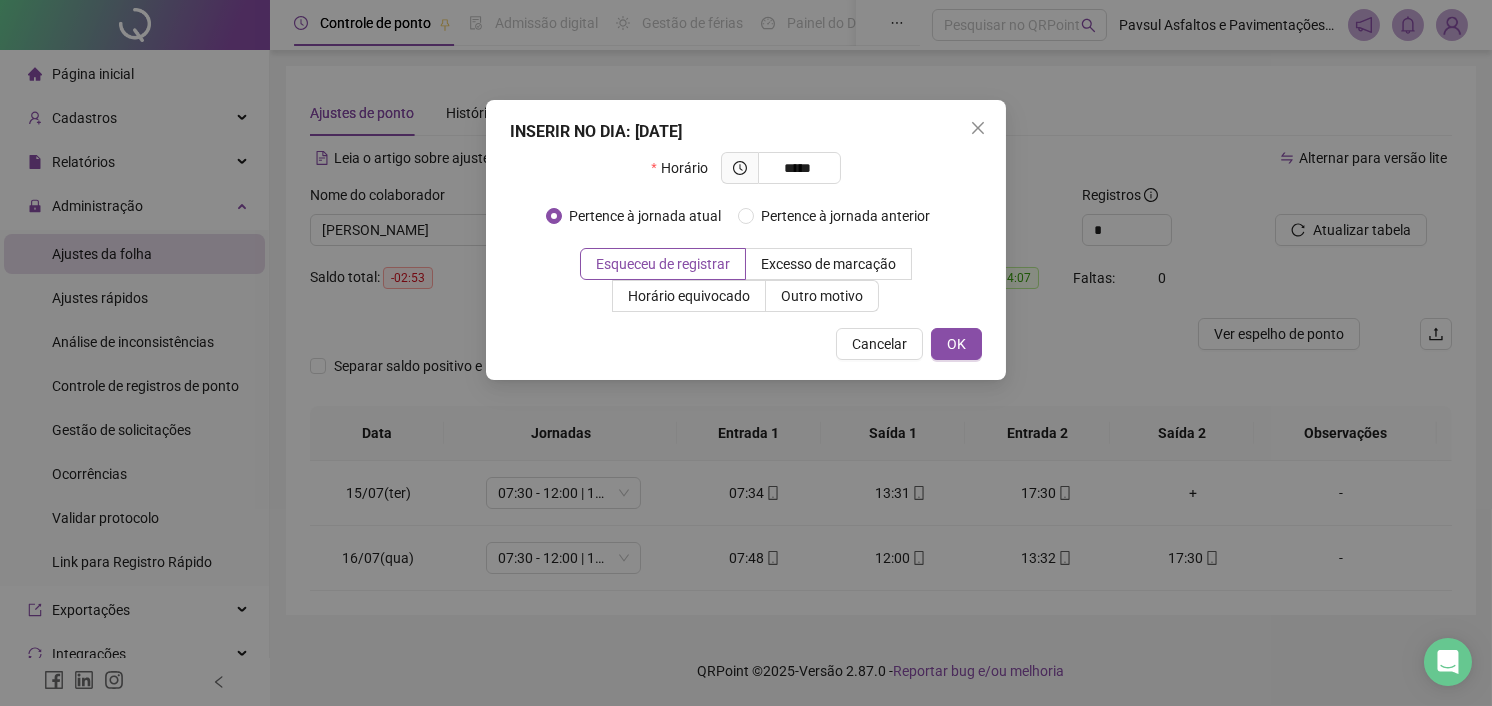 type on "*****" 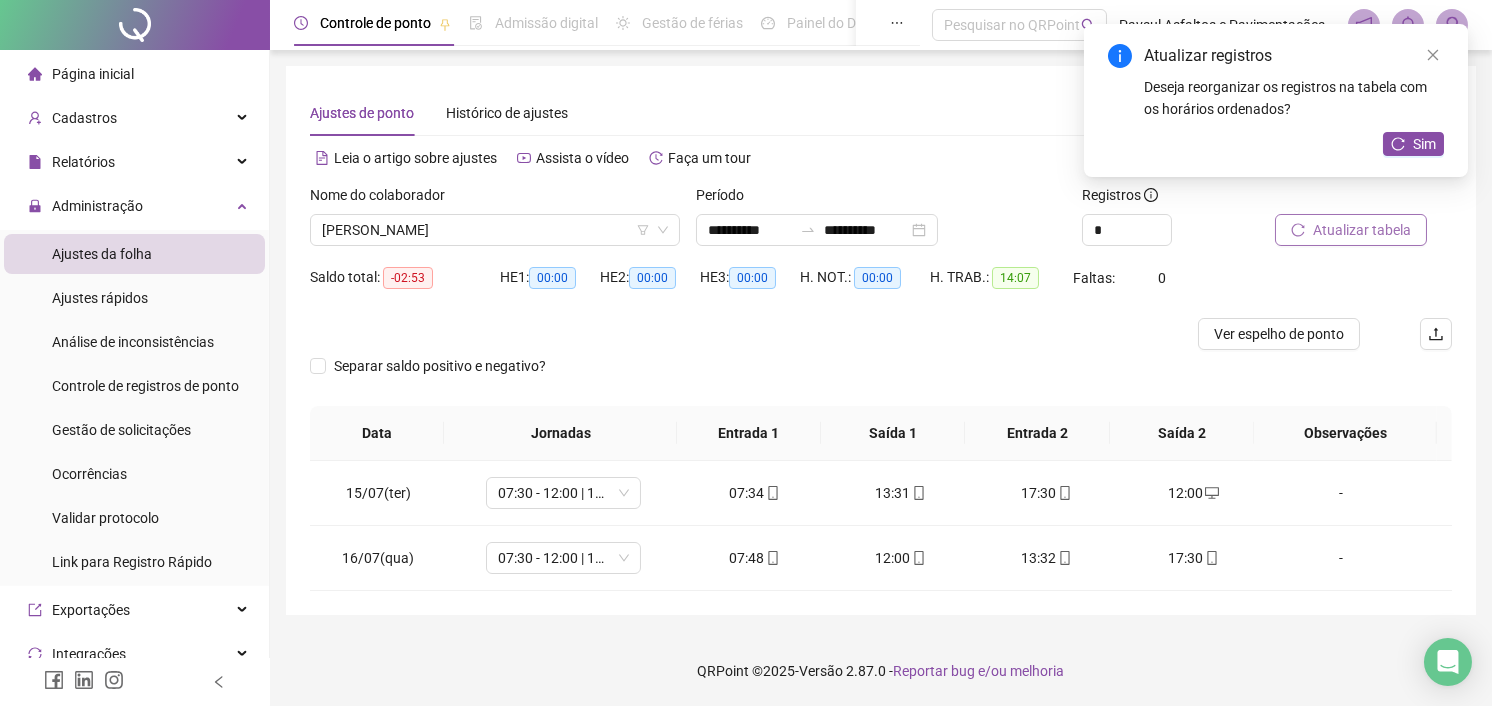 click on "Atualizar tabela" at bounding box center [1351, 230] 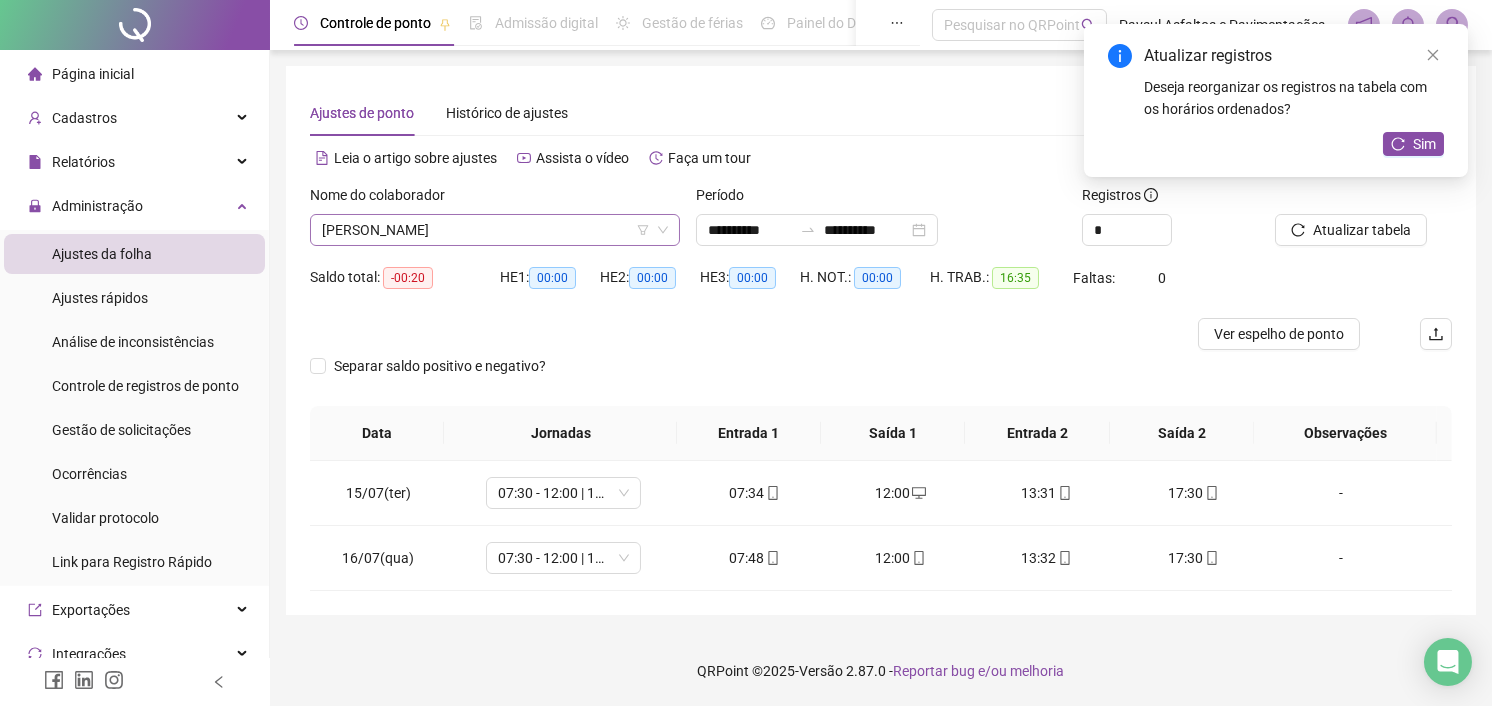 click on "[PERSON_NAME]" at bounding box center [495, 230] 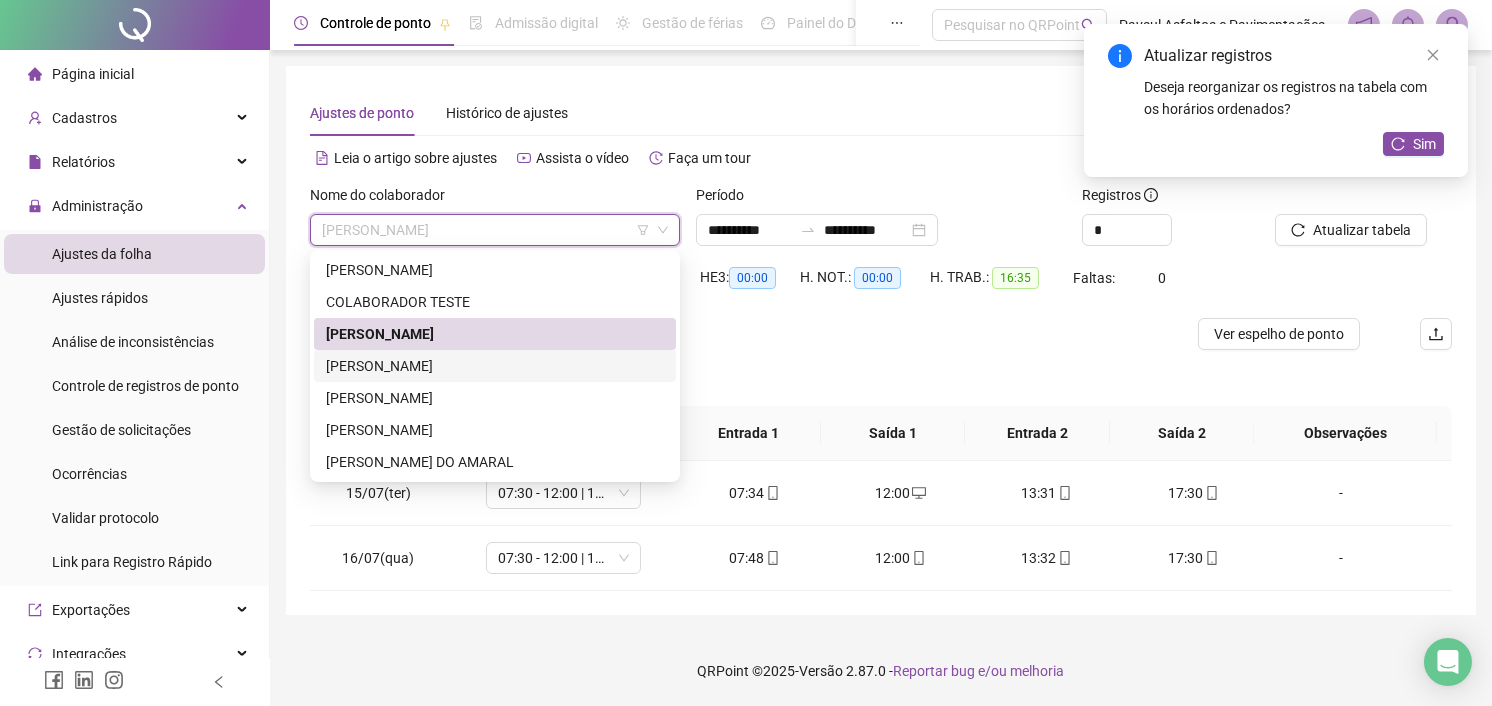 click on "[PERSON_NAME]" at bounding box center (495, 366) 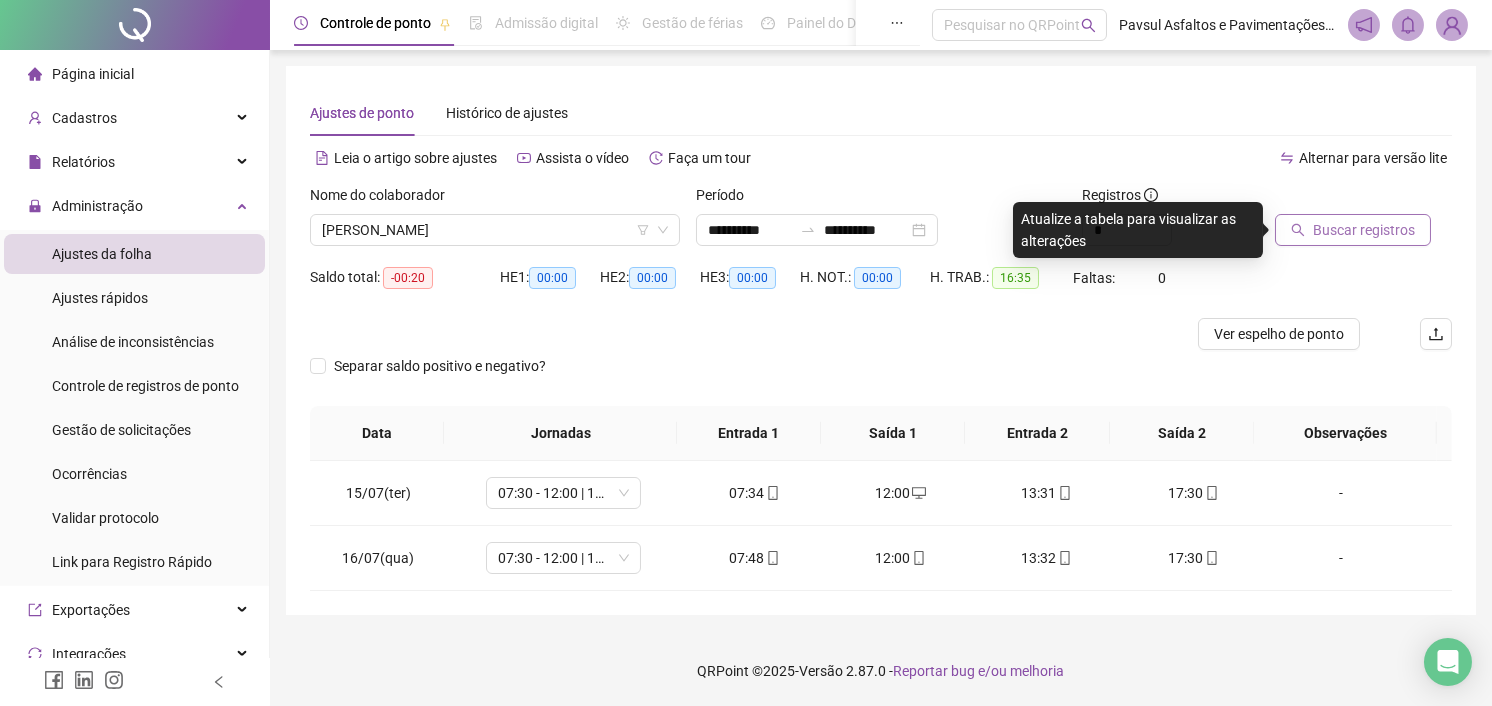 click on "Buscar registros" at bounding box center (1353, 230) 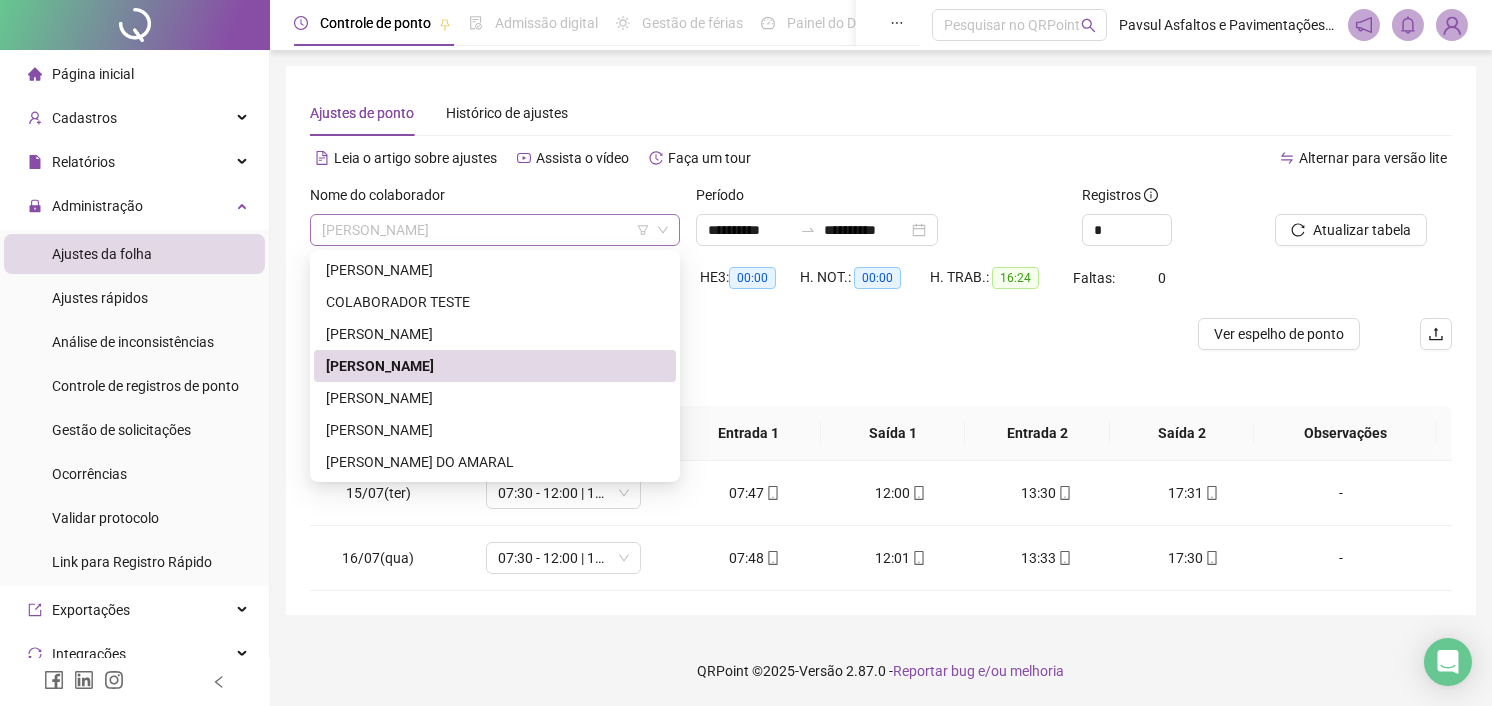click on "[PERSON_NAME]" at bounding box center [495, 230] 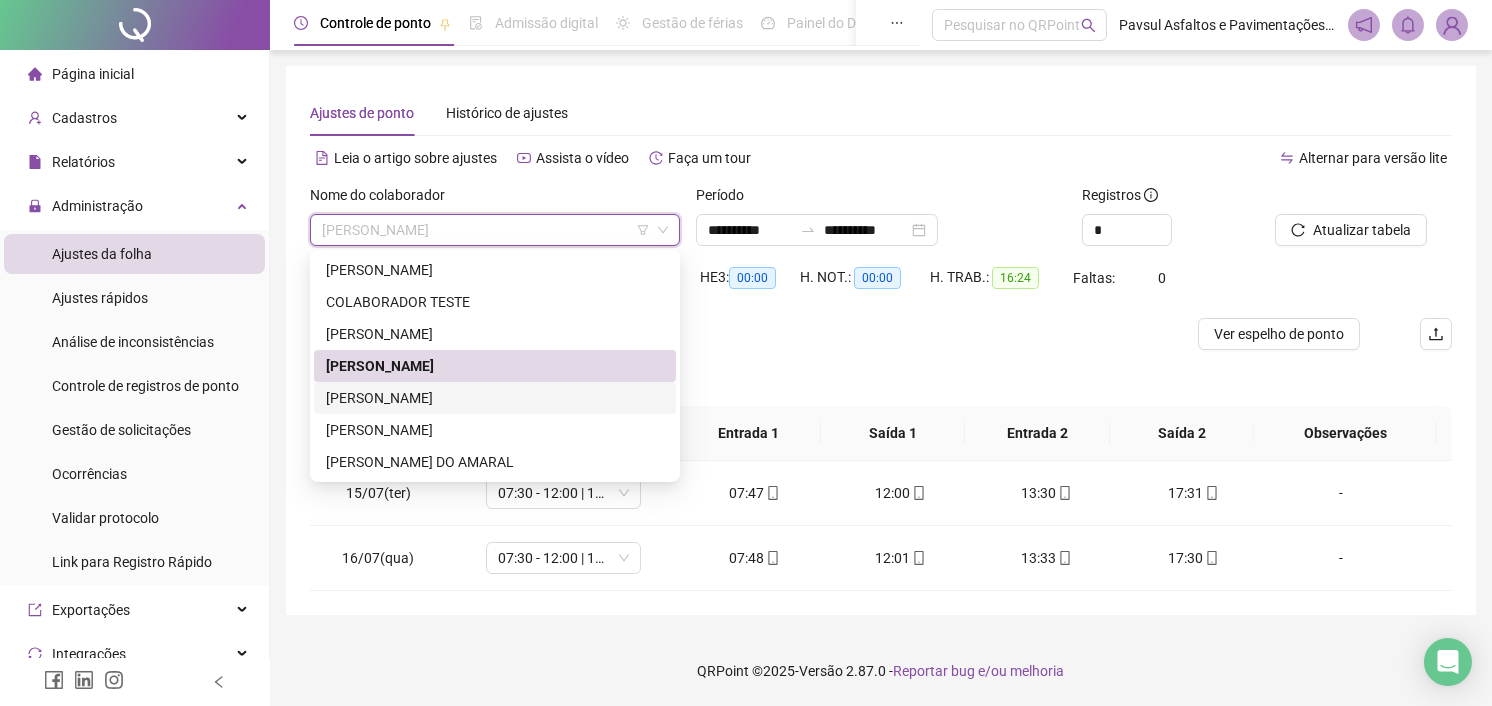 click on "[PERSON_NAME]" at bounding box center [495, 398] 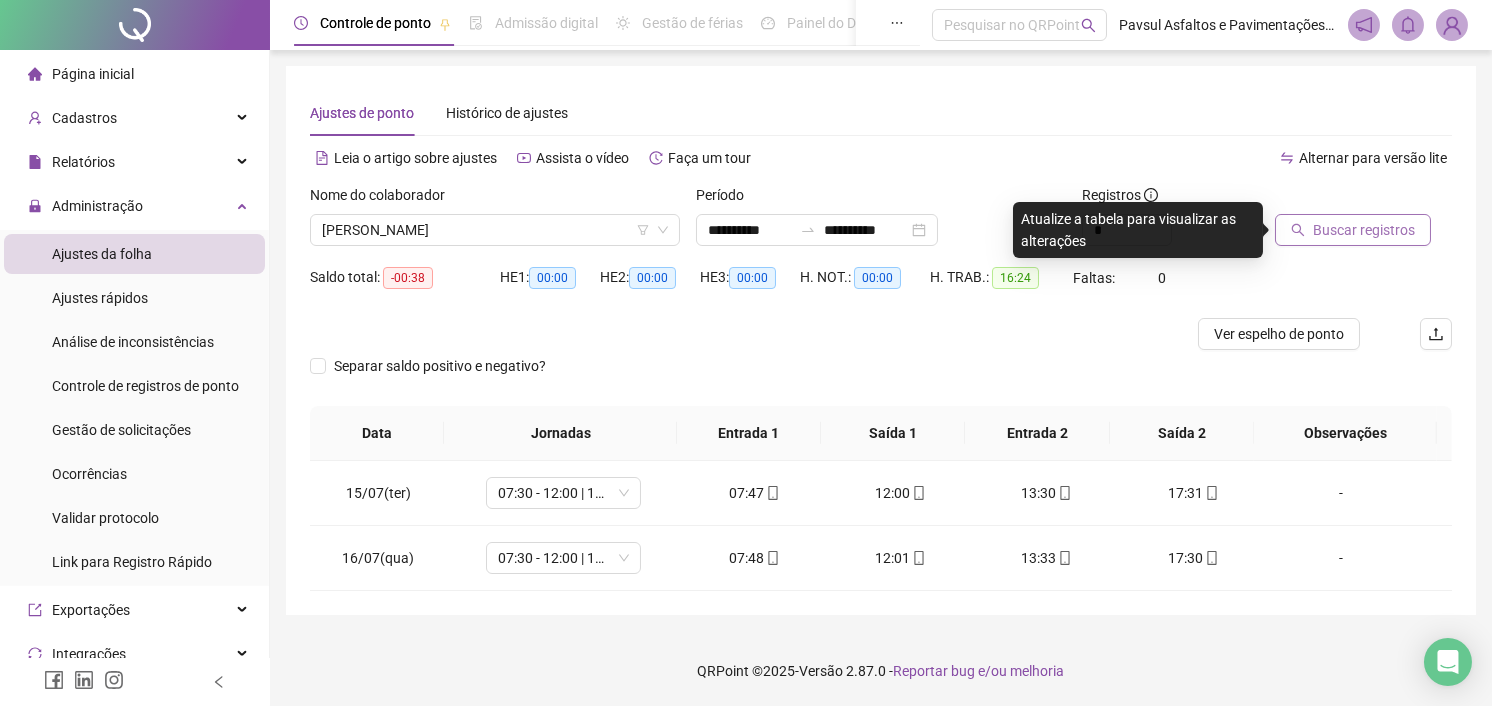 click on "Buscar registros" at bounding box center [1364, 230] 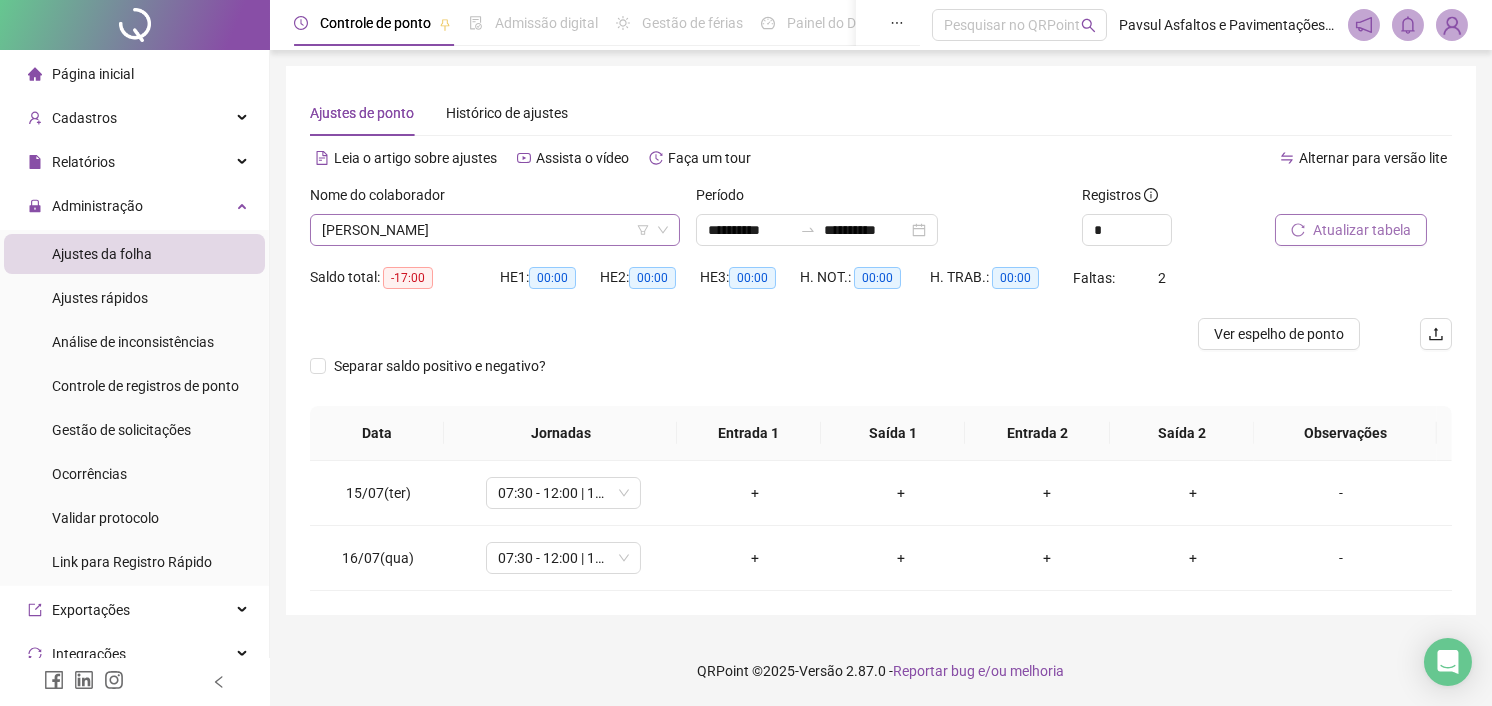 click on "[PERSON_NAME]" at bounding box center (495, 230) 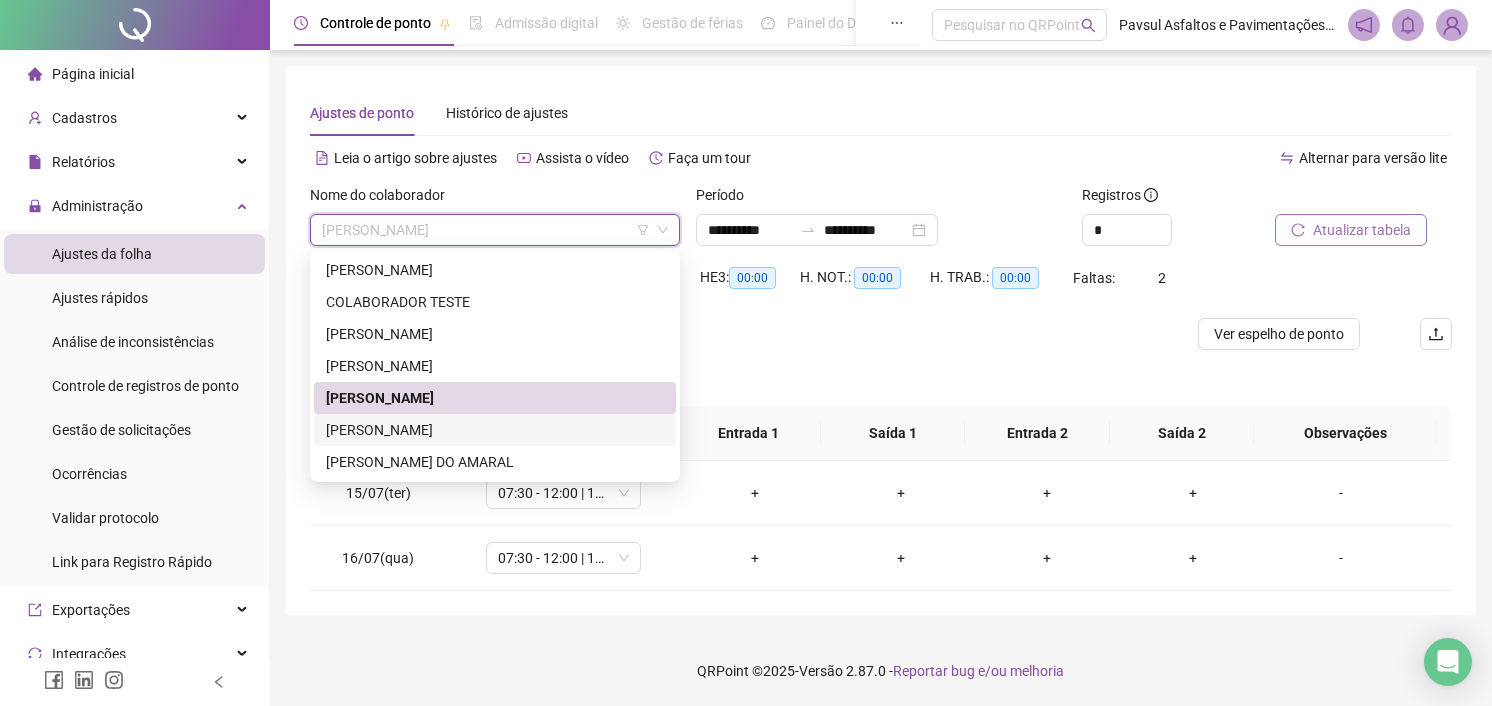 click on "[PERSON_NAME]" at bounding box center [495, 430] 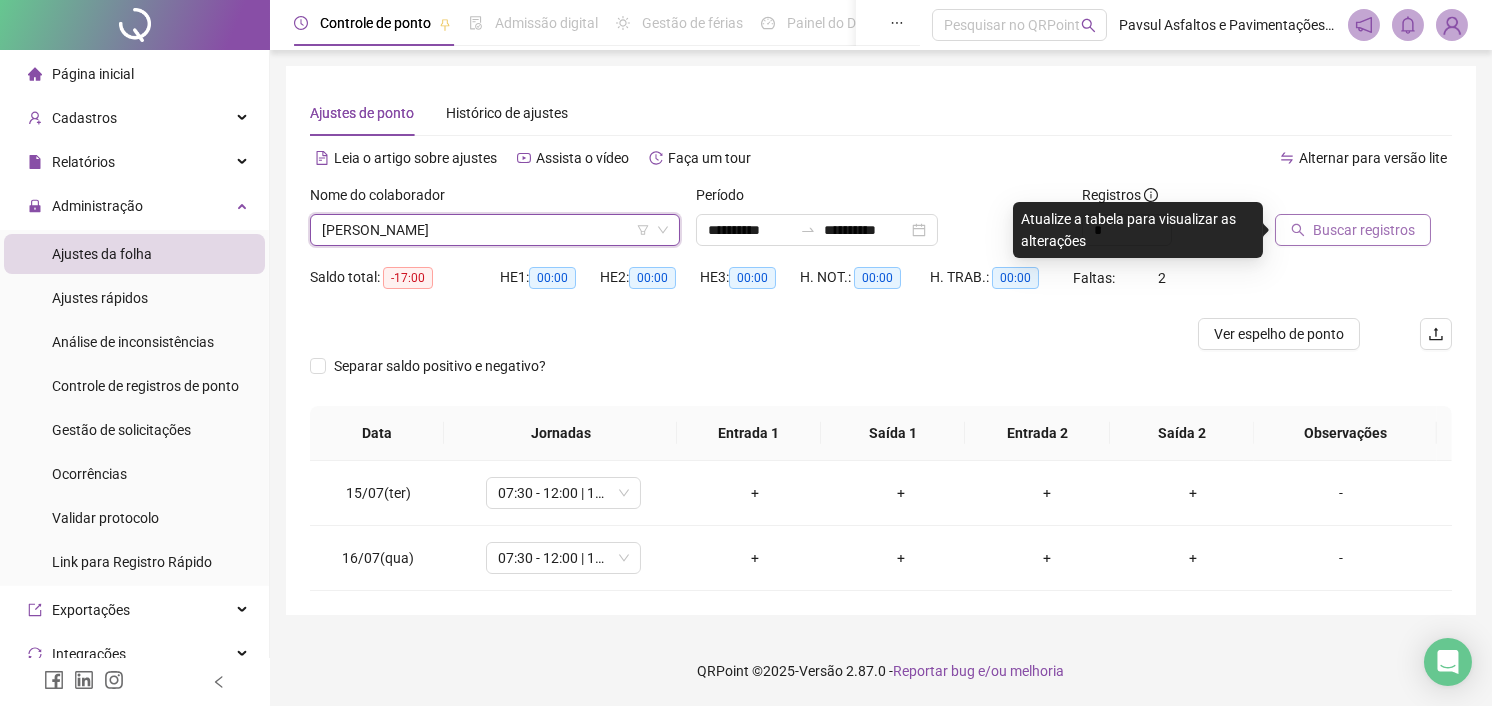 click on "Buscar registros" at bounding box center [1363, 223] 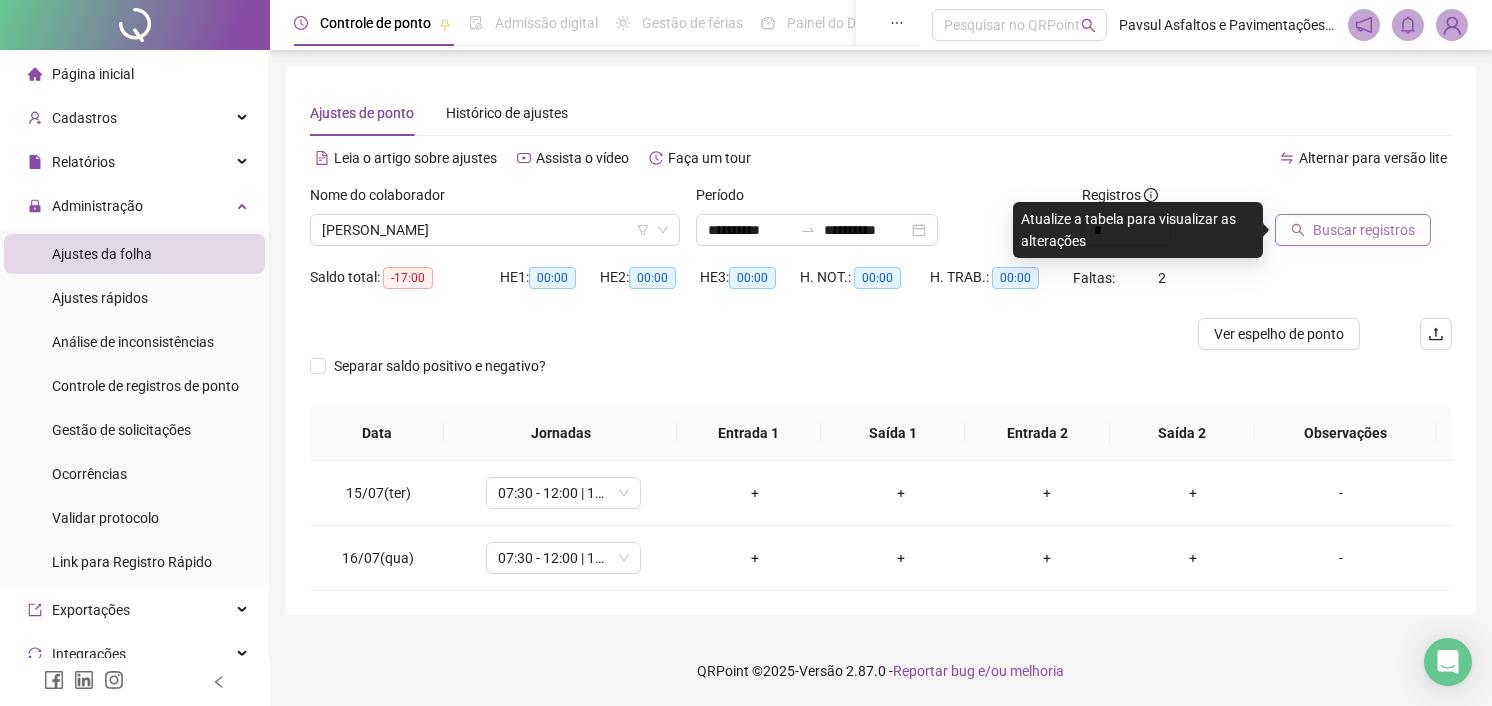 click on "Buscar registros" at bounding box center [1364, 230] 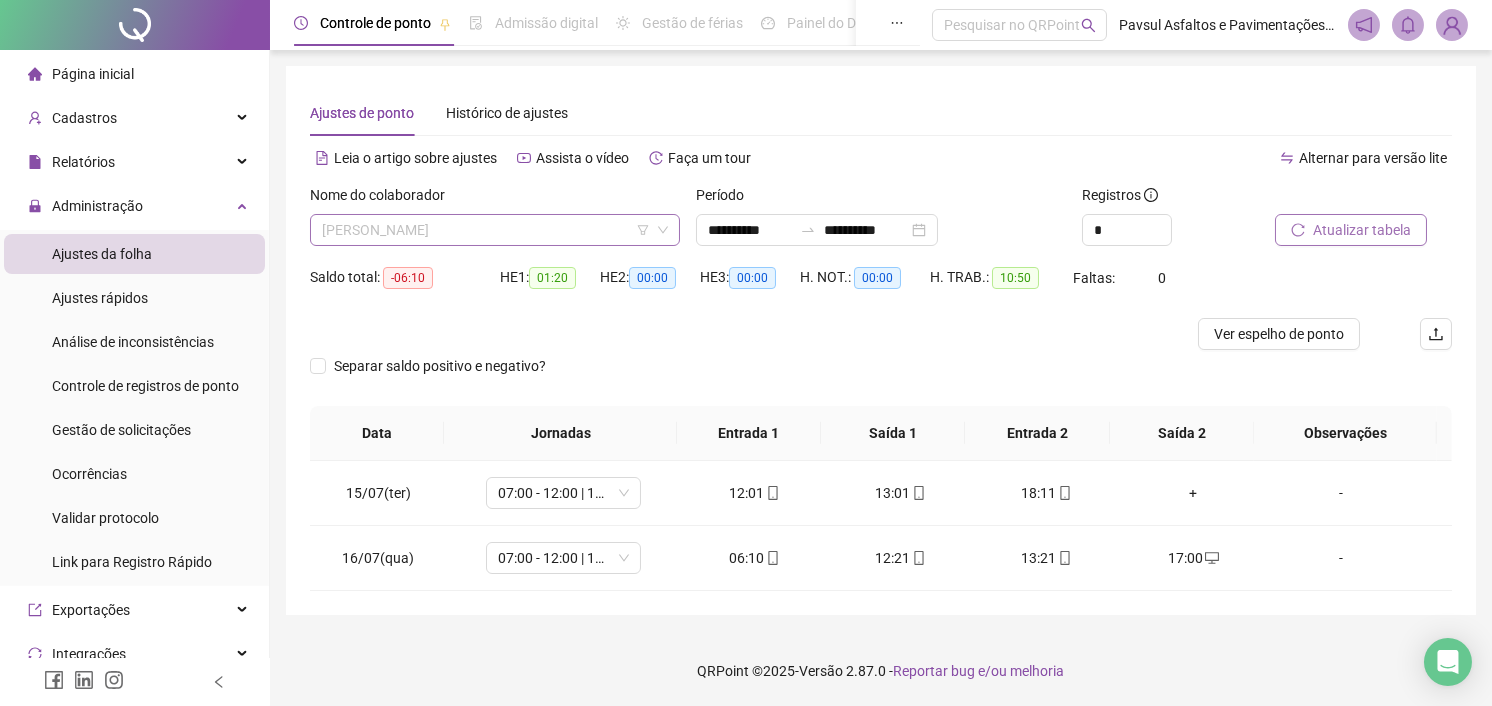 click on "[PERSON_NAME]" at bounding box center (495, 230) 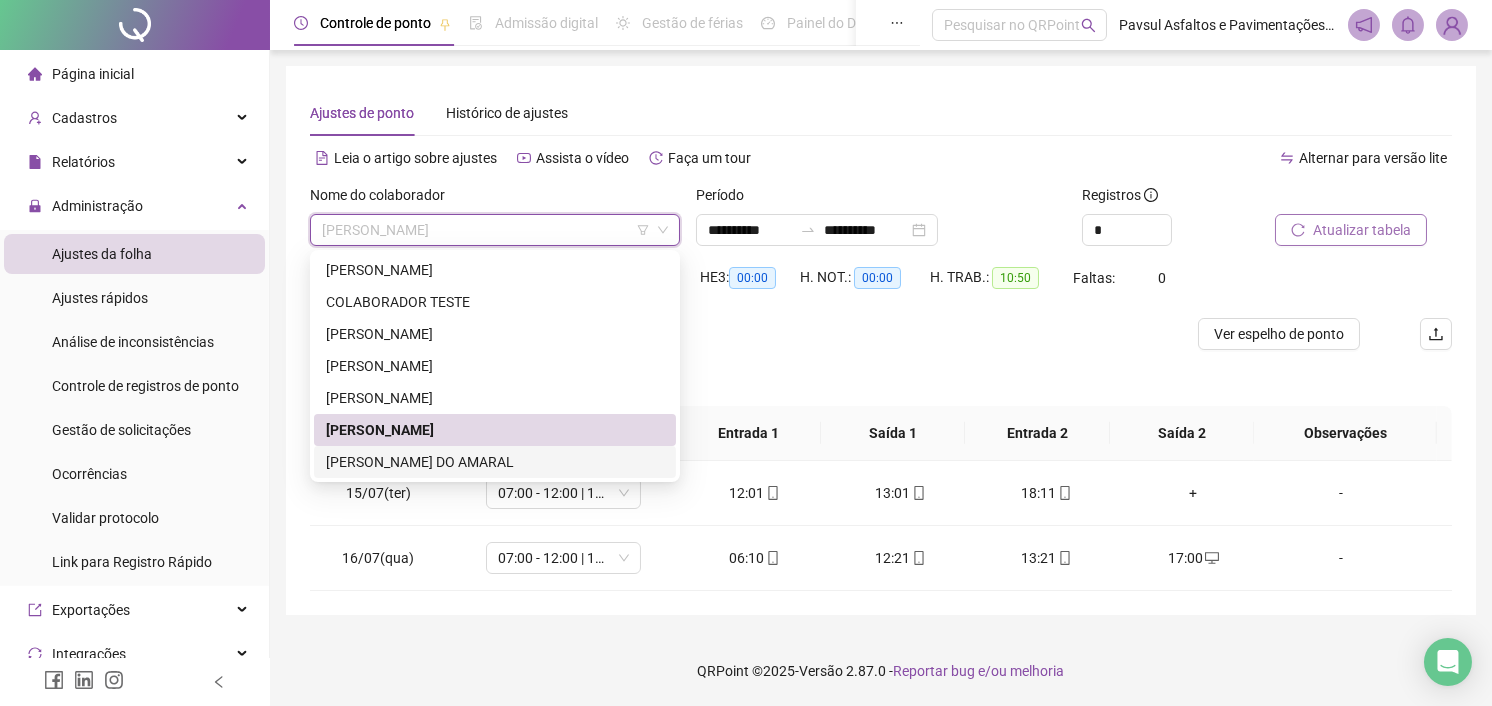 click on "[PERSON_NAME] DO AMARAL" at bounding box center (495, 462) 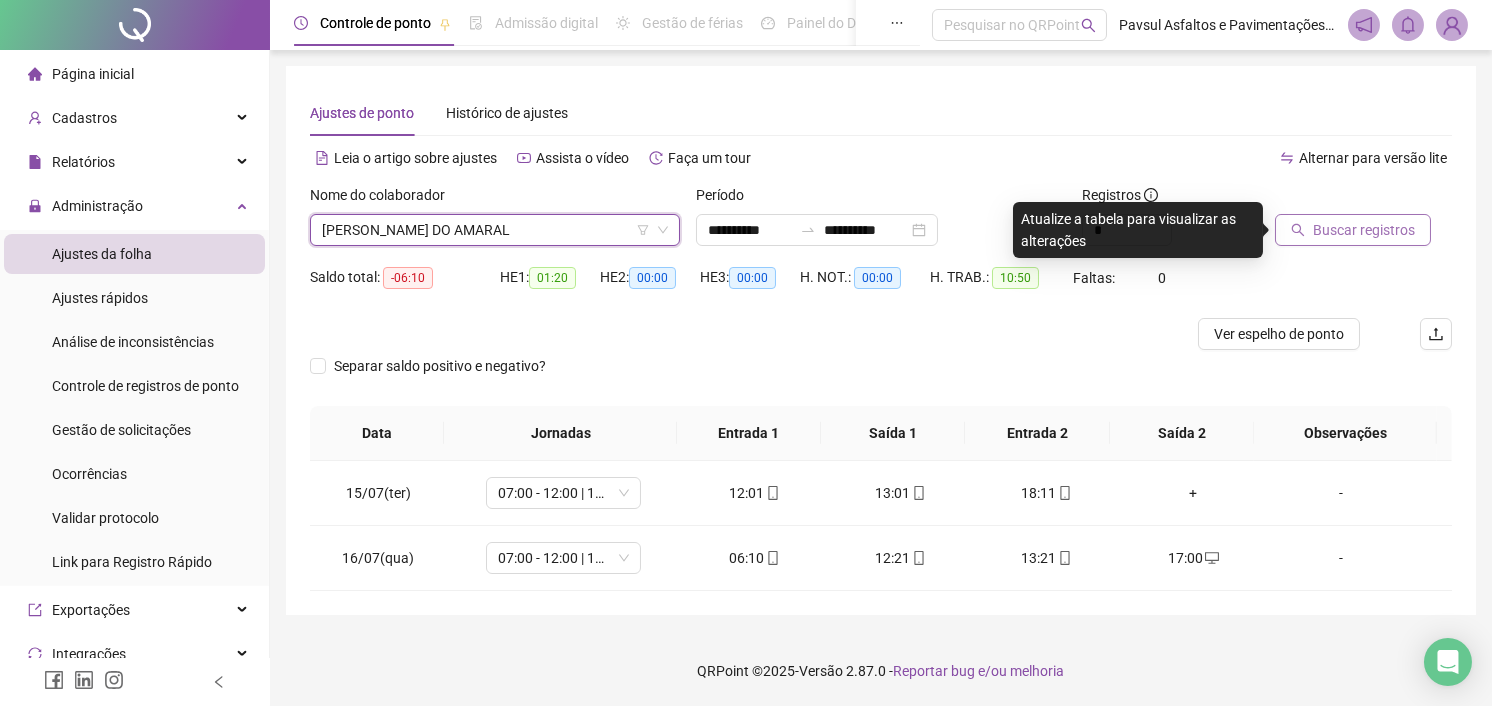 click on "Buscar registros" at bounding box center (1364, 230) 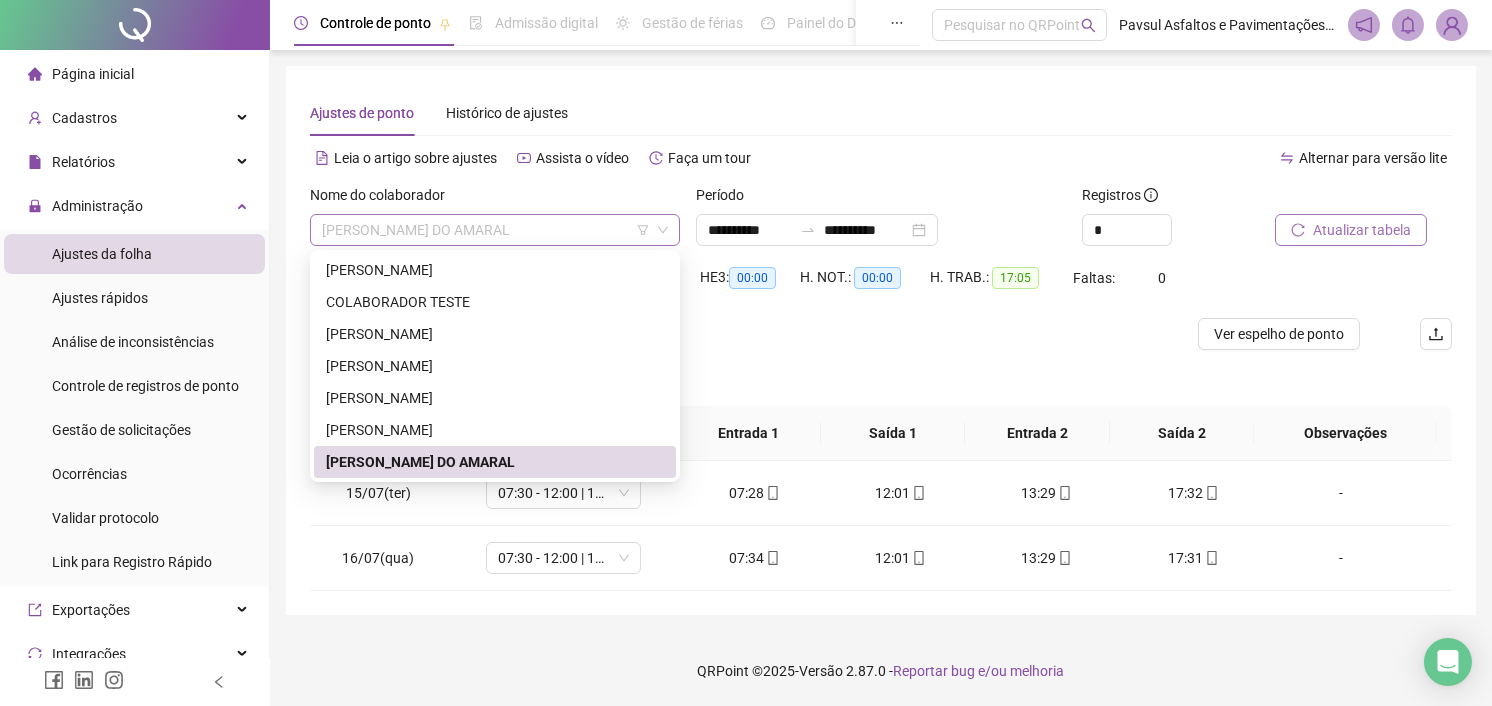 click on "[PERSON_NAME] DO AMARAL" at bounding box center [495, 230] 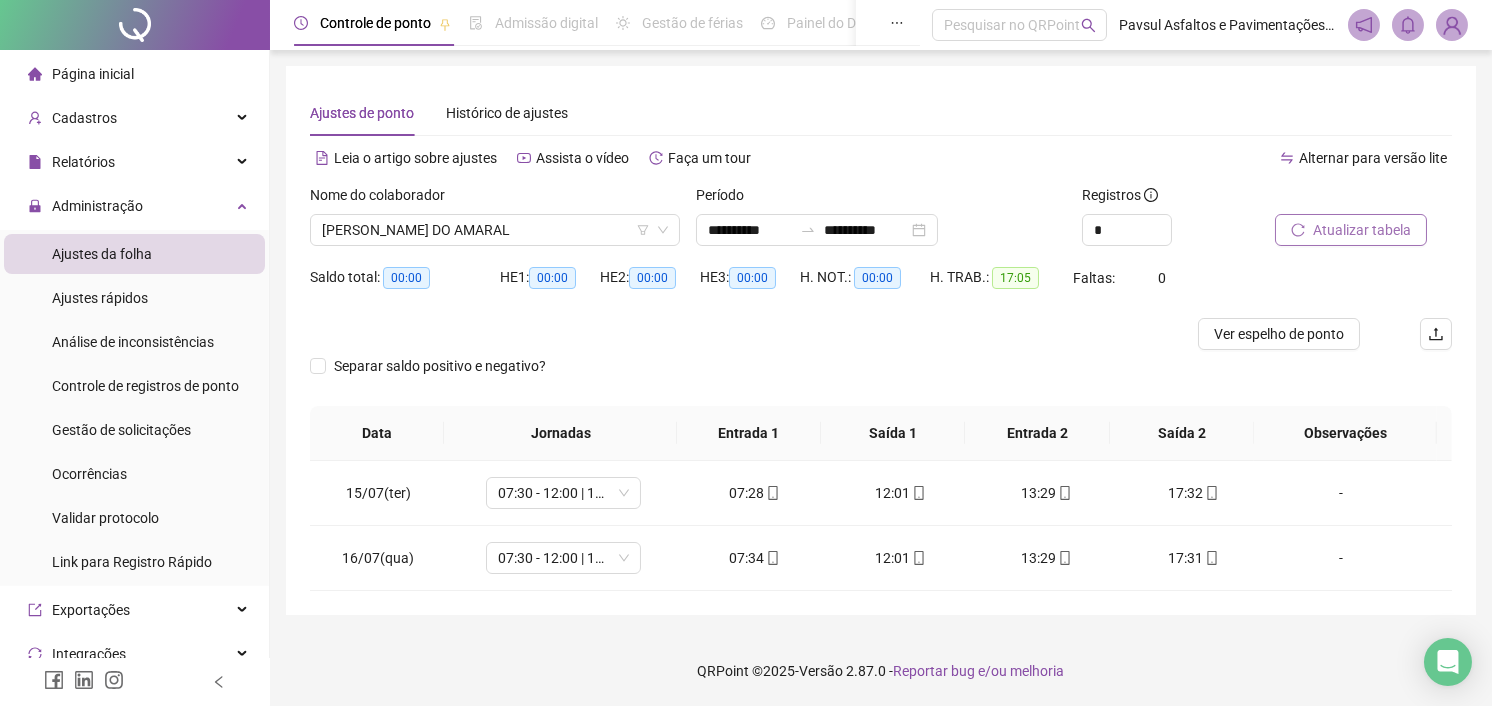 click at bounding box center [738, 334] 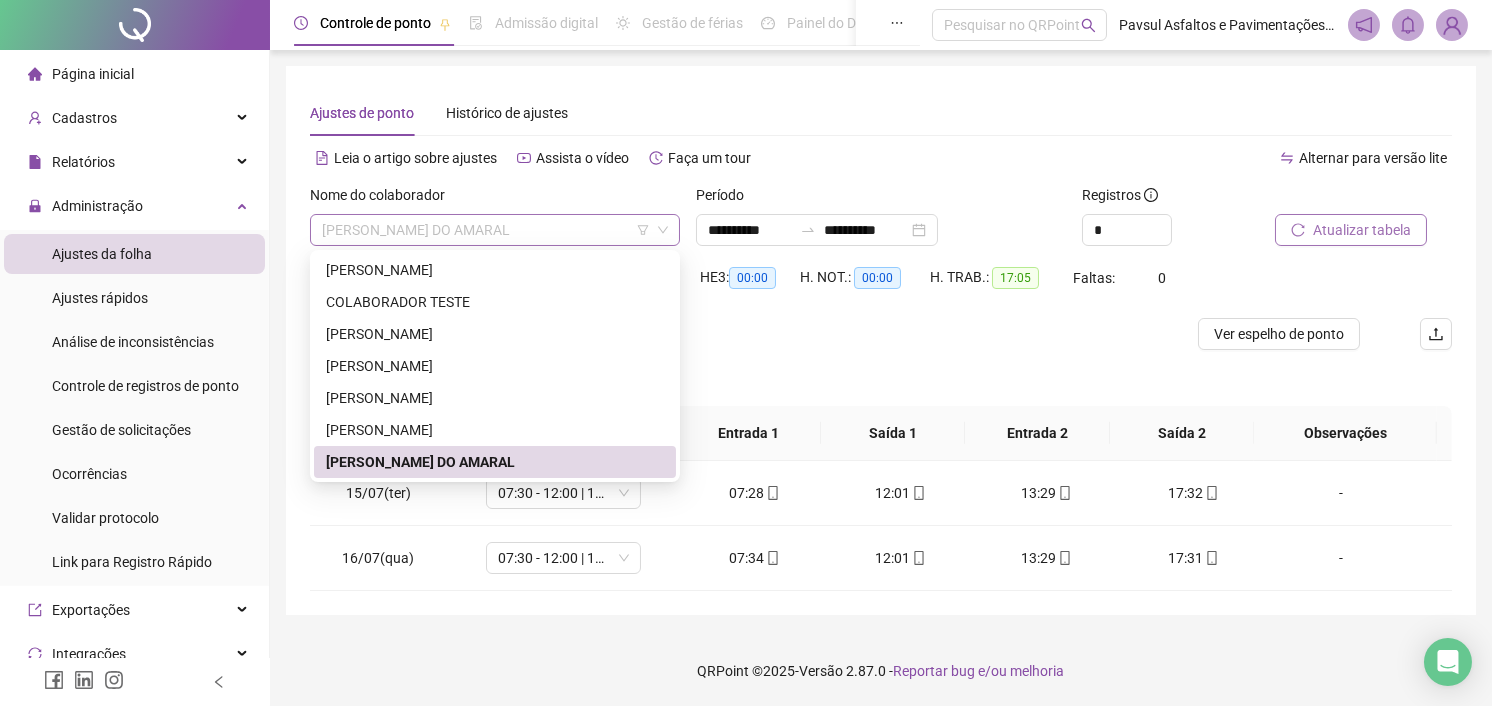 click on "[PERSON_NAME] DO AMARAL" at bounding box center (495, 230) 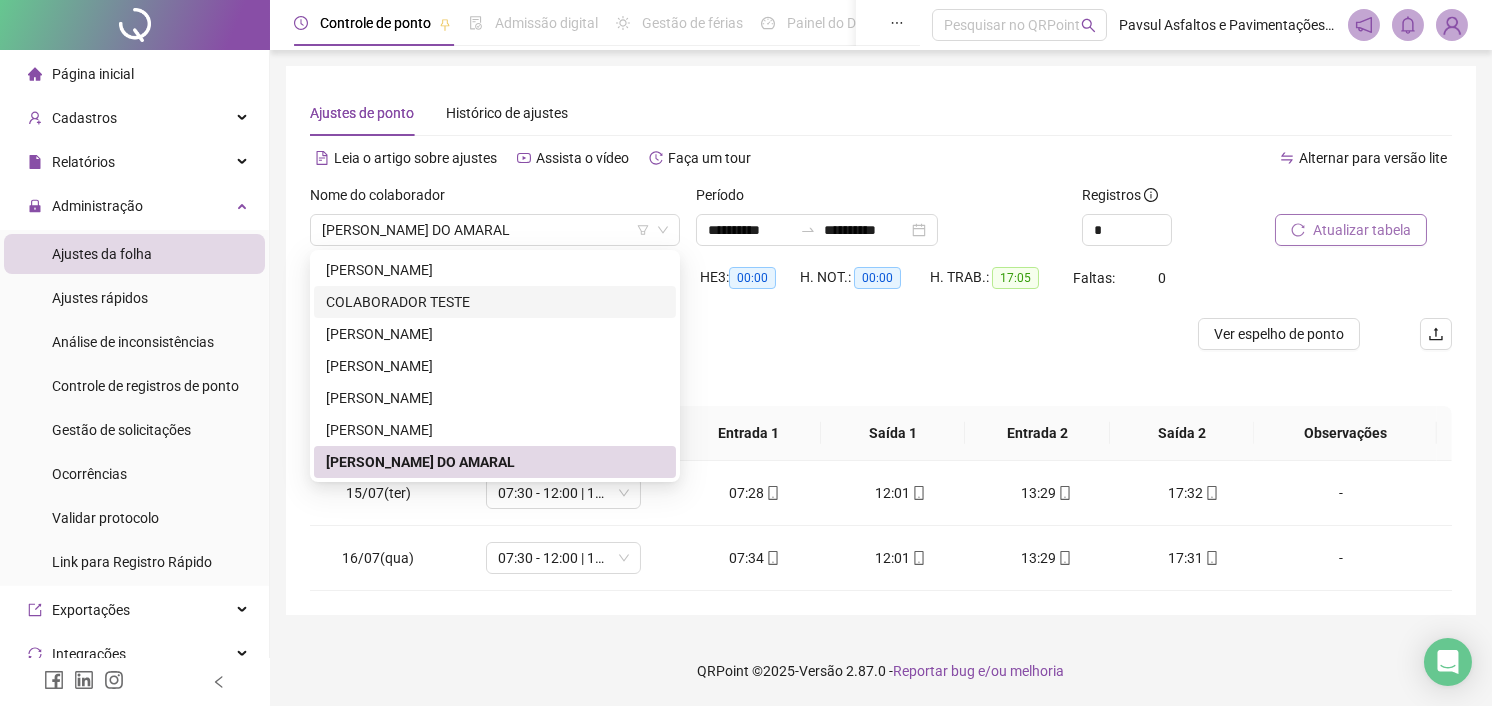 click on "**********" at bounding box center (881, 340) 